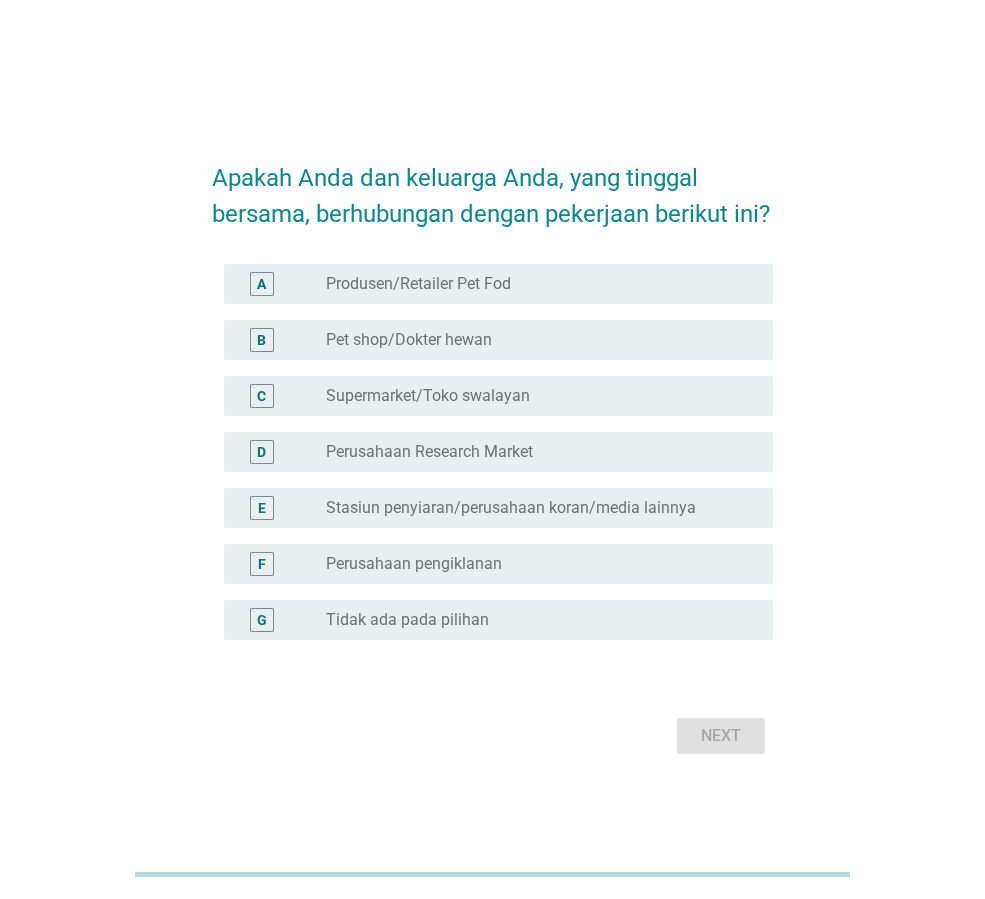 scroll, scrollTop: 0, scrollLeft: 0, axis: both 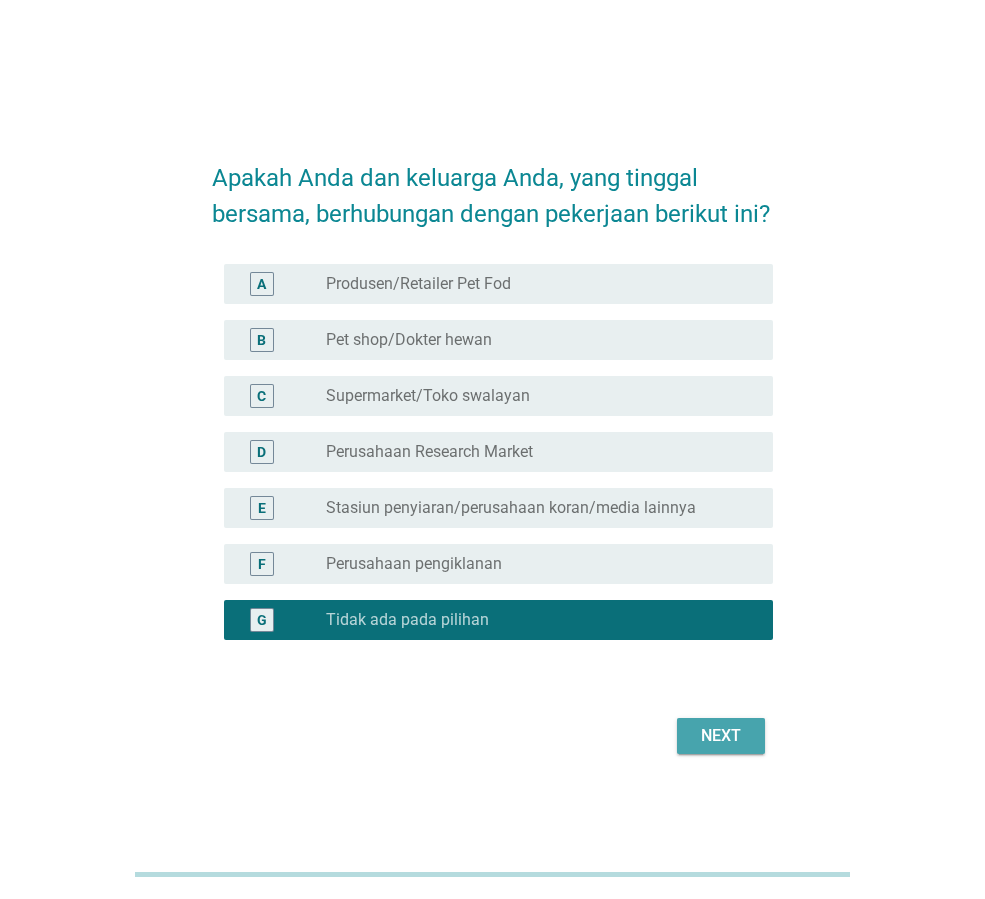 click on "Next" at bounding box center (721, 736) 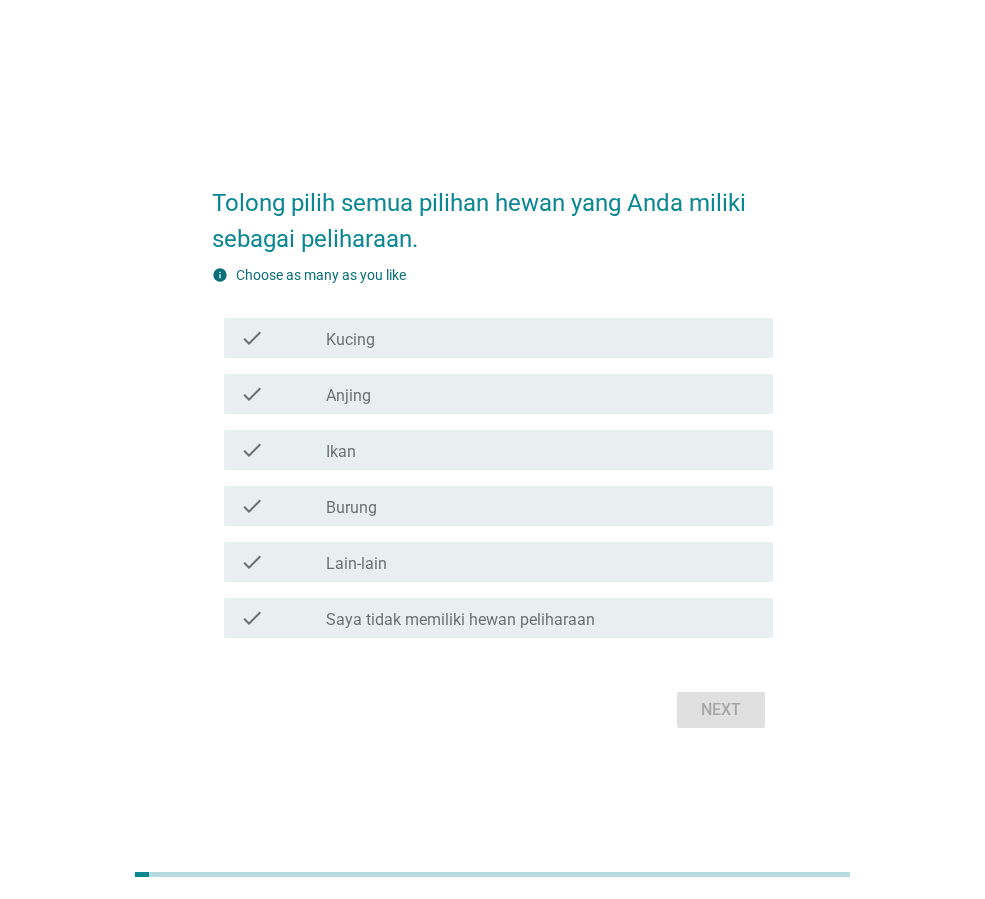 click on "check_box_outline_blank Kucing" at bounding box center [541, 338] 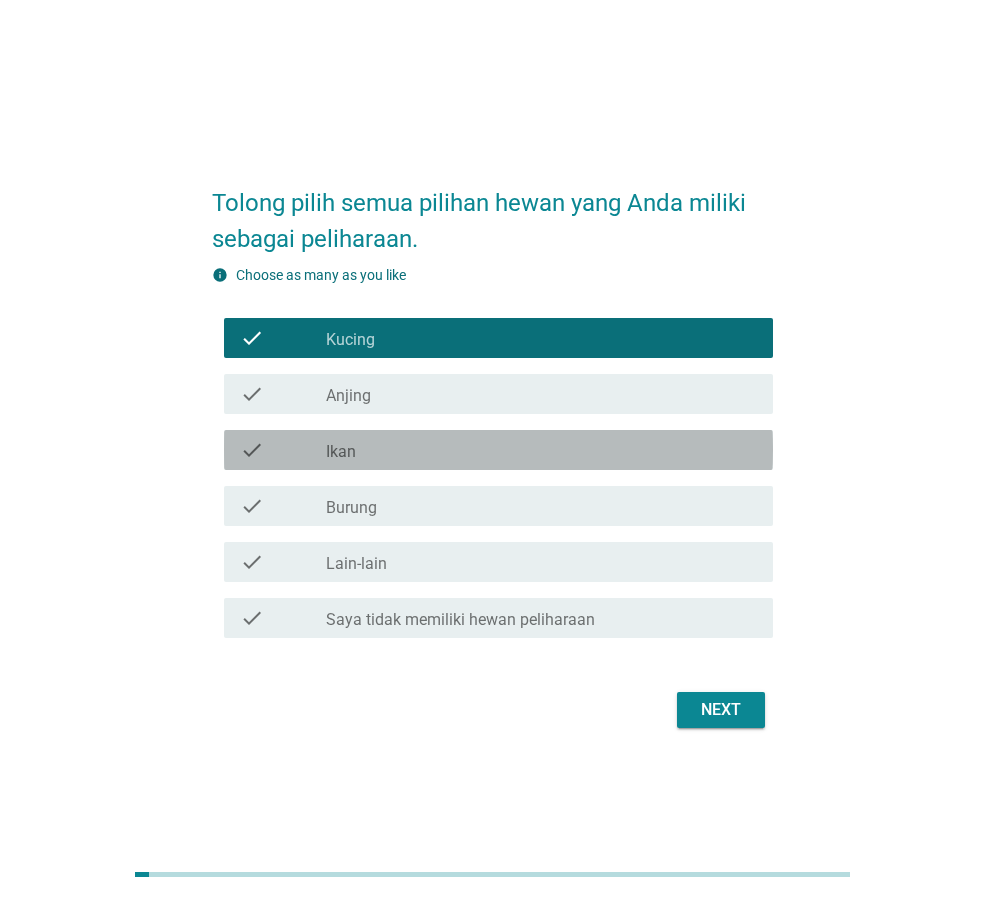 click on "check_box_outline_blank Ikan" at bounding box center [541, 450] 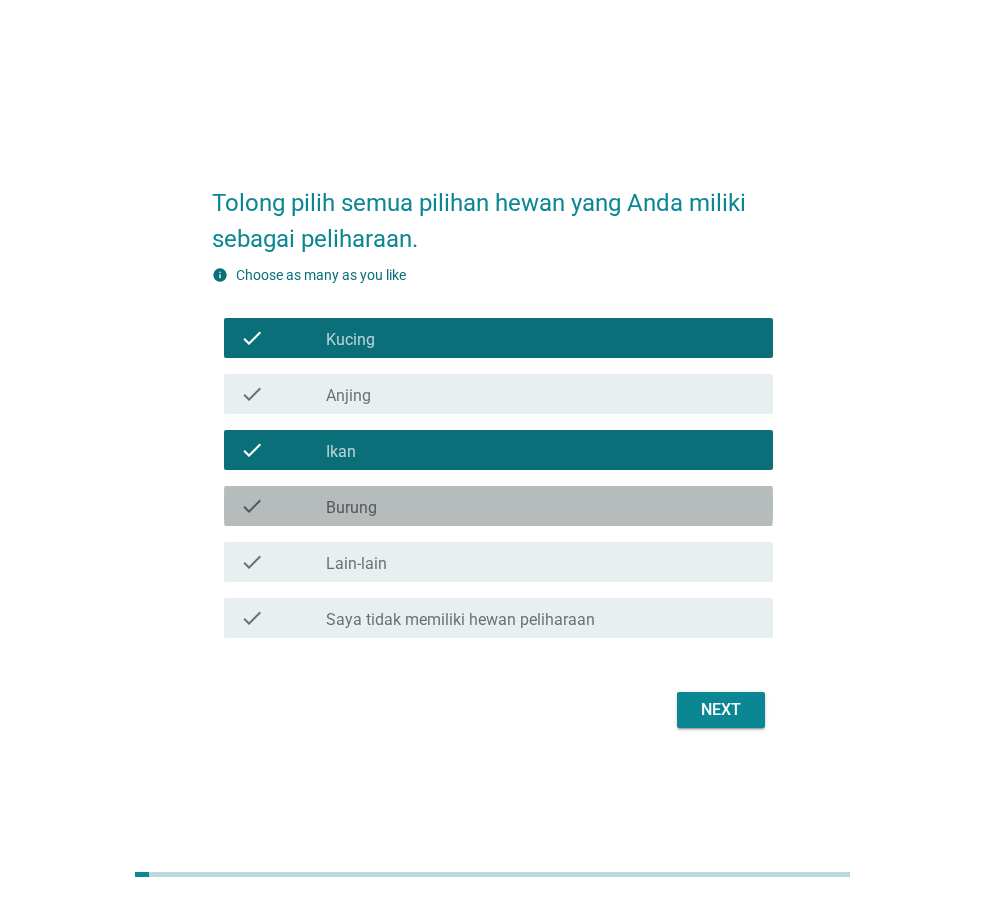 click on "check_box_outline_blank Burung" at bounding box center [541, 506] 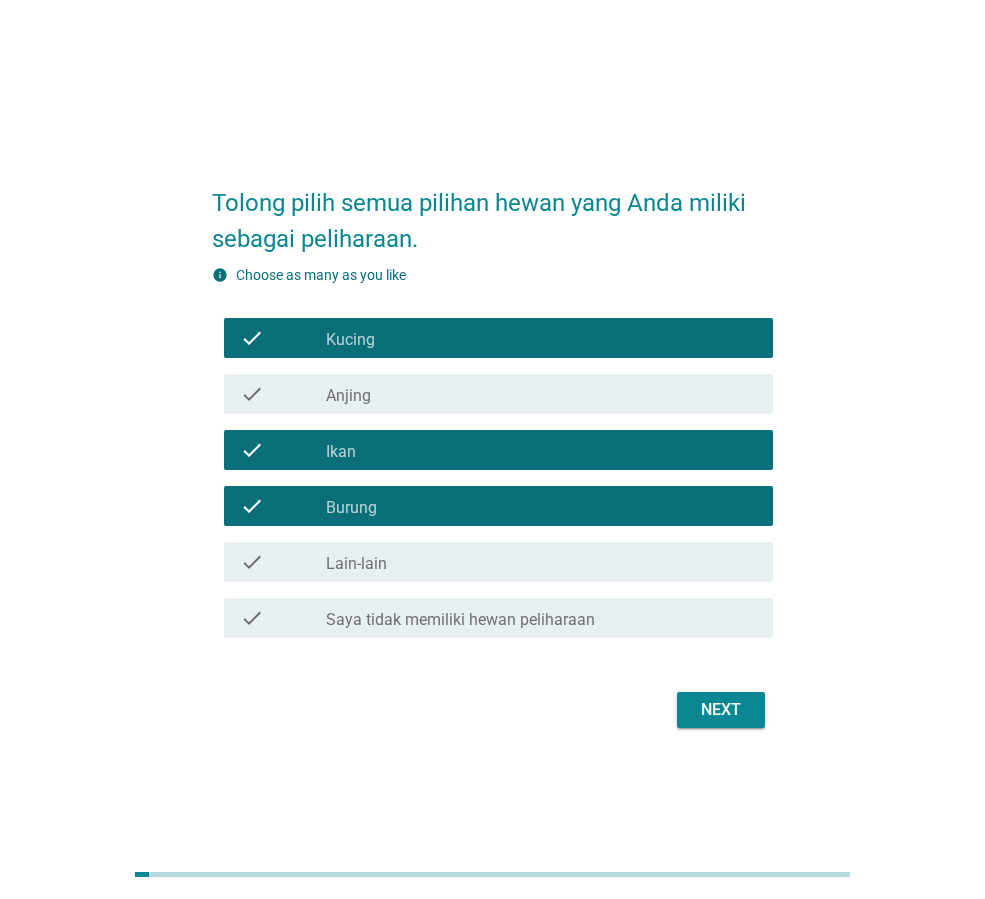 click on "Next" at bounding box center [721, 710] 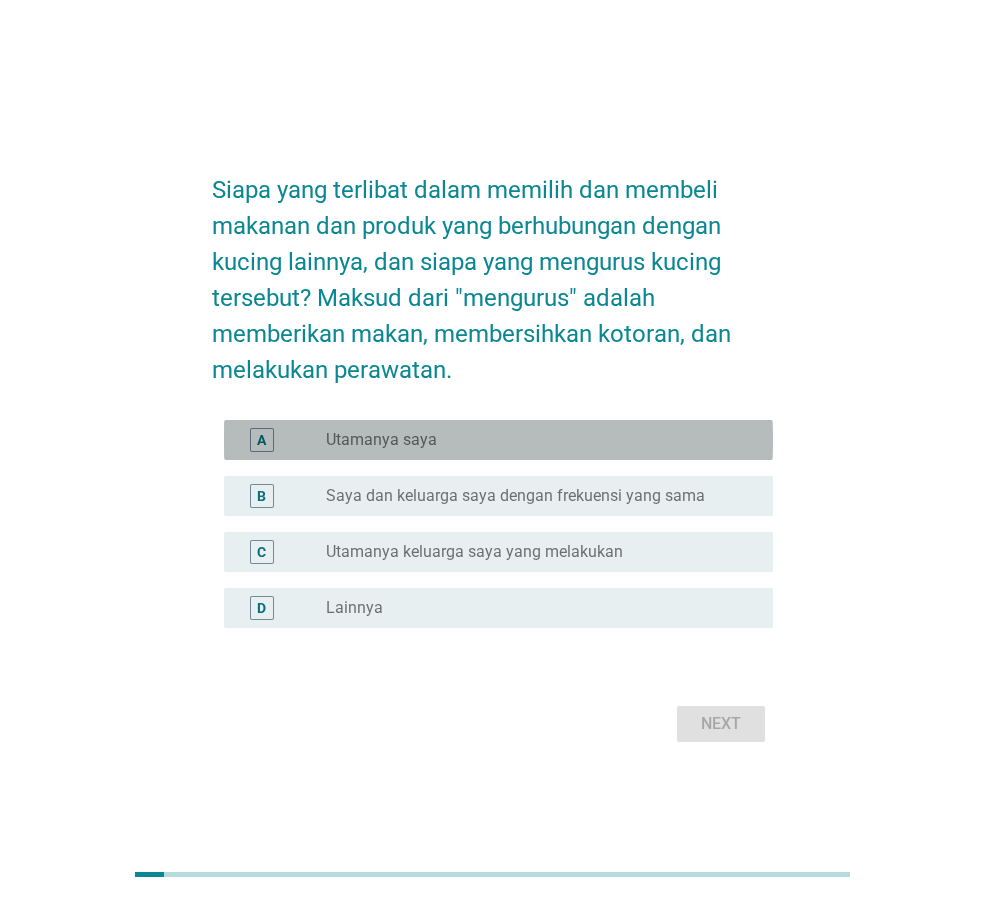 click on "A     radio_button_unchecked Utamanya saya" at bounding box center [498, 440] 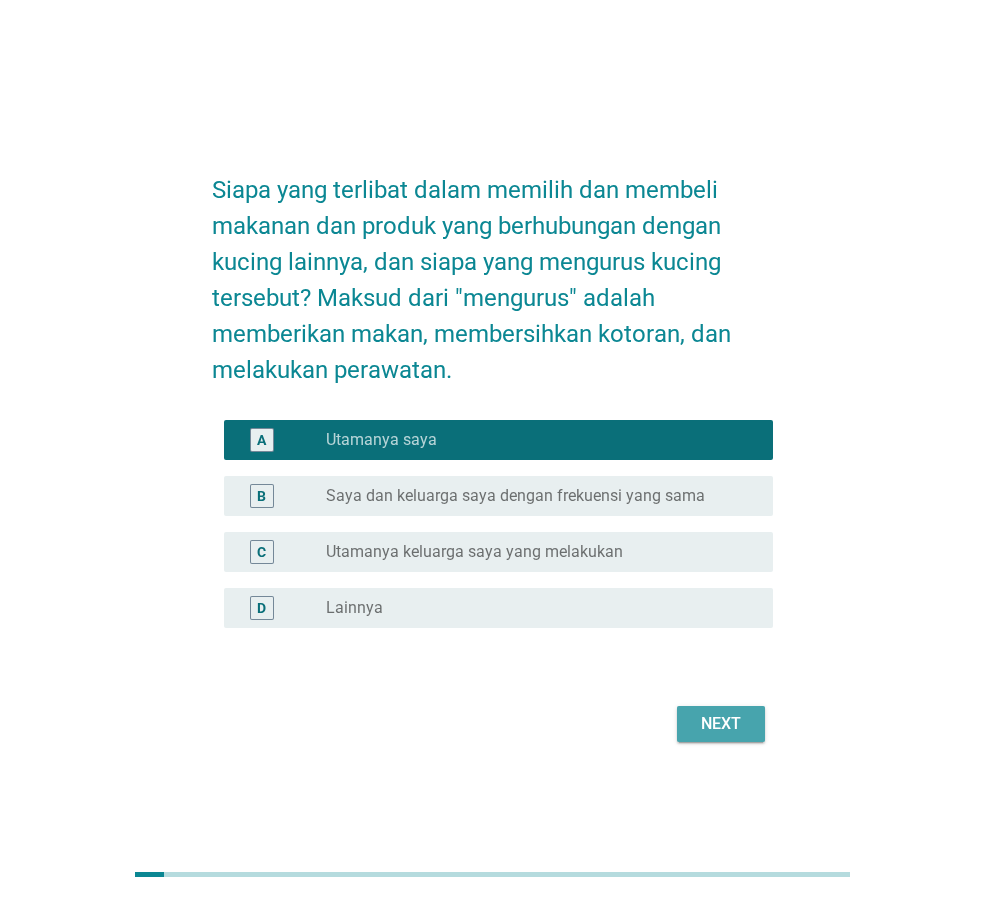 click on "Next" at bounding box center [721, 724] 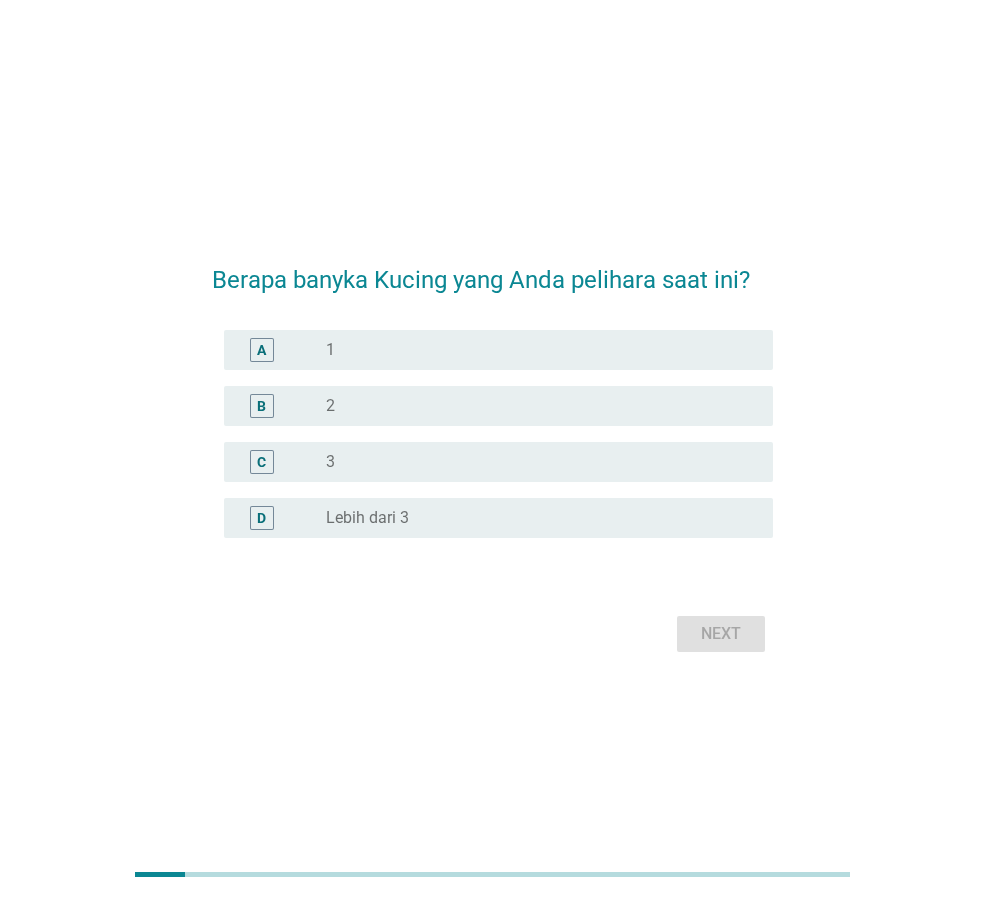 click on "Lebih dari 3" at bounding box center (367, 518) 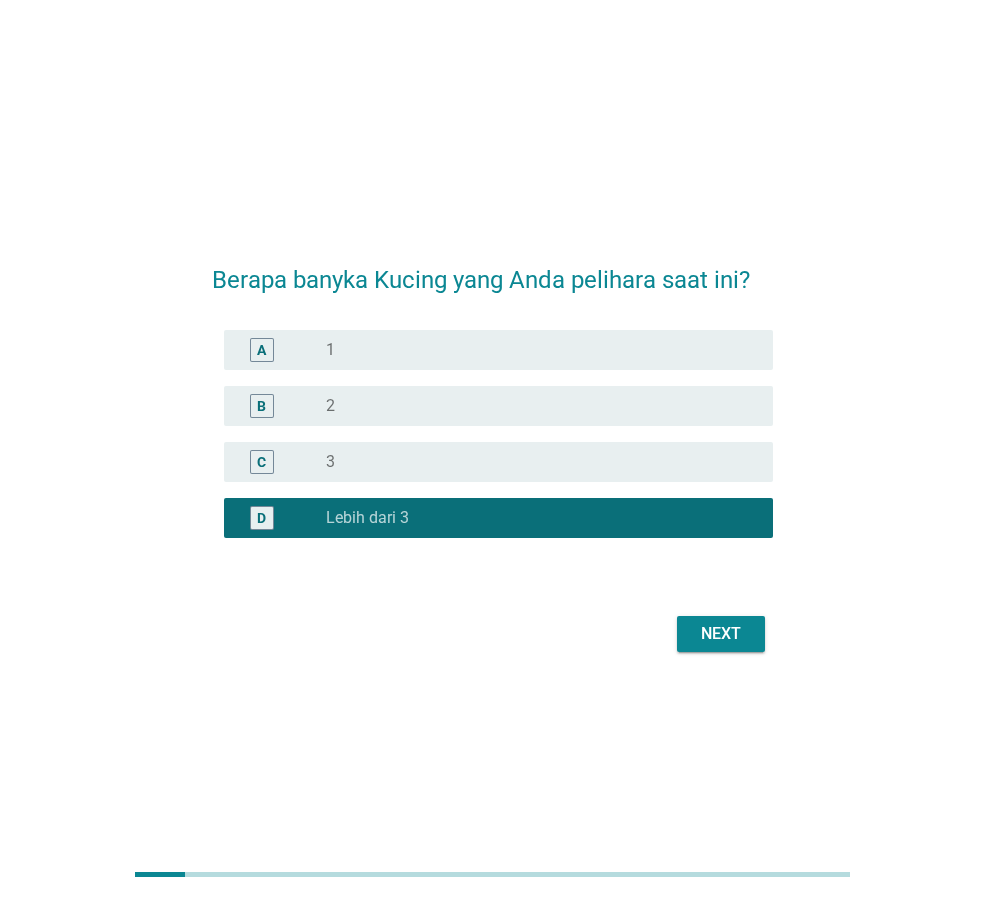 click on "Next" at bounding box center (721, 634) 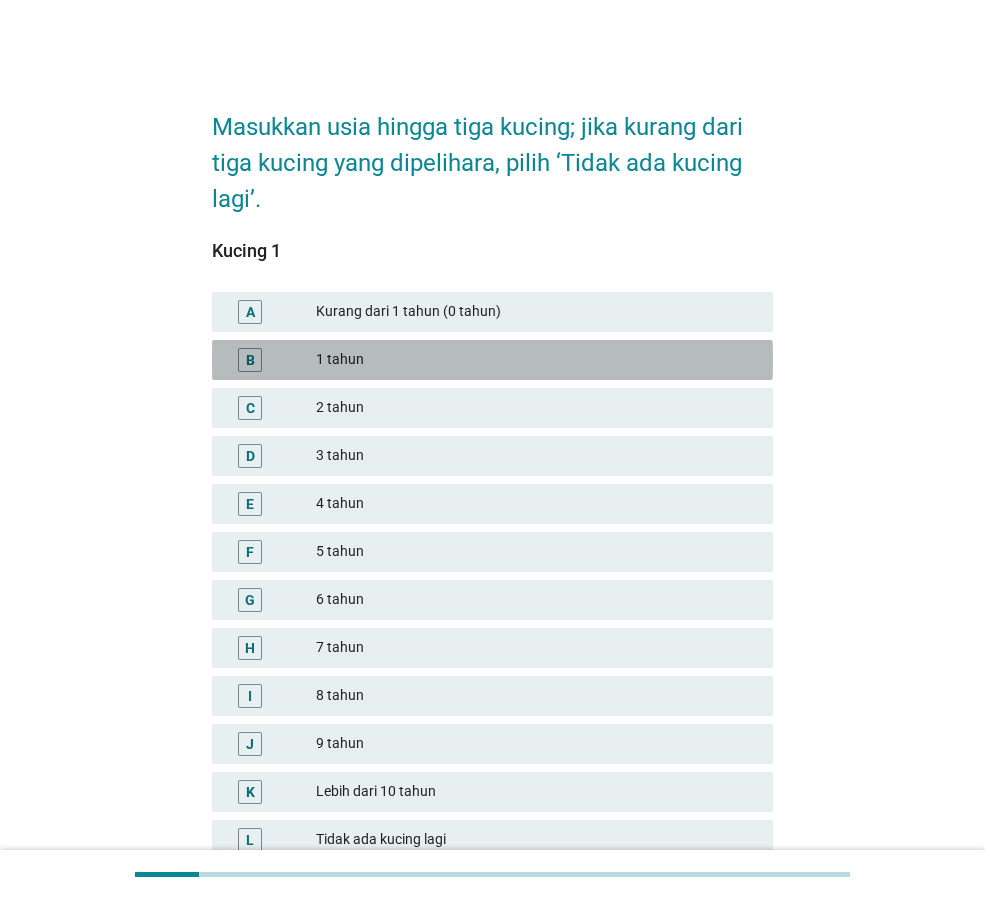 click on "1 tahun" at bounding box center [536, 360] 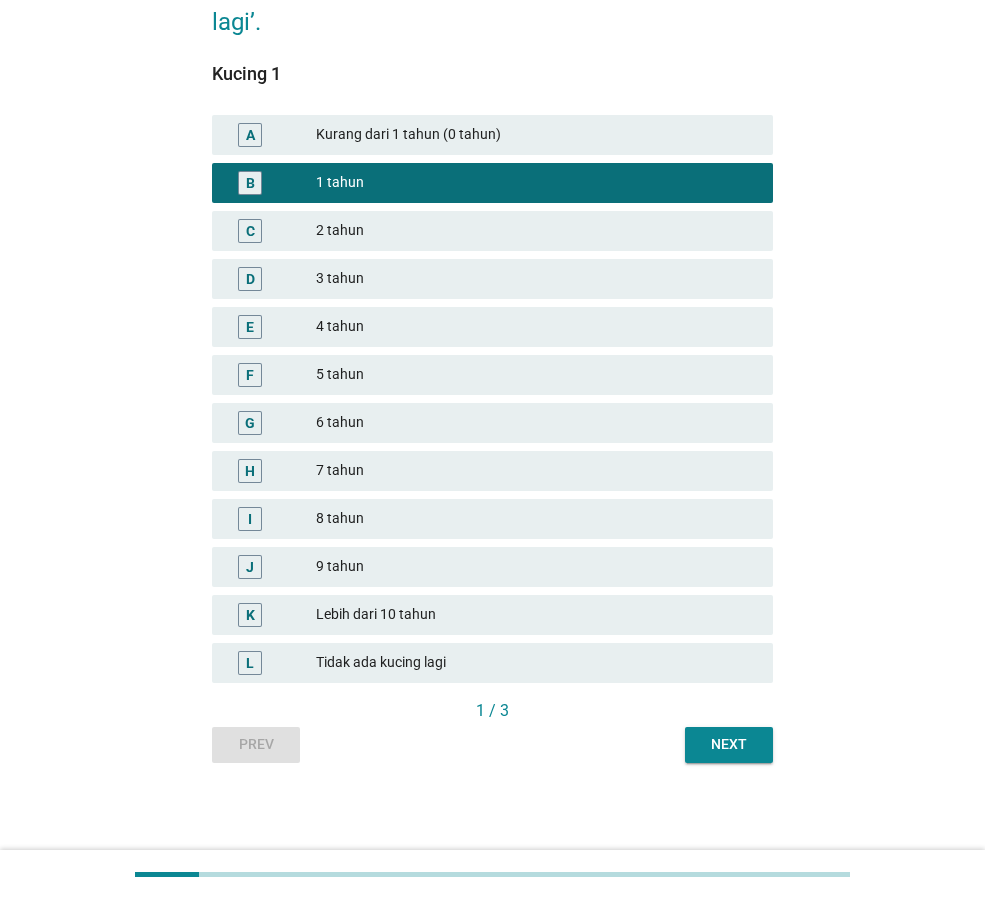 scroll, scrollTop: 178, scrollLeft: 0, axis: vertical 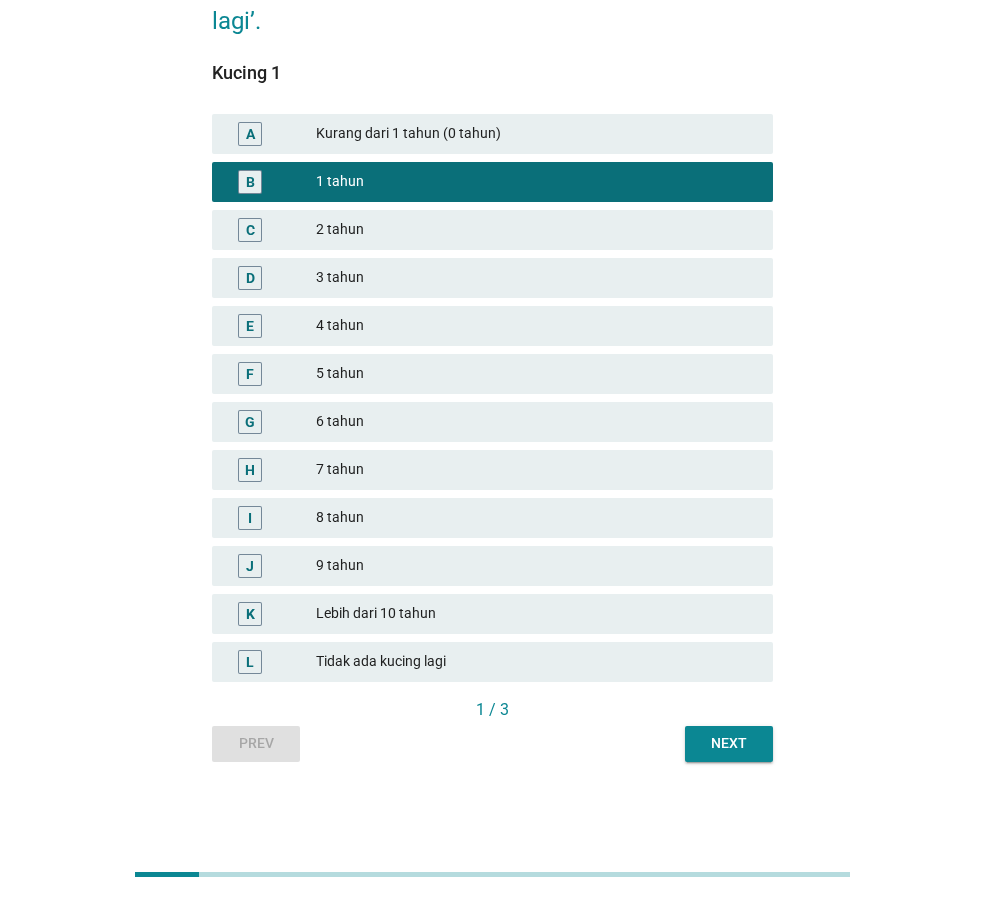 click on "2 tahun" at bounding box center (536, 230) 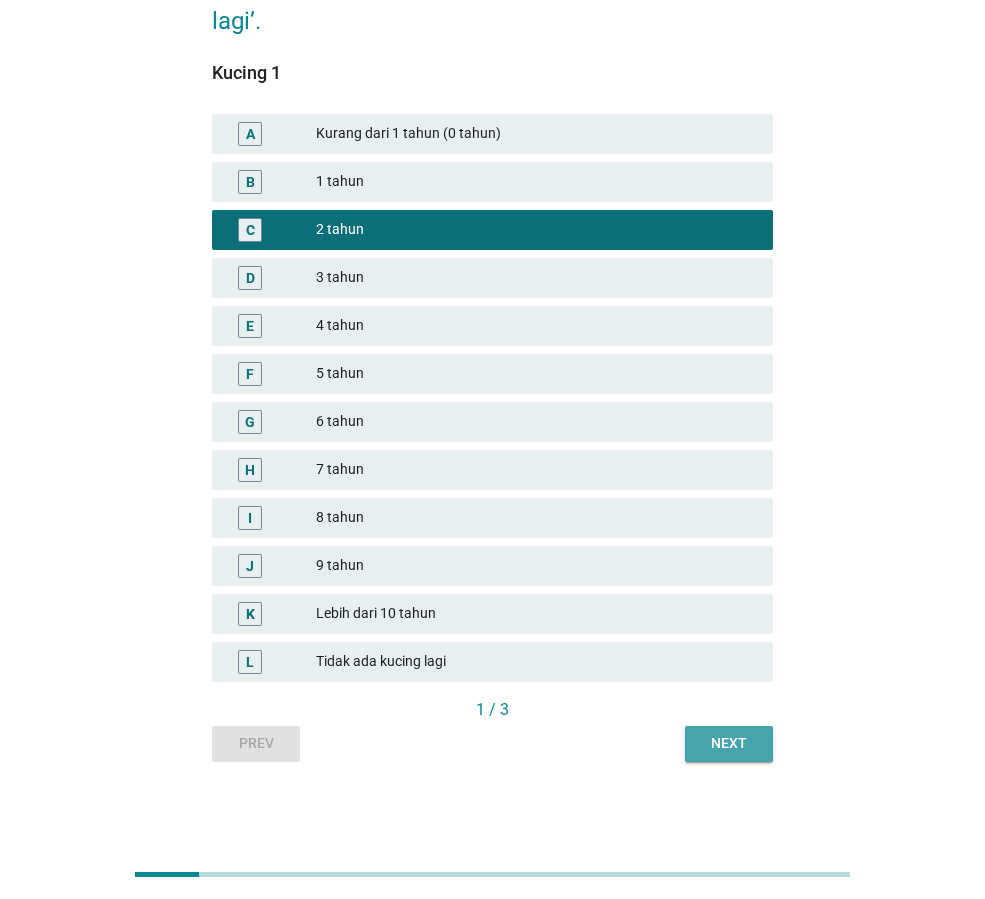 click on "Next" at bounding box center [729, 744] 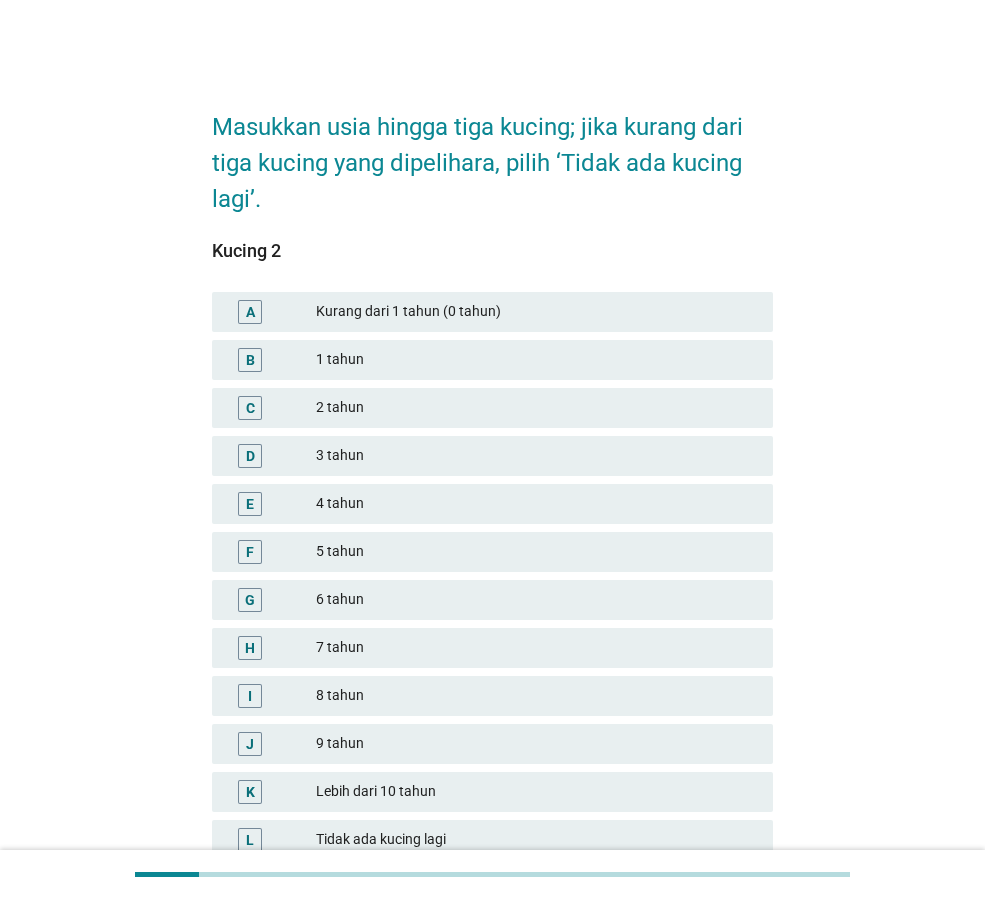 click on "1 tahun" at bounding box center (536, 360) 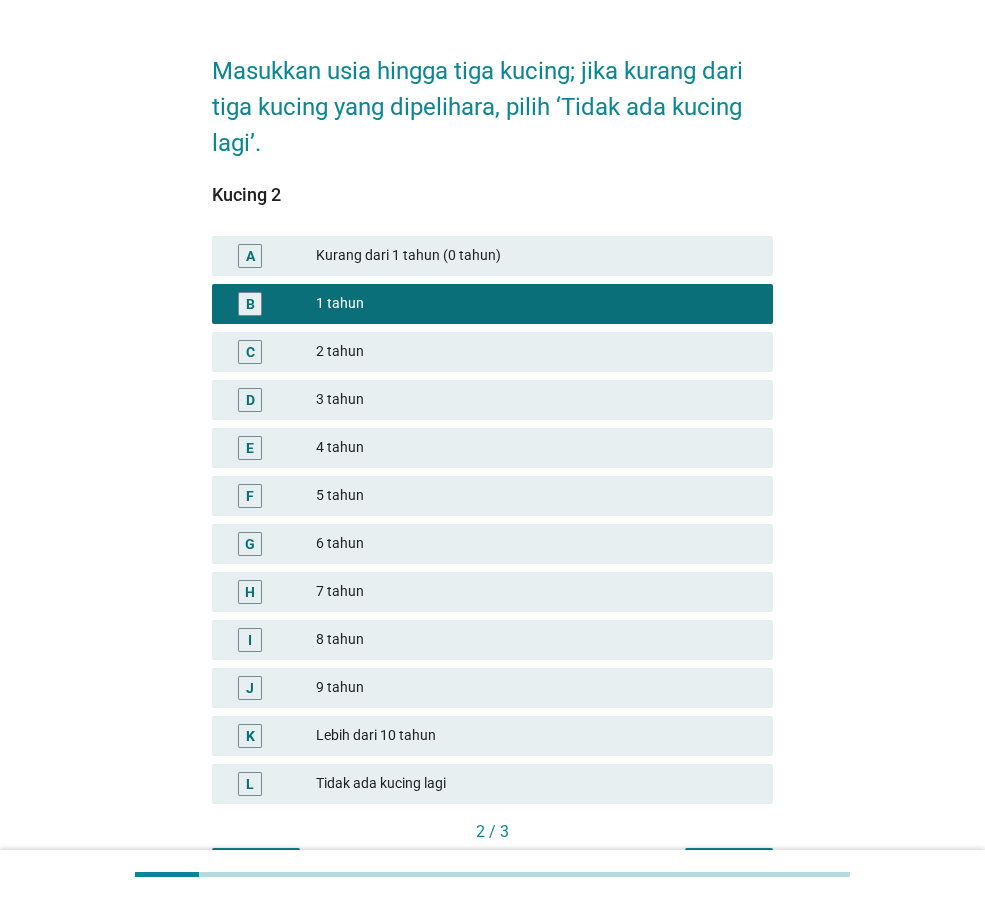 scroll, scrollTop: 178, scrollLeft: 0, axis: vertical 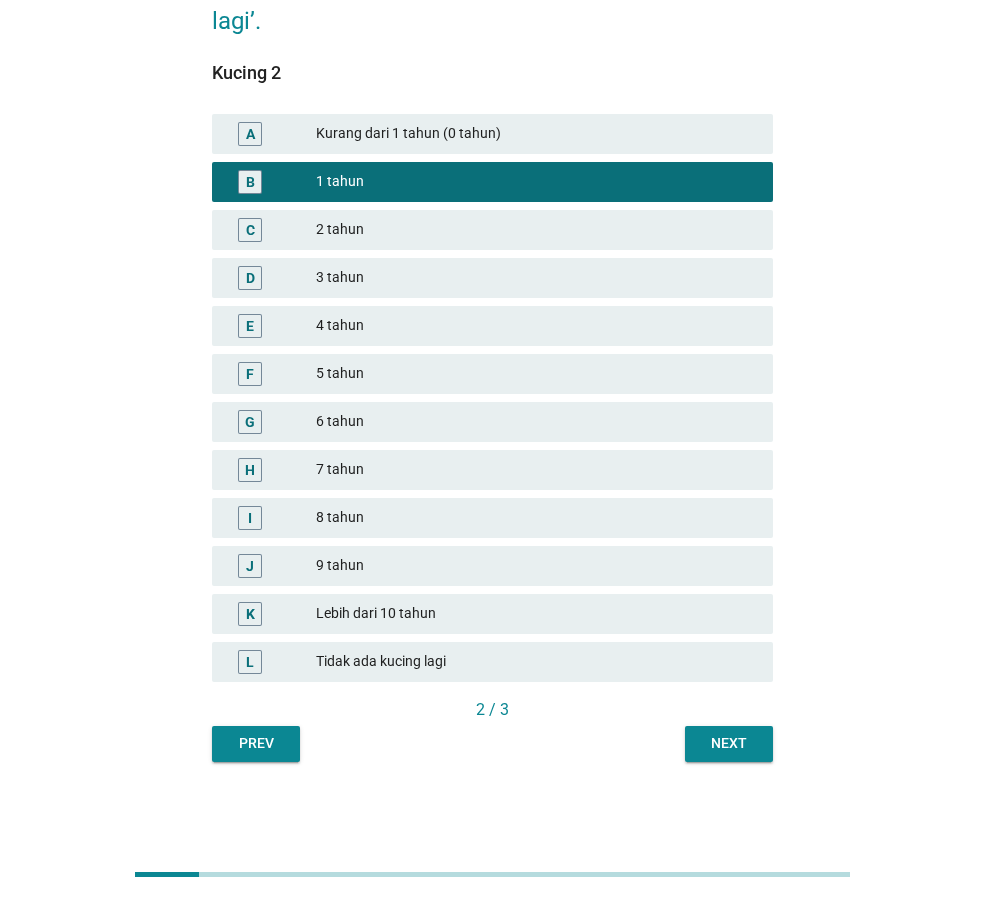 click on "Next" at bounding box center [729, 743] 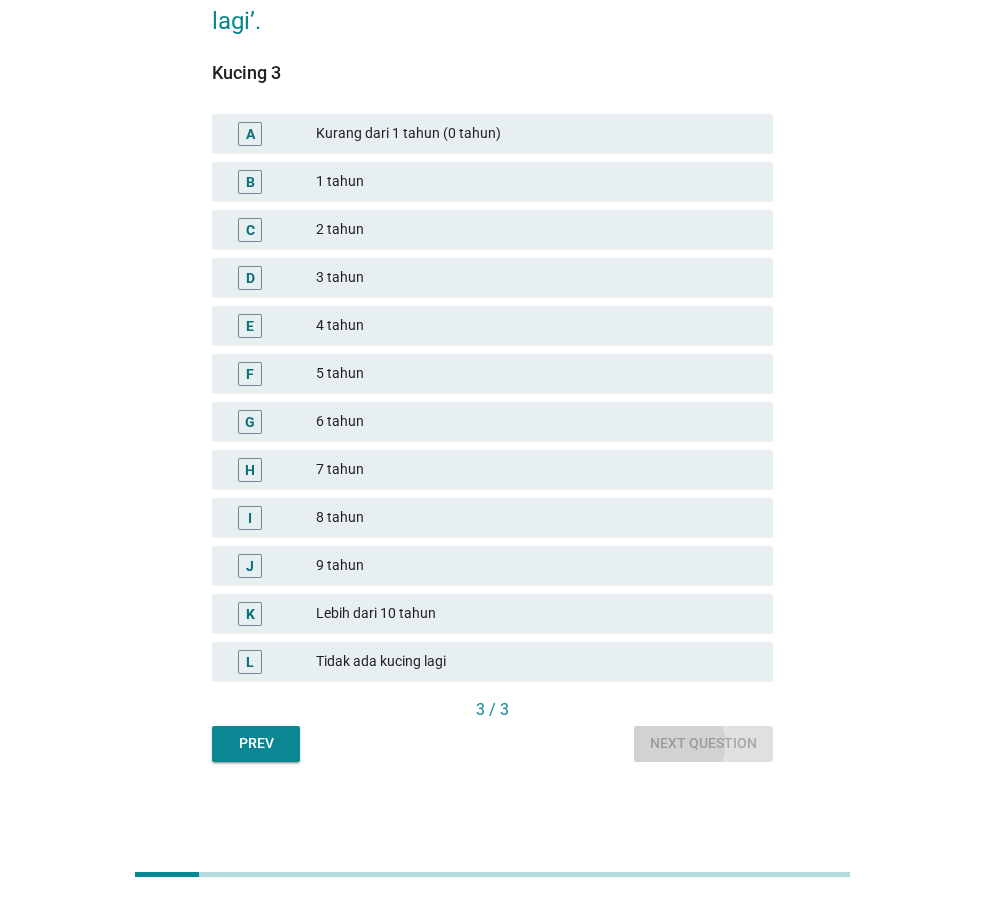scroll, scrollTop: 0, scrollLeft: 0, axis: both 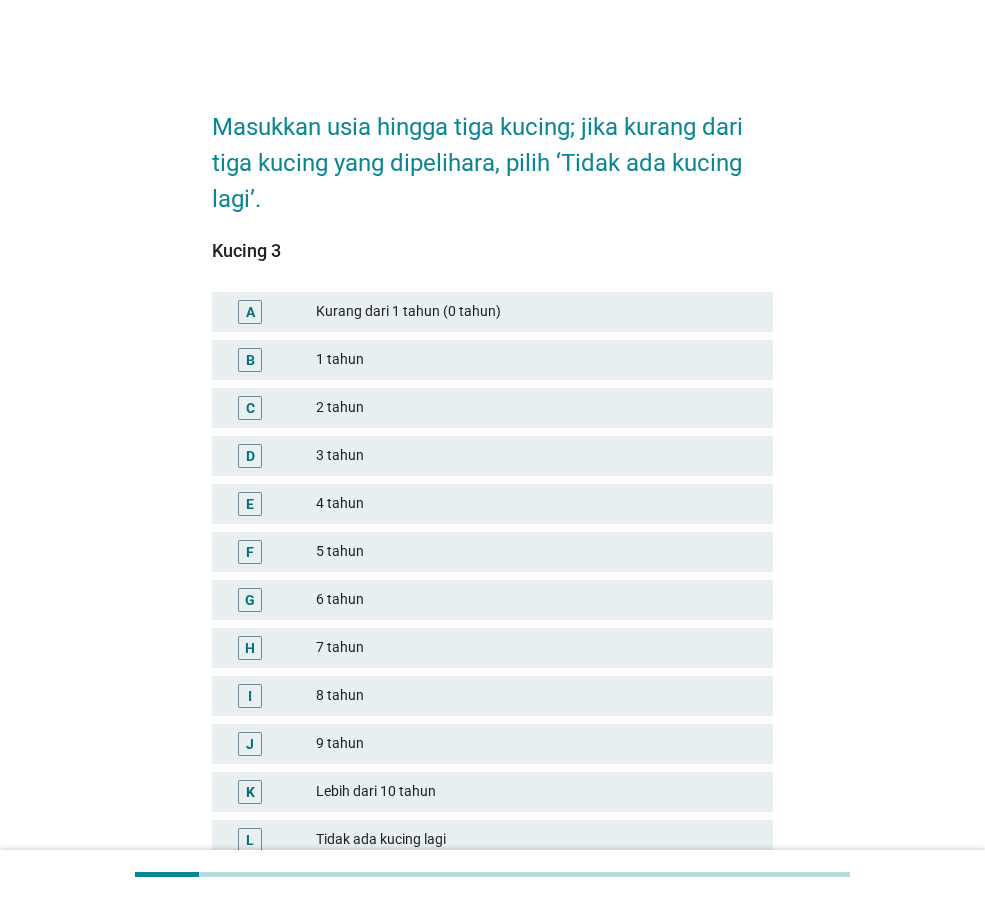 click on "Kurang dari 1 tahun (0 tahun)" at bounding box center (536, 312) 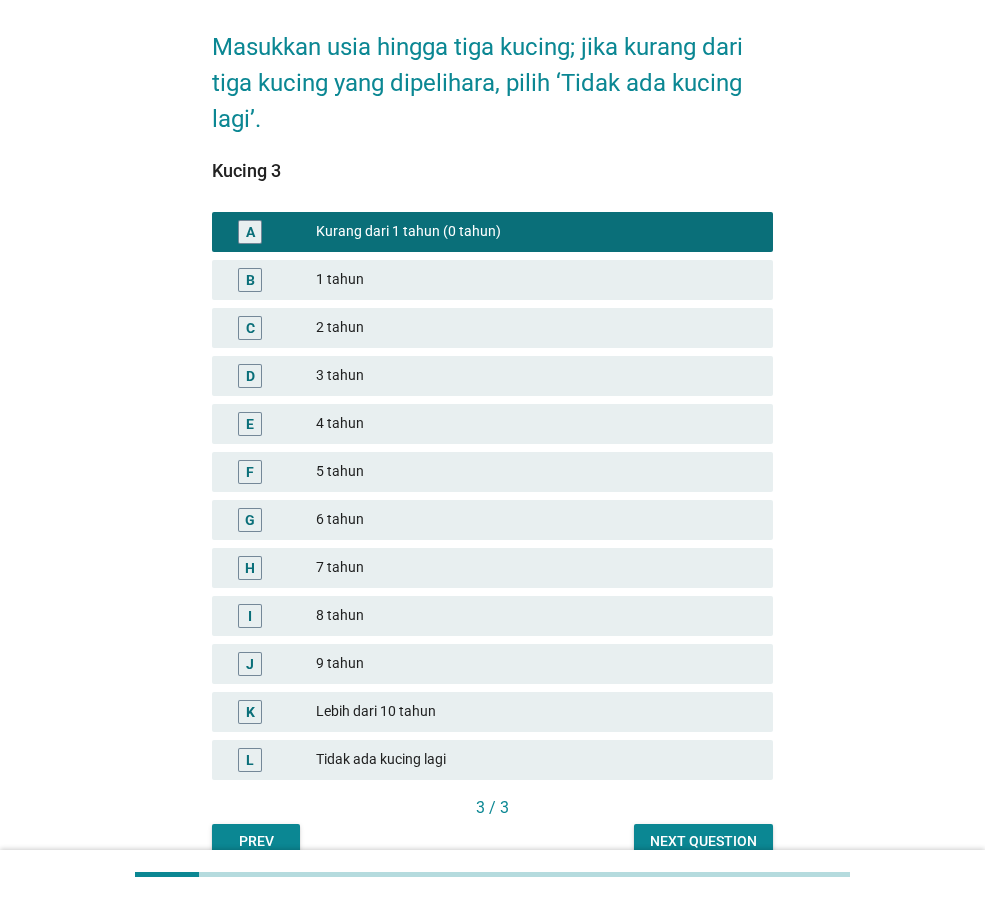 scroll, scrollTop: 178, scrollLeft: 0, axis: vertical 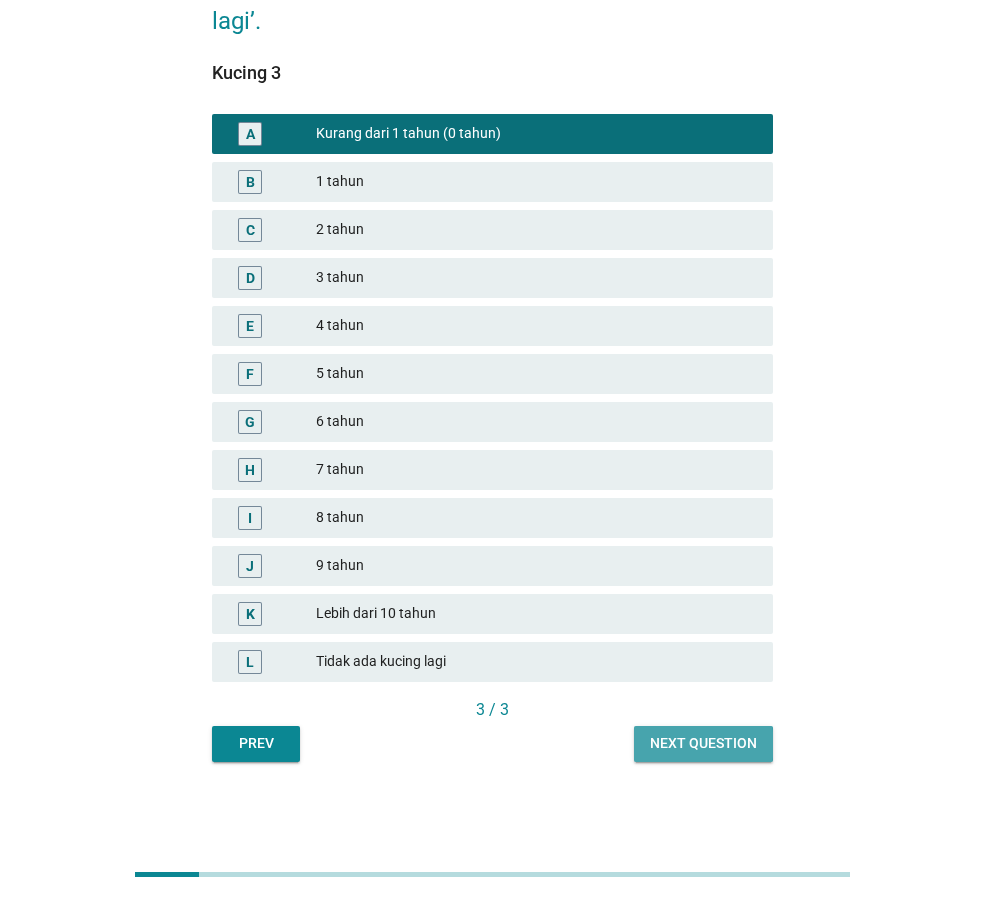 click on "Next question" at bounding box center (703, 743) 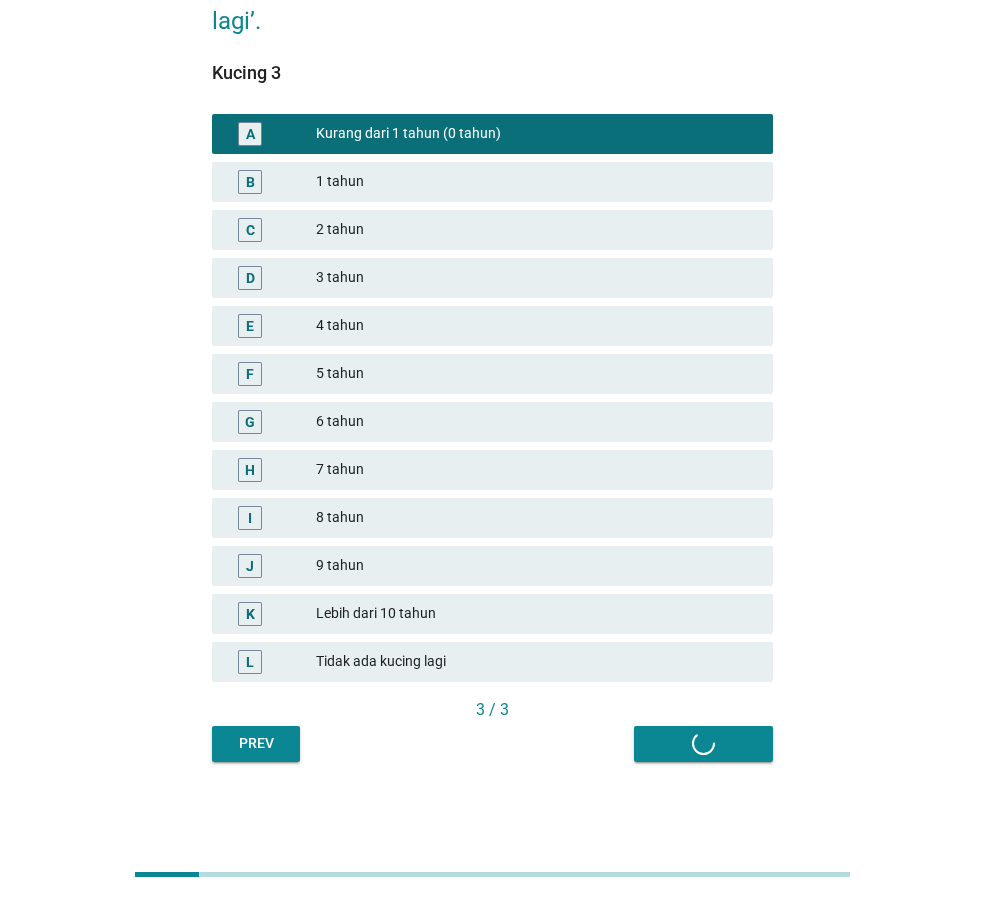 scroll, scrollTop: 0, scrollLeft: 0, axis: both 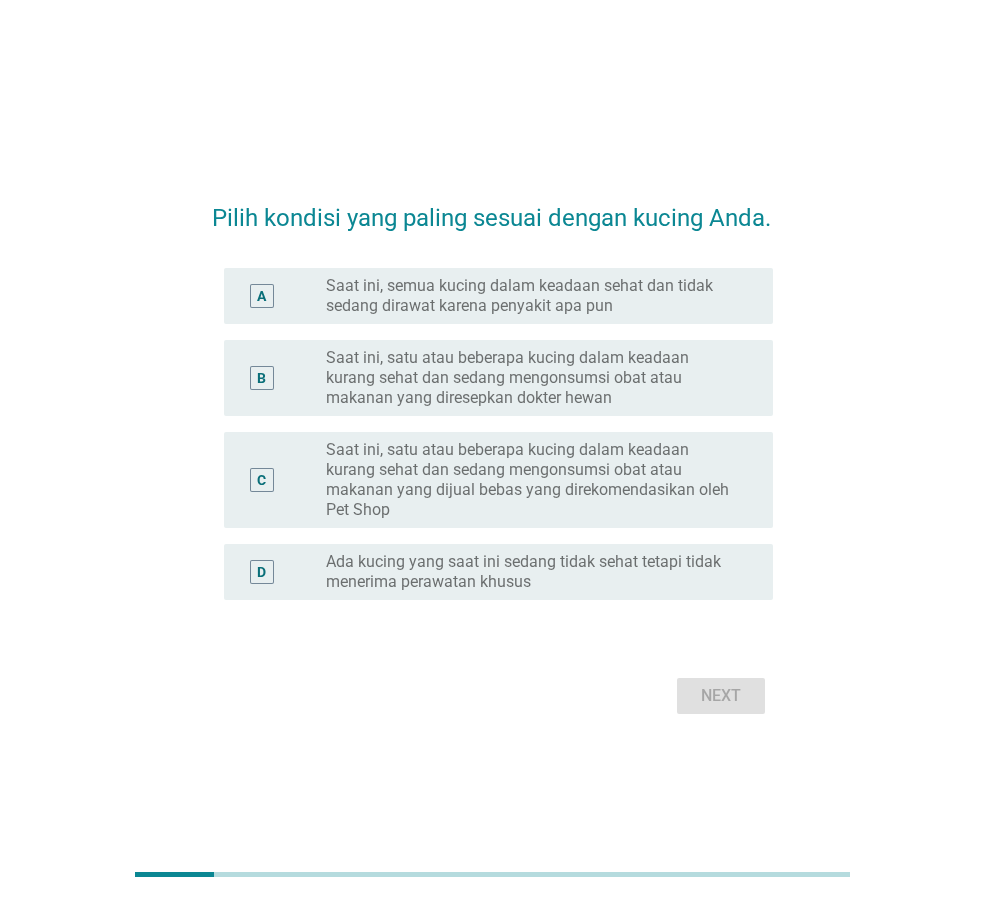 click on "Saat ini, semua kucing dalam keadaan sehat dan tidak sedang dirawat karena penyakit apa pun" at bounding box center [533, 296] 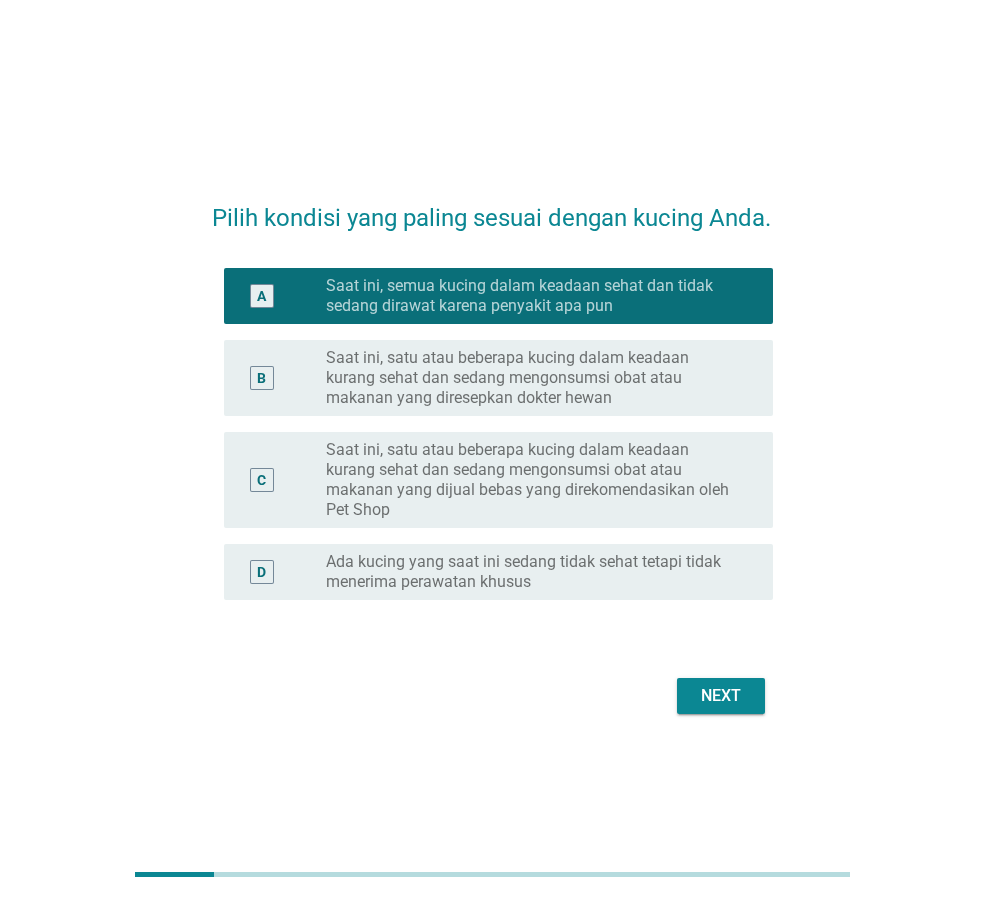 click on "Next" at bounding box center [721, 696] 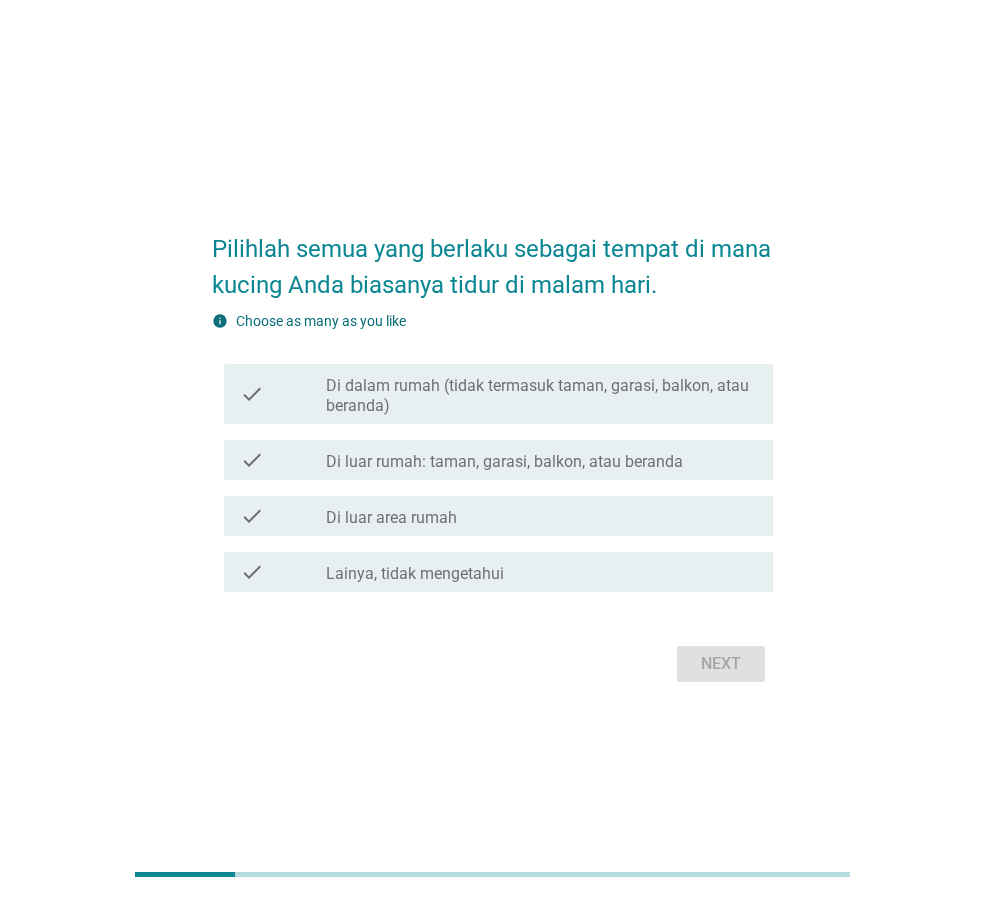 click on "Di dalam rumah (tidak termasuk taman, garasi, balkon, atau beranda)" at bounding box center (541, 396) 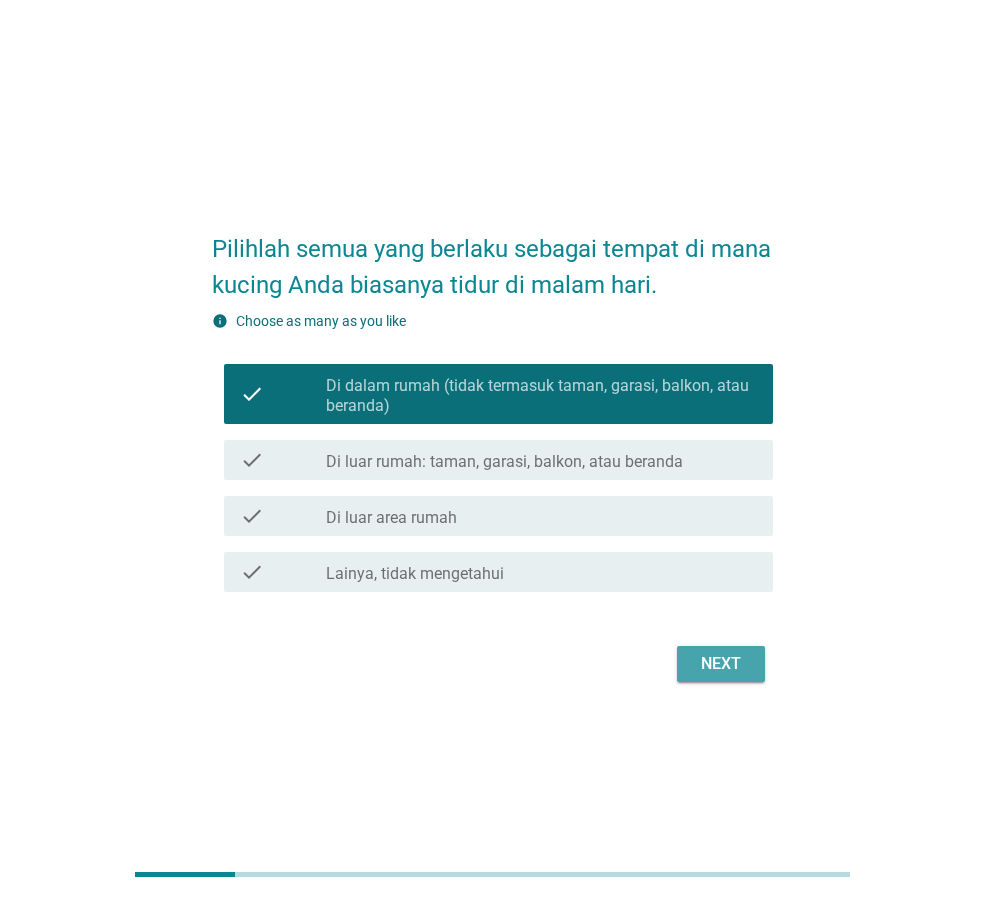 click on "Next" at bounding box center [721, 664] 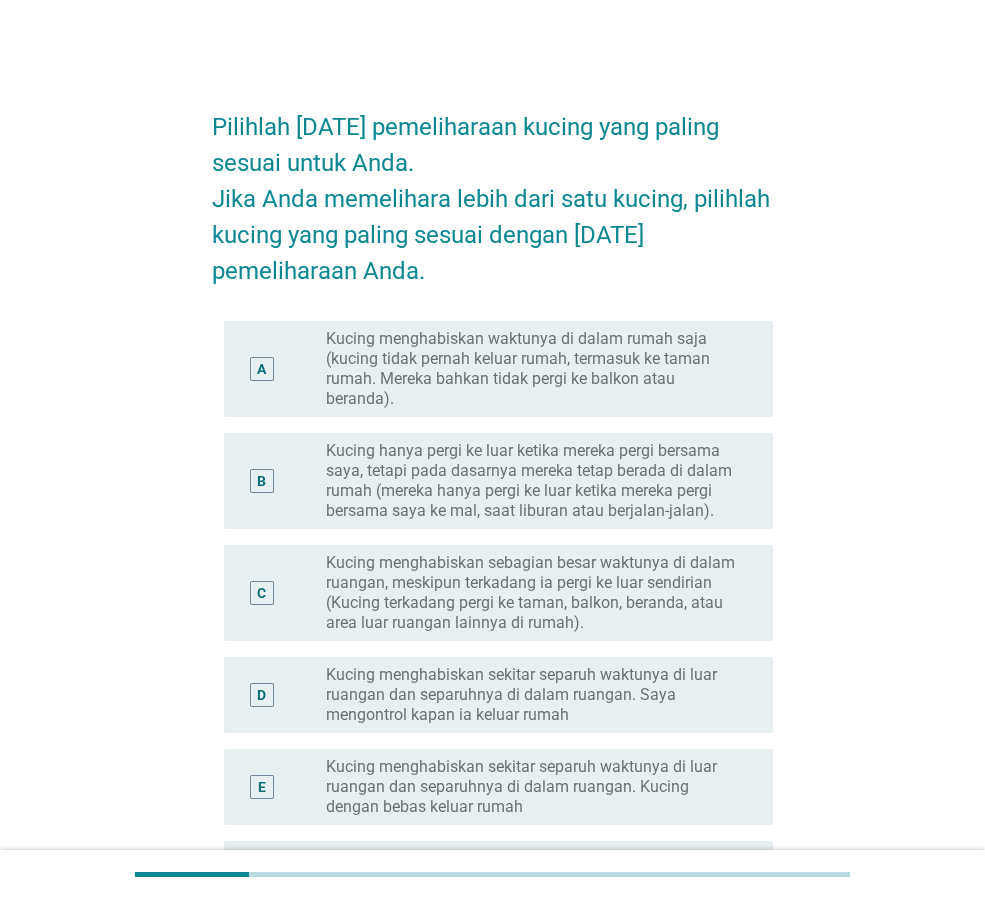 click on "Kucing menghabiskan waktunya di dalam rumah saja (kucing tidak pernah keluar rumah, termasuk ke taman rumah. Mereka bahkan tidak pergi ke balkon atau beranda)." at bounding box center (533, 369) 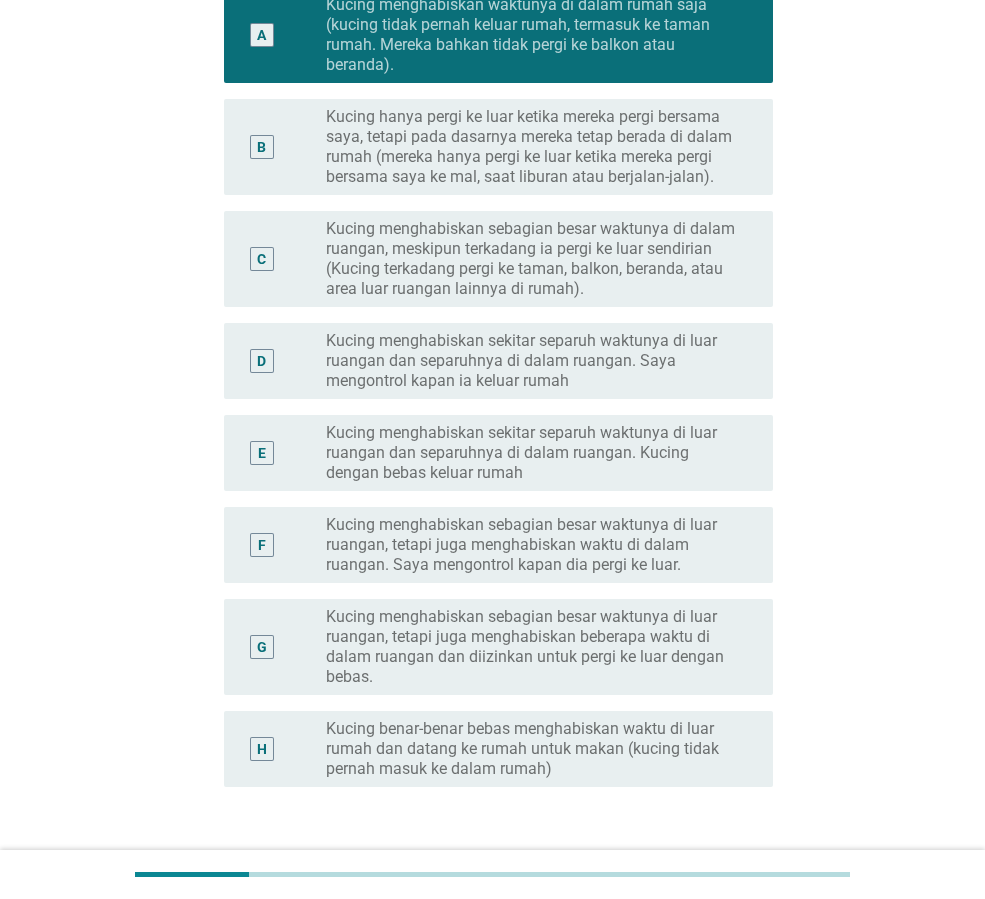 scroll, scrollTop: 479, scrollLeft: 0, axis: vertical 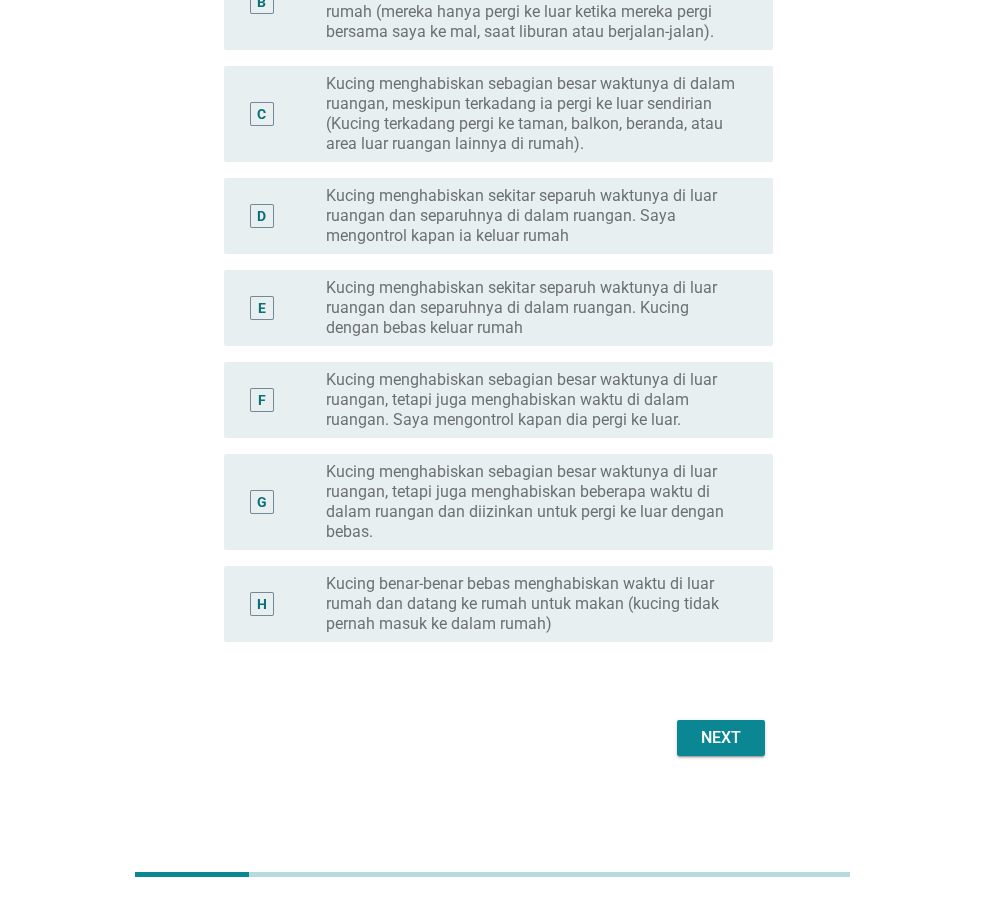 click on "Next" at bounding box center [721, 738] 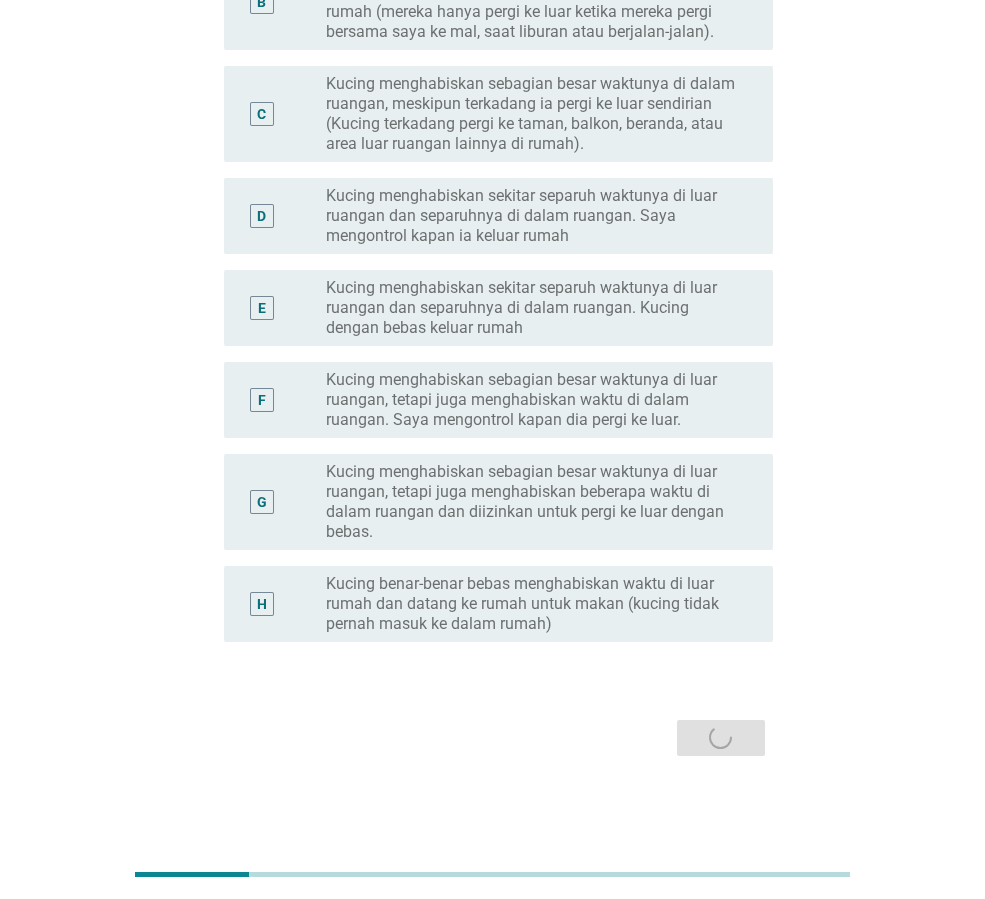 scroll, scrollTop: 0, scrollLeft: 0, axis: both 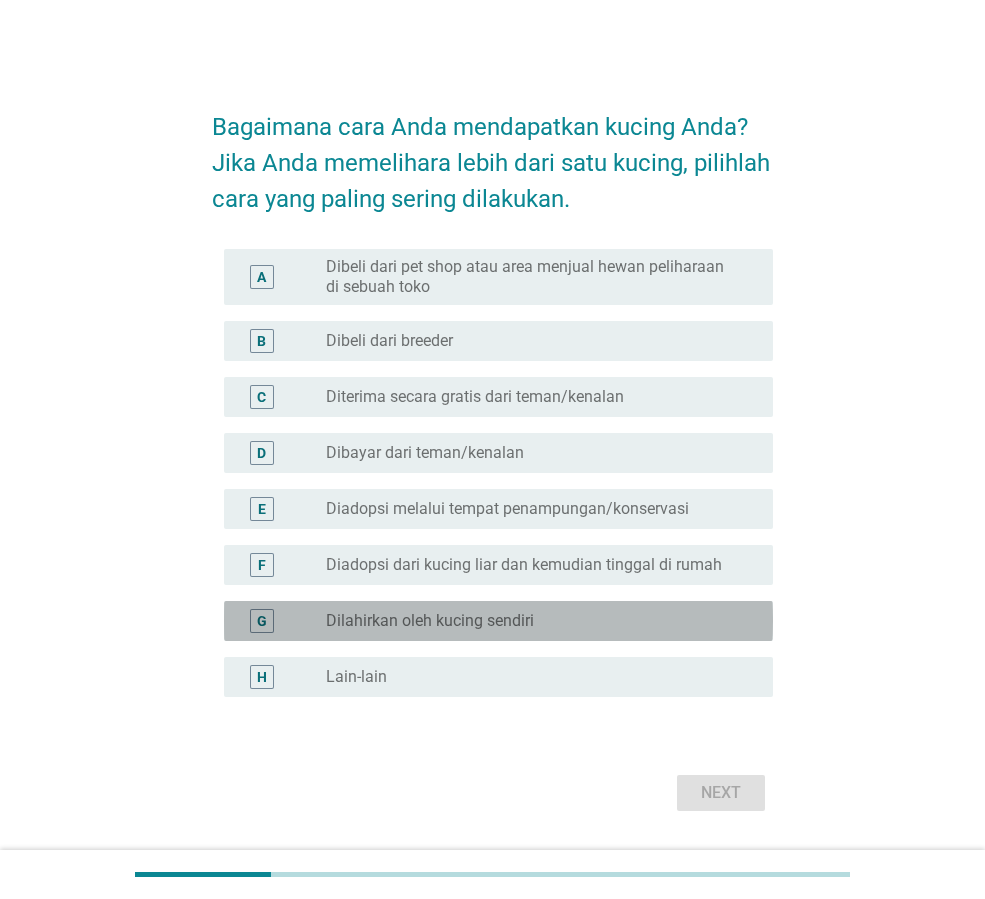click on "Dilahirkan oleh kucing sendiri" at bounding box center (430, 621) 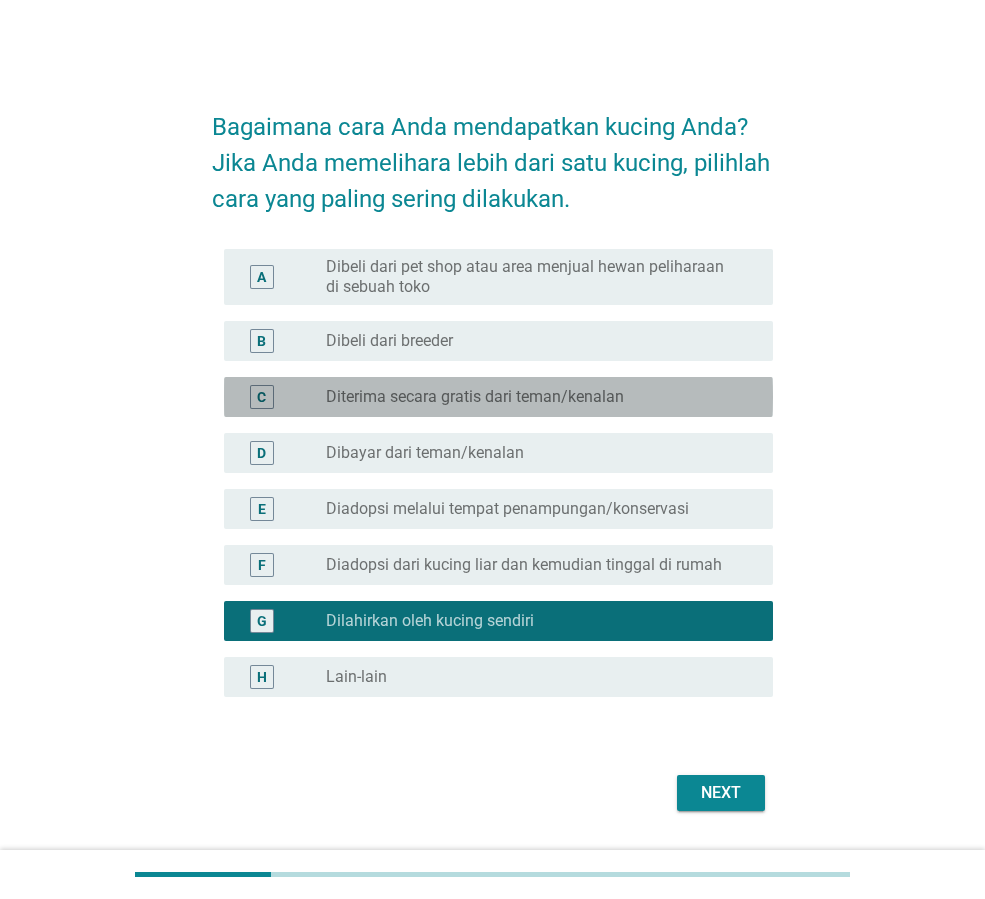 click on "Diterima secara gratis dari teman/kenalan" at bounding box center (475, 397) 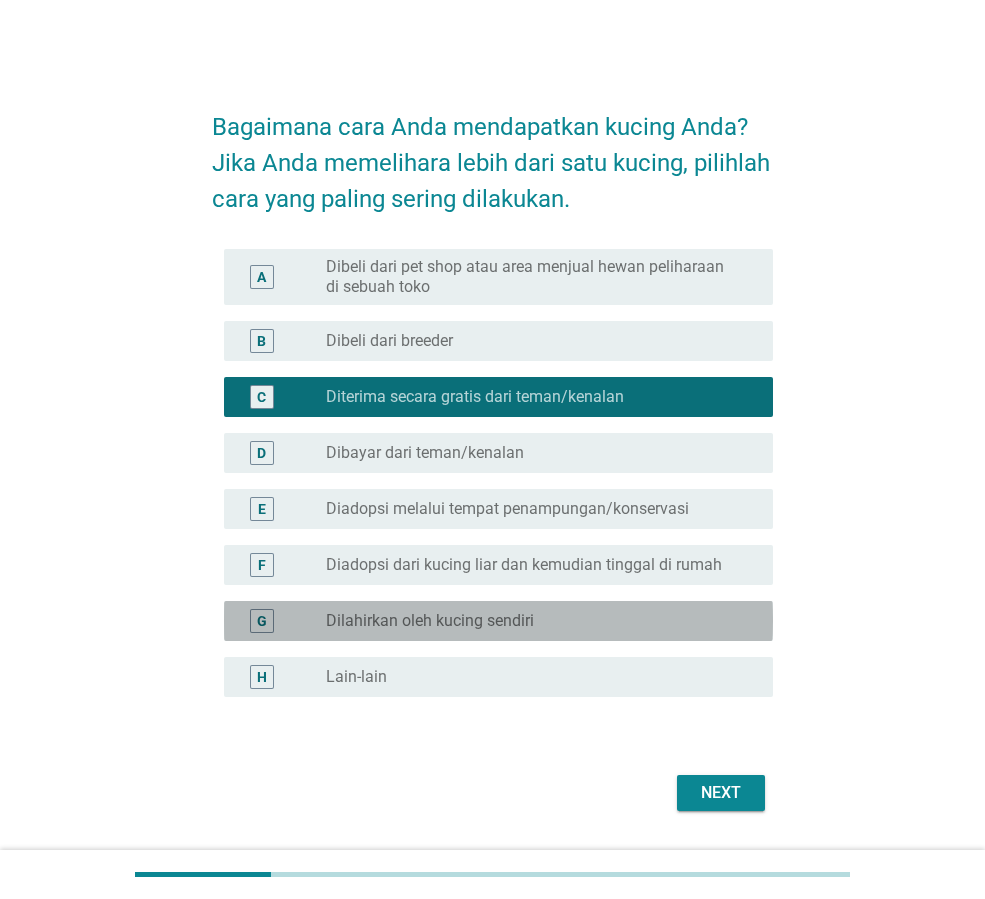 click on "Dilahirkan oleh kucing sendiri" at bounding box center (430, 621) 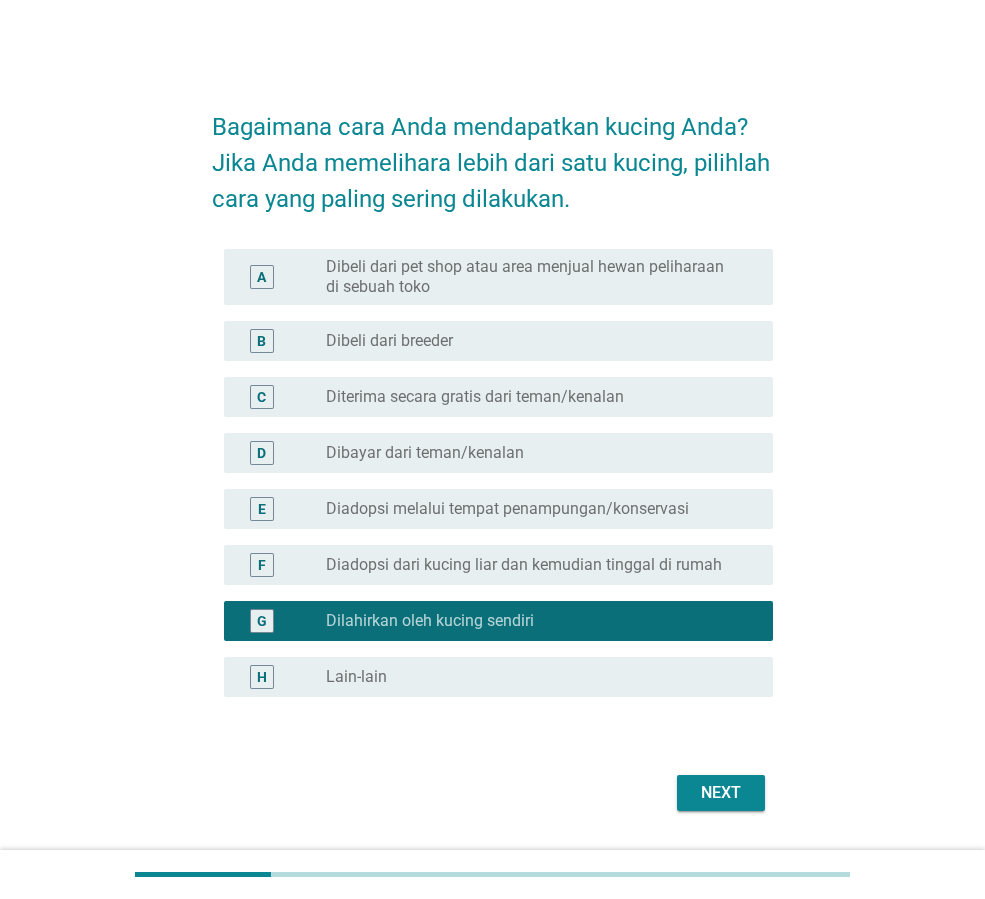 click on "Next" at bounding box center [721, 793] 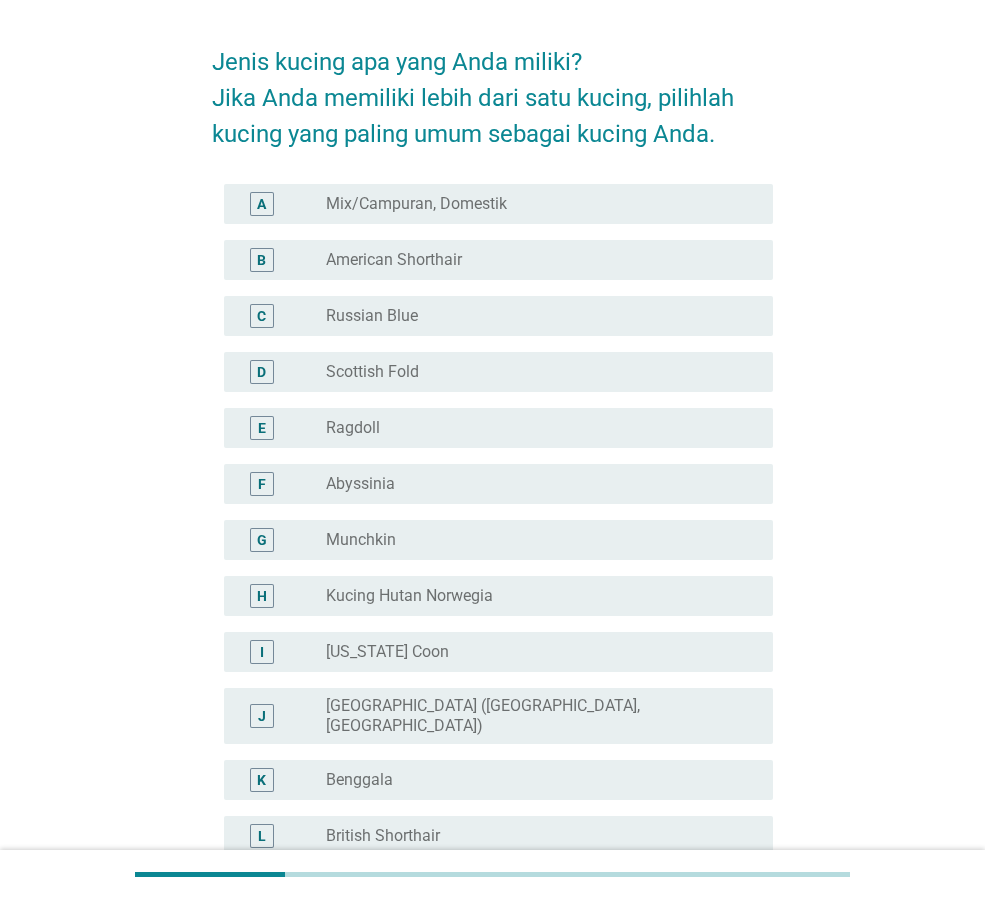scroll, scrollTop: 100, scrollLeft: 0, axis: vertical 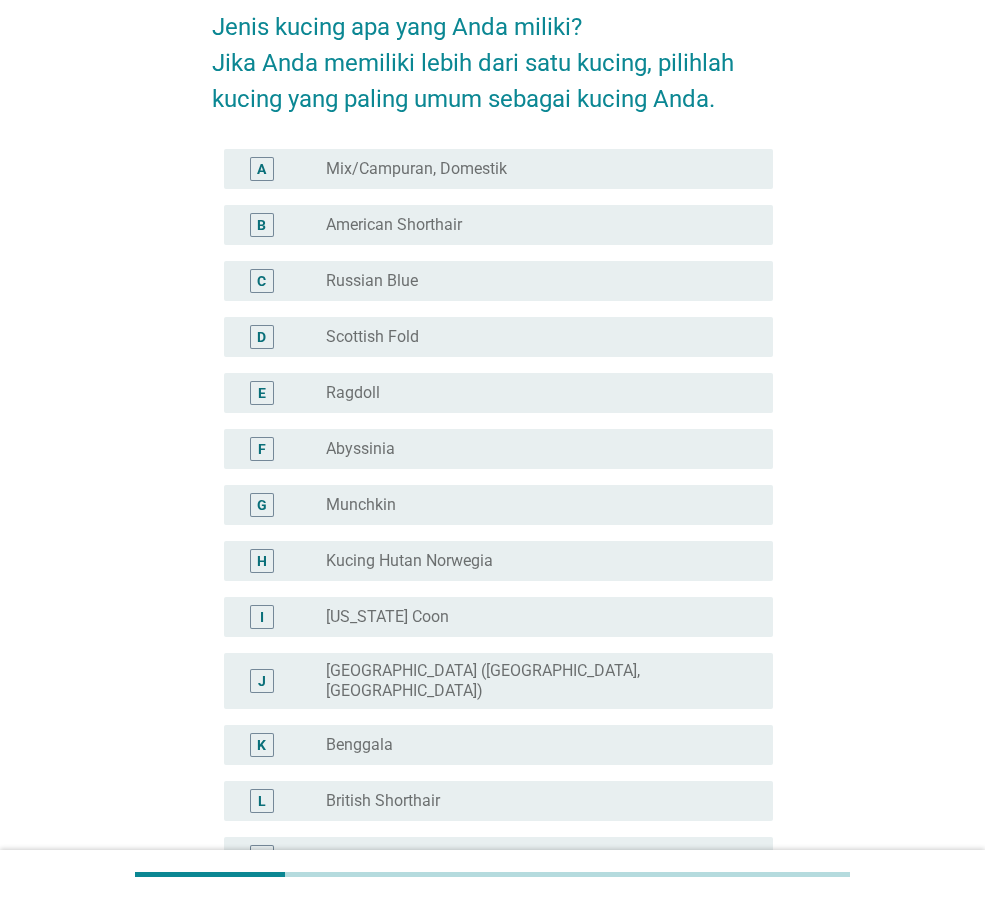 click on "J     radio_button_unchecked [GEOGRAPHIC_DATA] ([GEOGRAPHIC_DATA], [GEOGRAPHIC_DATA])" at bounding box center [498, 681] 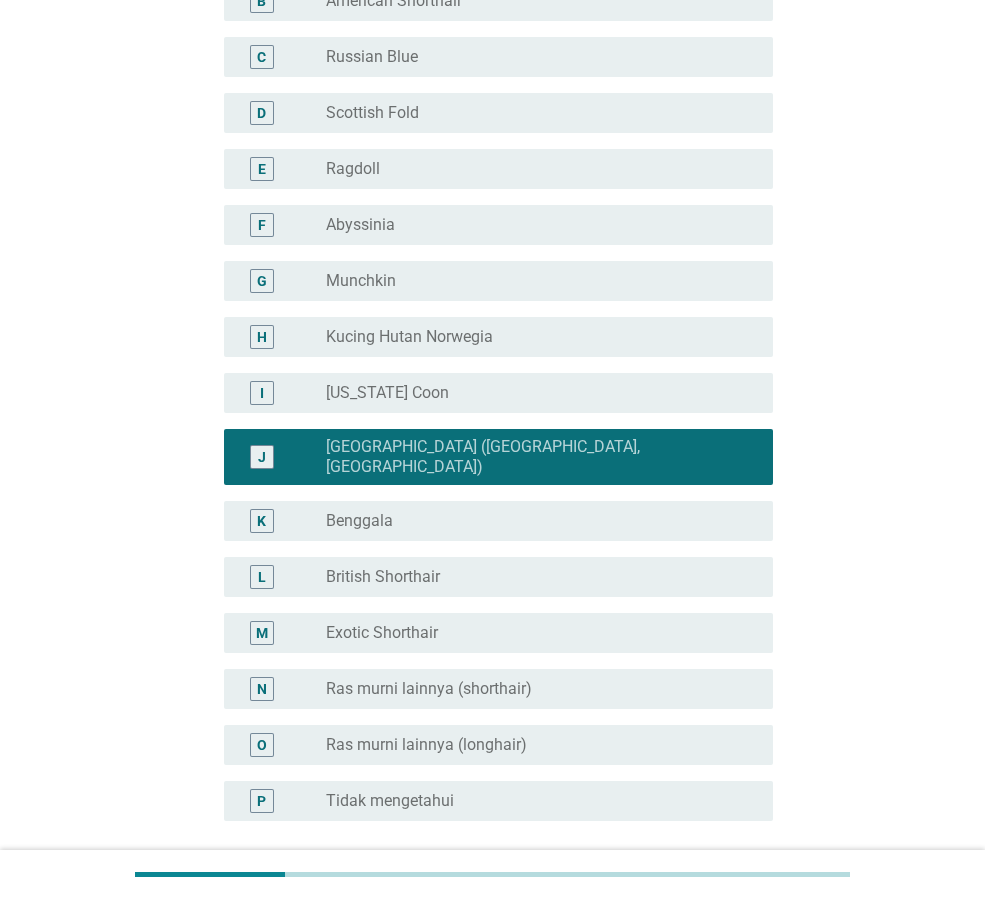 scroll, scrollTop: 400, scrollLeft: 0, axis: vertical 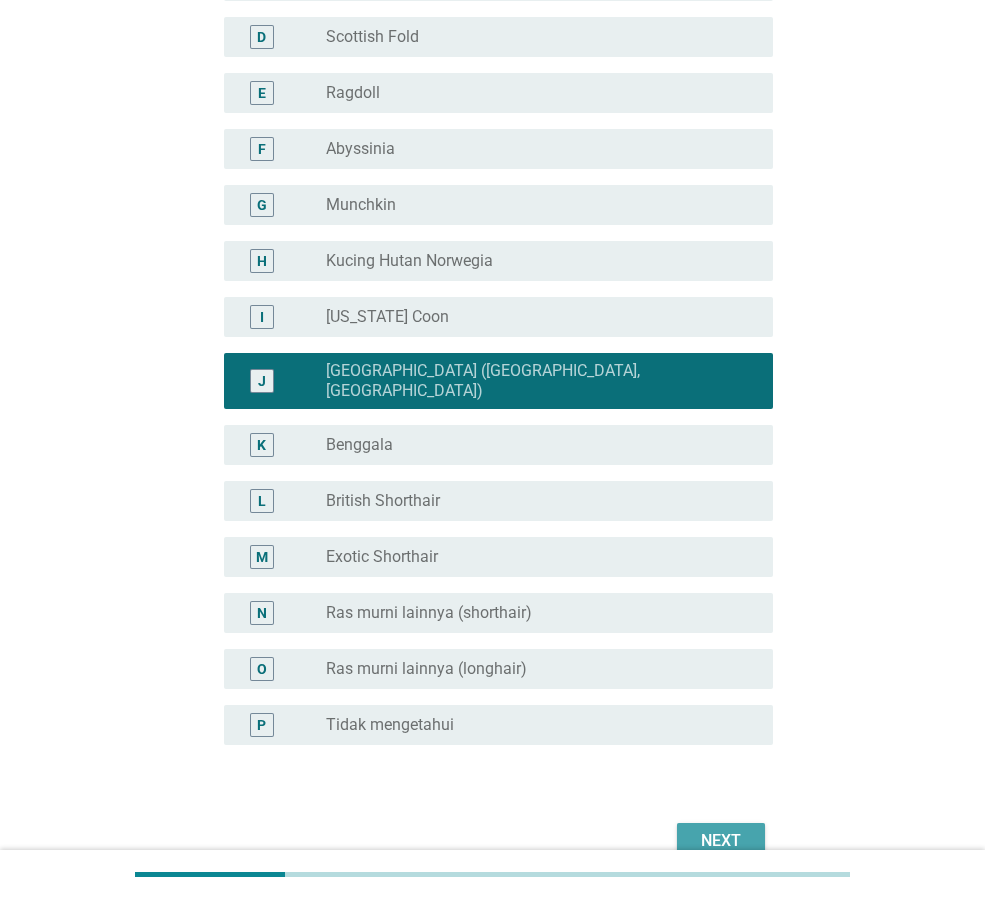 click on "Next" at bounding box center [721, 841] 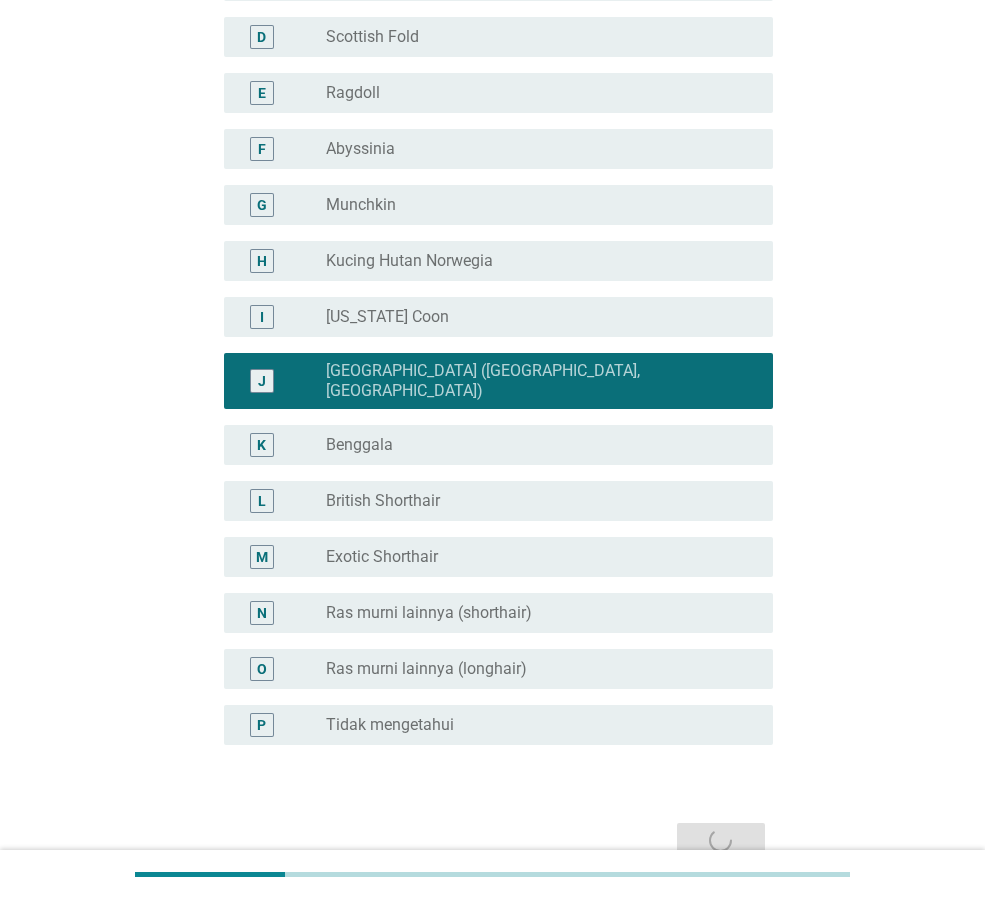 scroll, scrollTop: 0, scrollLeft: 0, axis: both 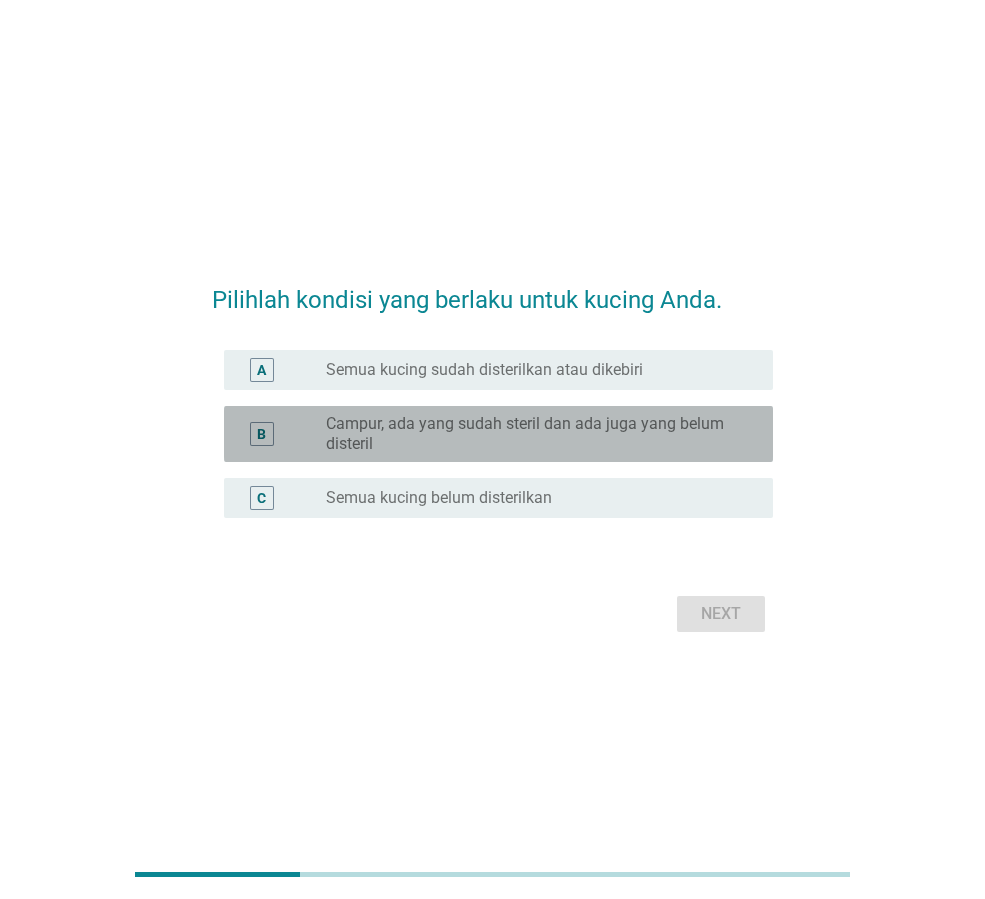 click on "B     radio_button_unchecked Campur, ada yang sudah steril dan ada juga yang belum disteril" at bounding box center [498, 434] 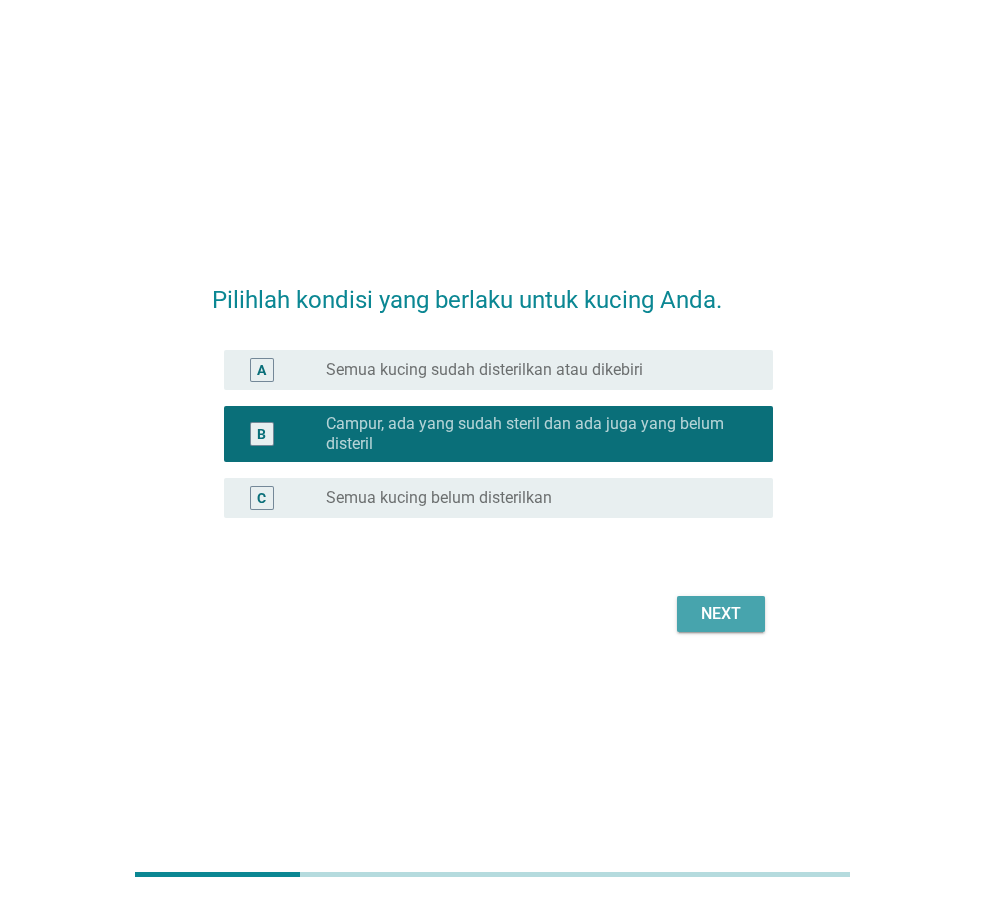 click on "Next" at bounding box center (721, 614) 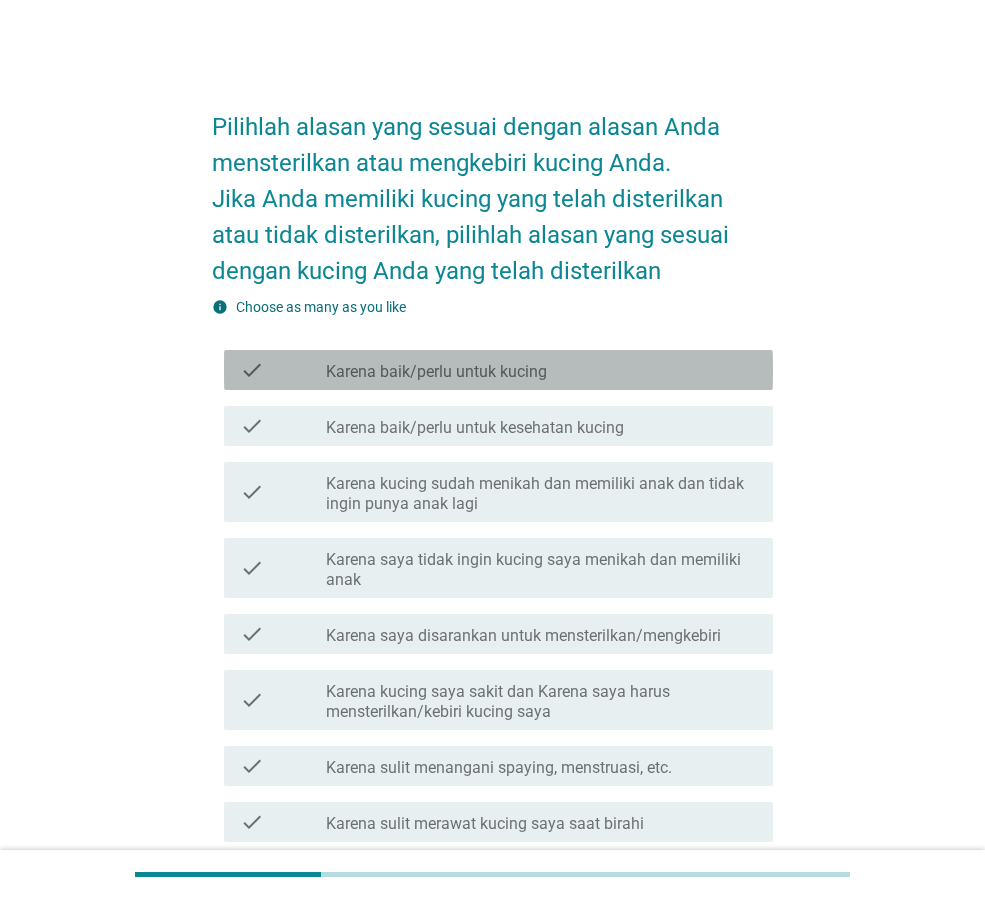 click on "Karena baik/perlu untuk kucing" at bounding box center [436, 372] 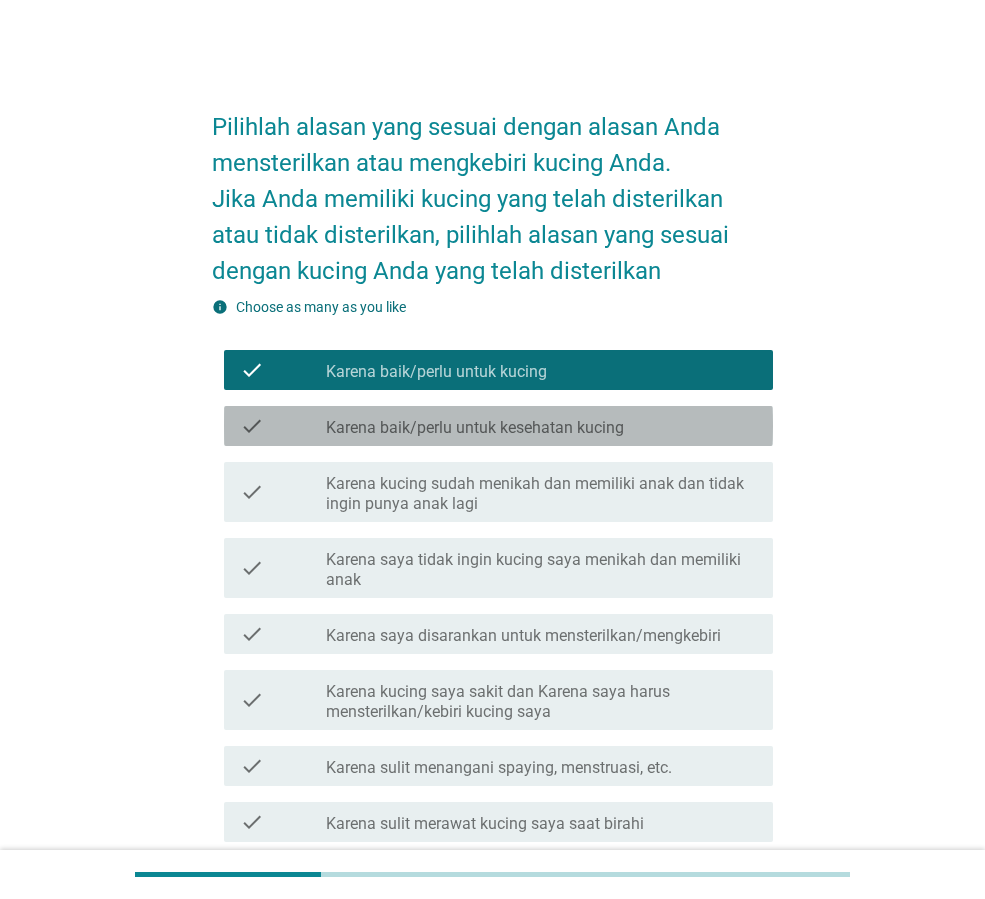 click on "Karena baik/perlu untuk kesehatan kucing" at bounding box center [475, 428] 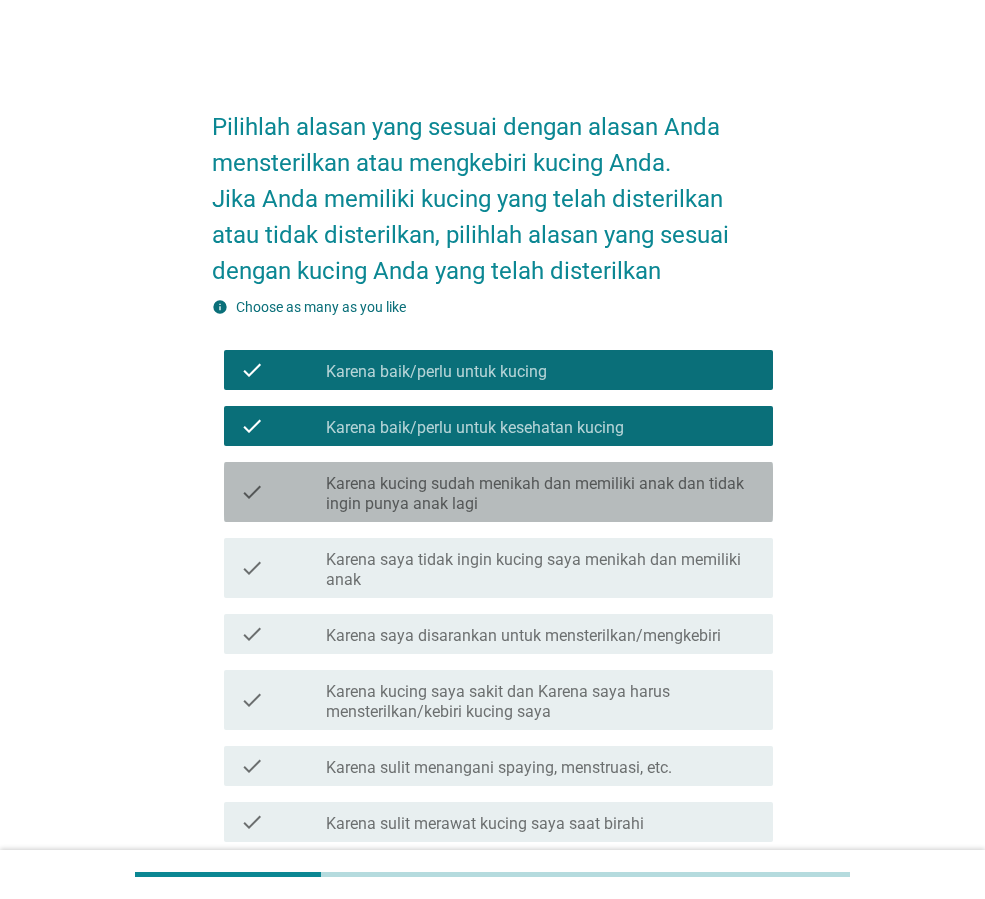 click on "Karena kucing sudah menikah dan memiliki anak dan tidak ingin punya anak lagi" at bounding box center (541, 494) 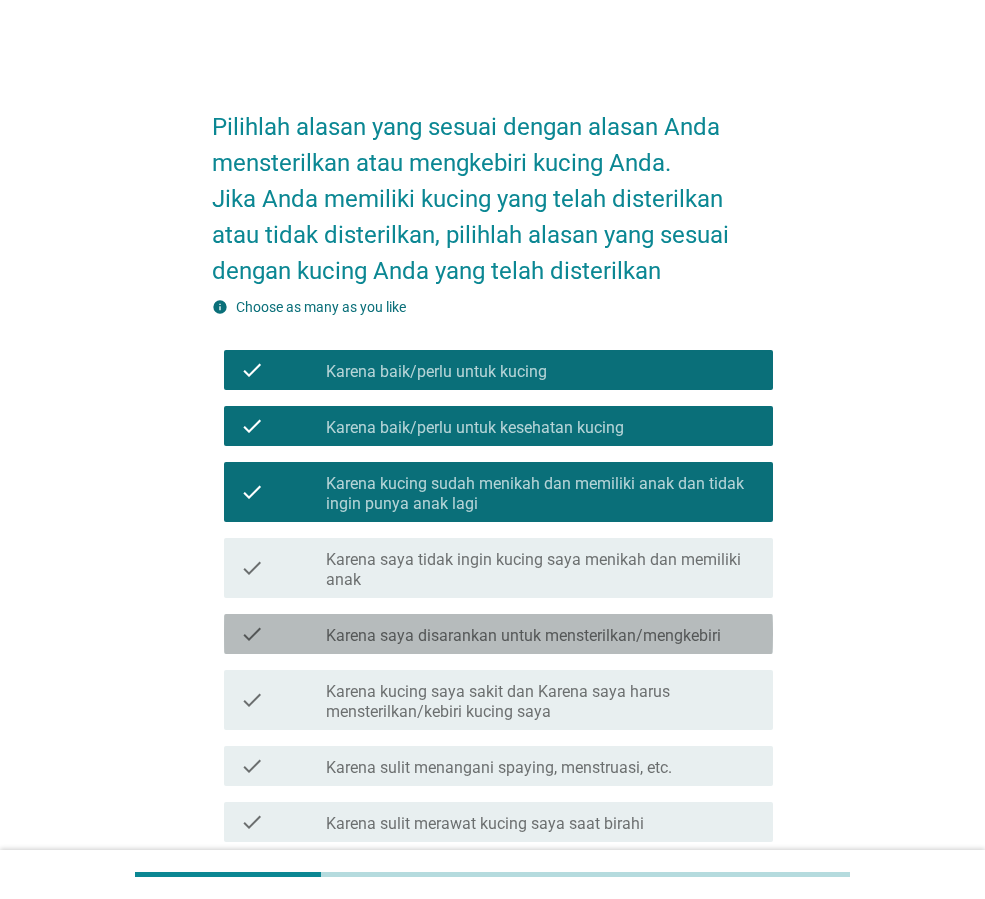 click on "Karena saya disarankan untuk mensterilkan/mengkebiri" at bounding box center (523, 636) 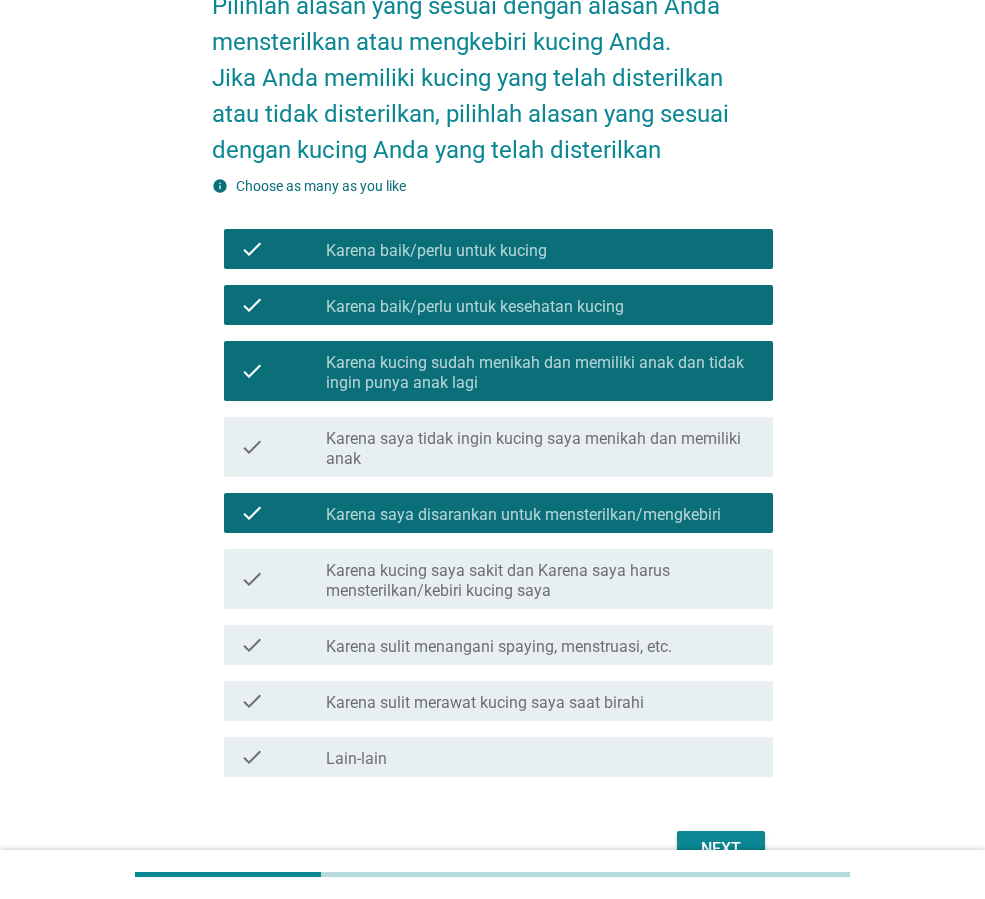 scroll, scrollTop: 200, scrollLeft: 0, axis: vertical 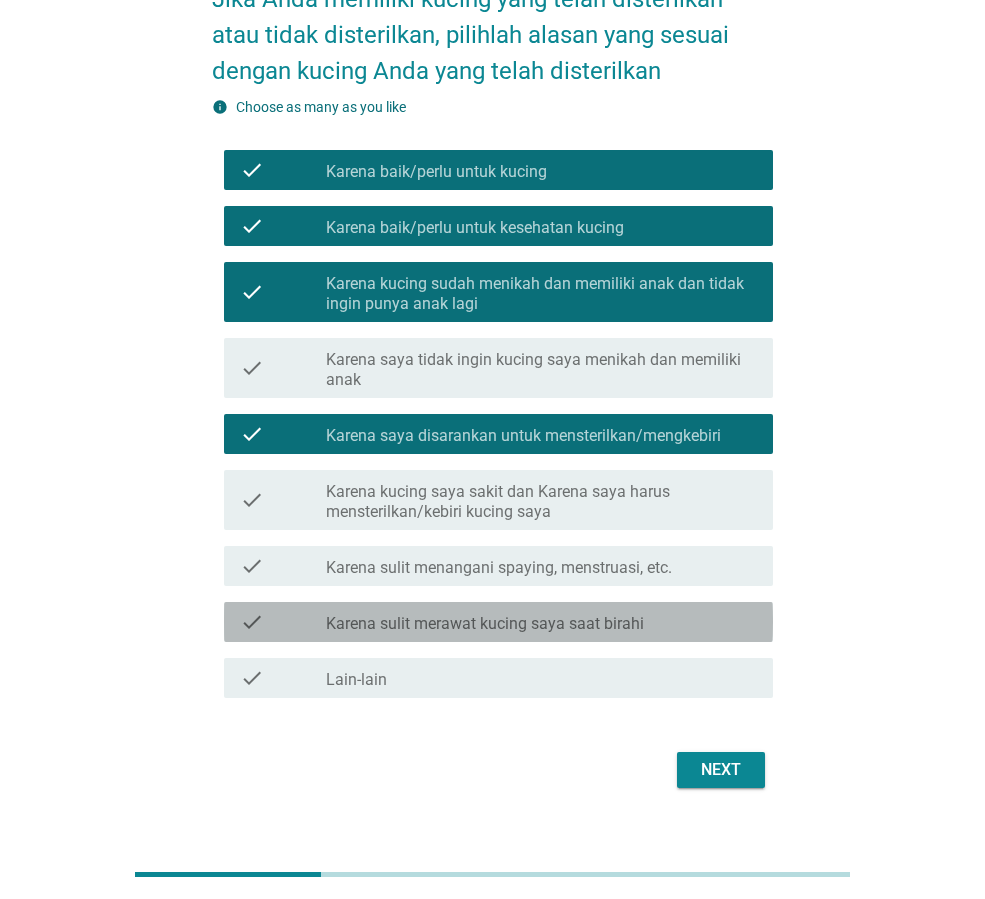 click on "check_box_outline_blank Karena sulit merawat kucing saya saat birahi" at bounding box center (541, 622) 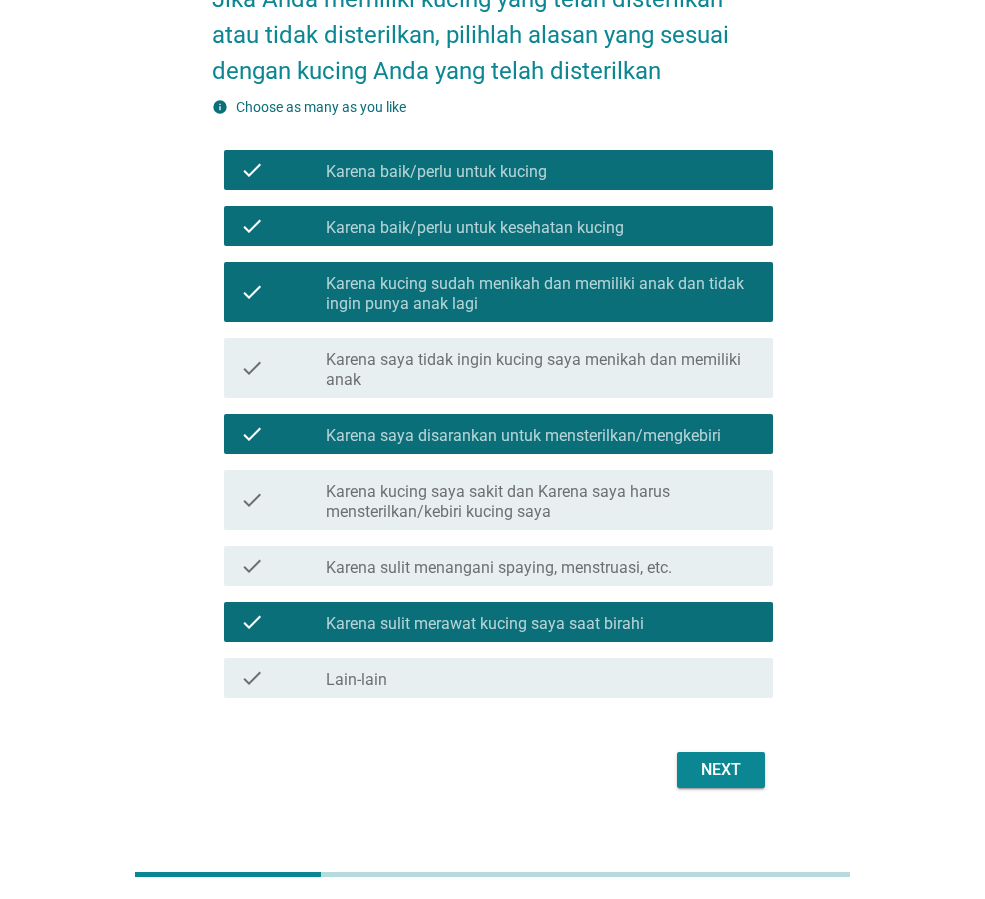 click on "Next" at bounding box center [721, 770] 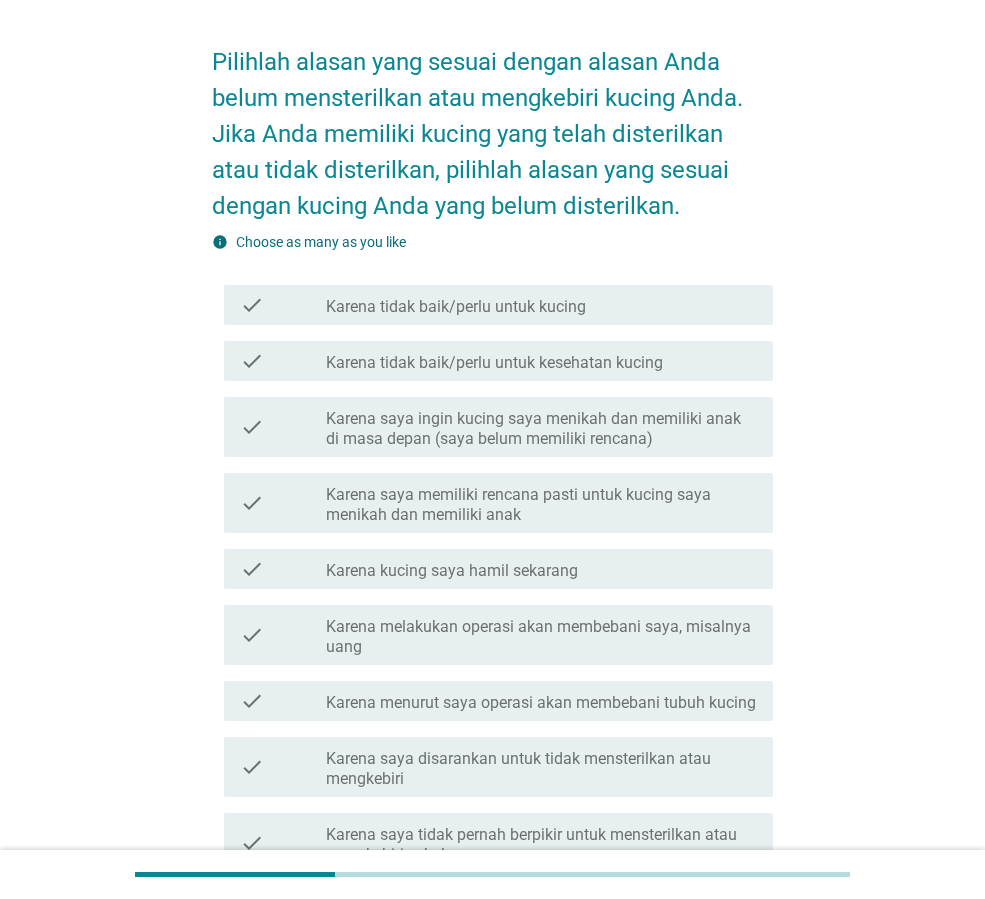 scroll, scrollTop: 100, scrollLeft: 0, axis: vertical 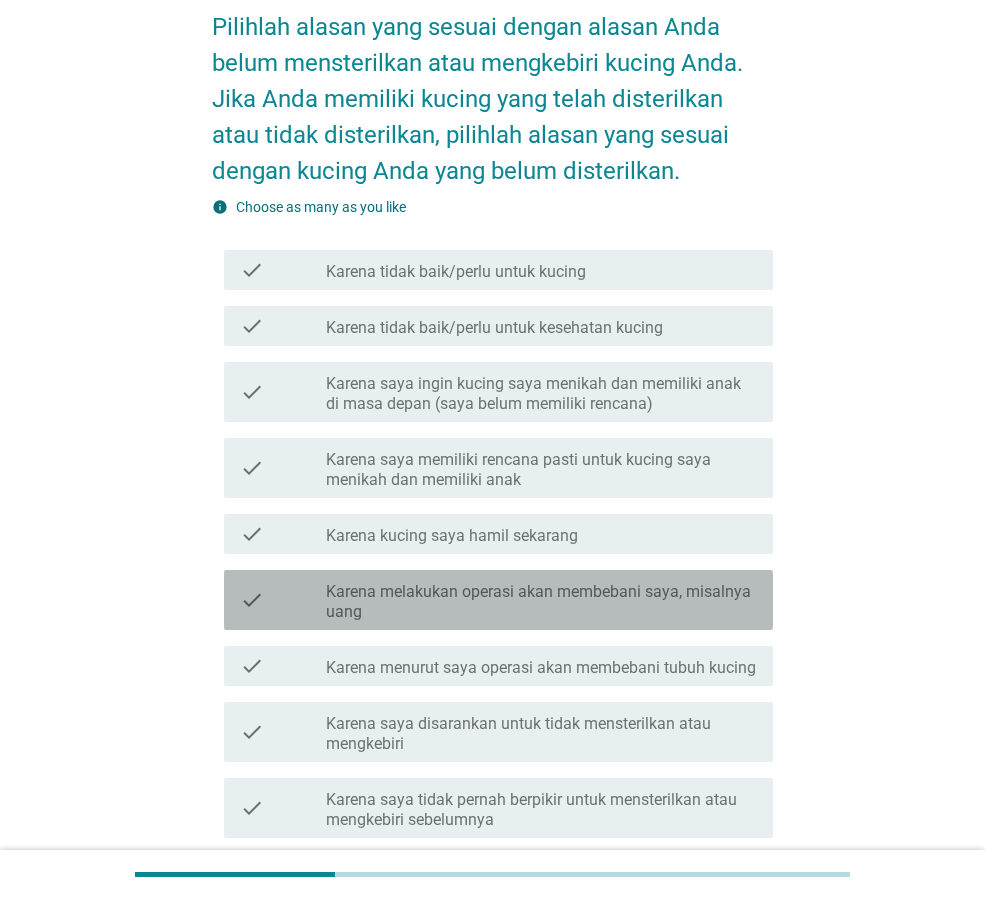 click on "Karena melakukan operasi akan membebani saya, misalnya uang" at bounding box center (541, 602) 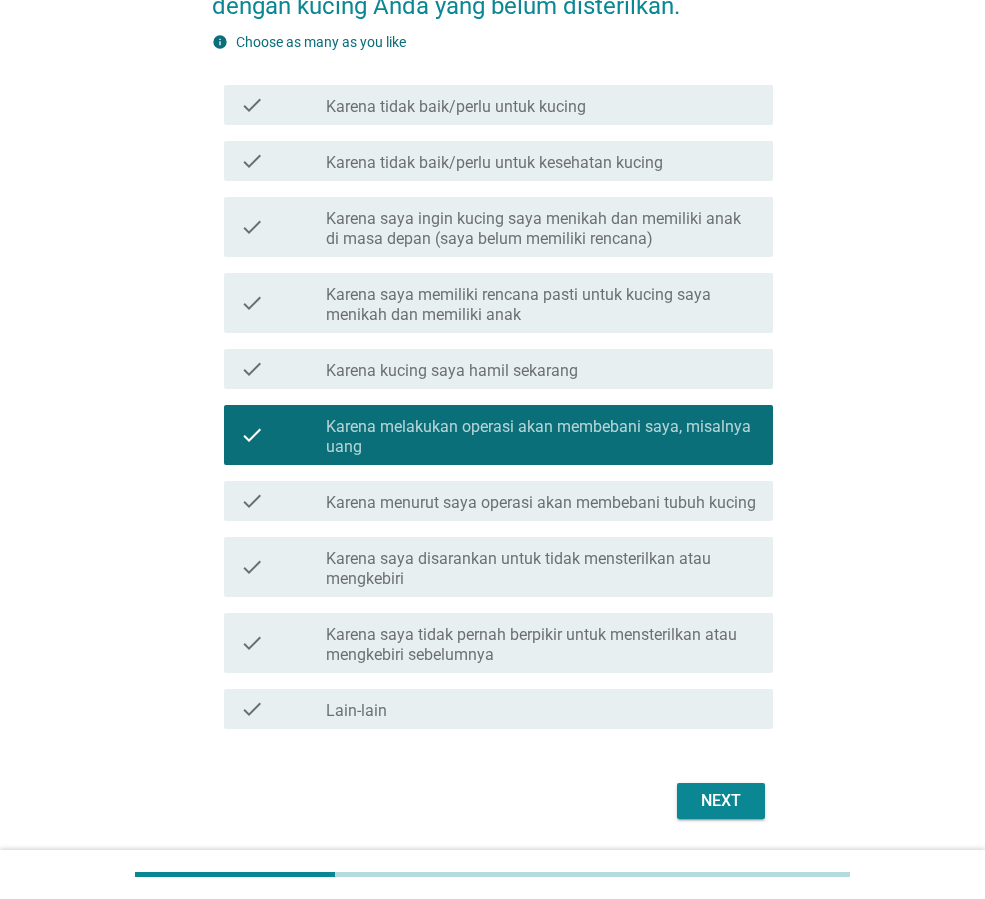 scroll, scrollTop: 300, scrollLeft: 0, axis: vertical 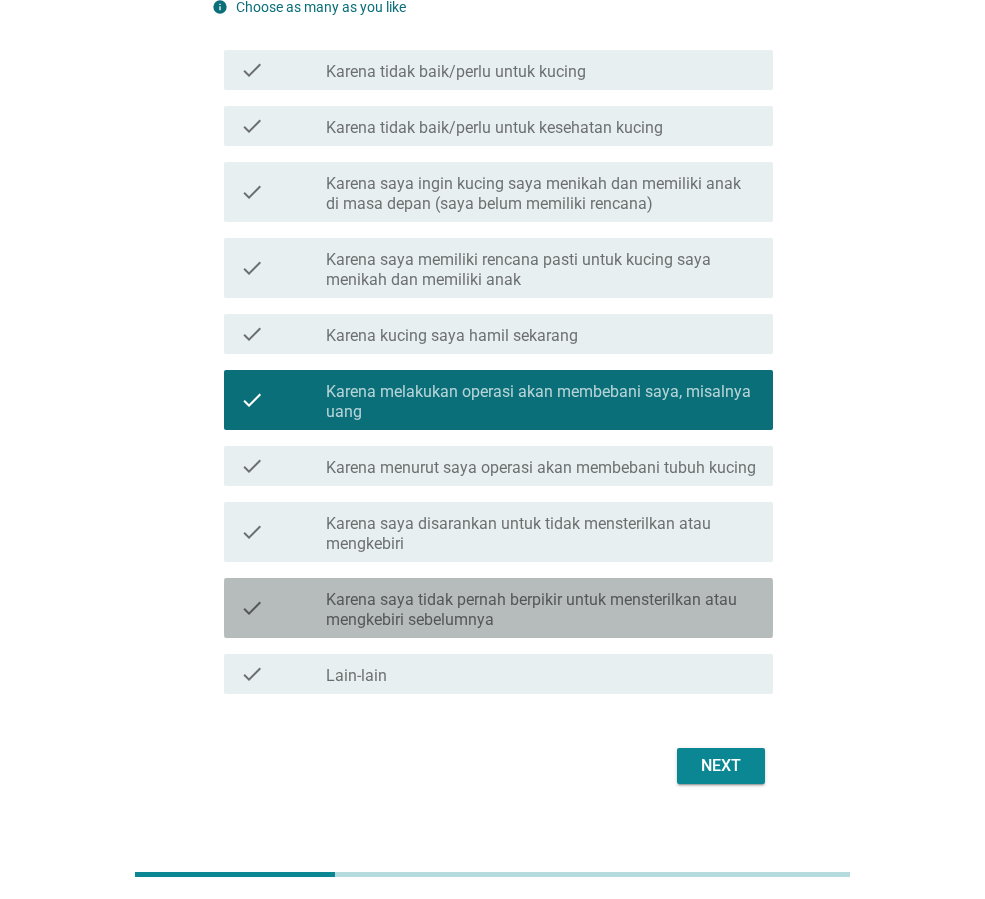 click on "Karena saya tidak pernah berpikir untuk mensterilkan atau mengkebiri sebelumnya" at bounding box center [541, 610] 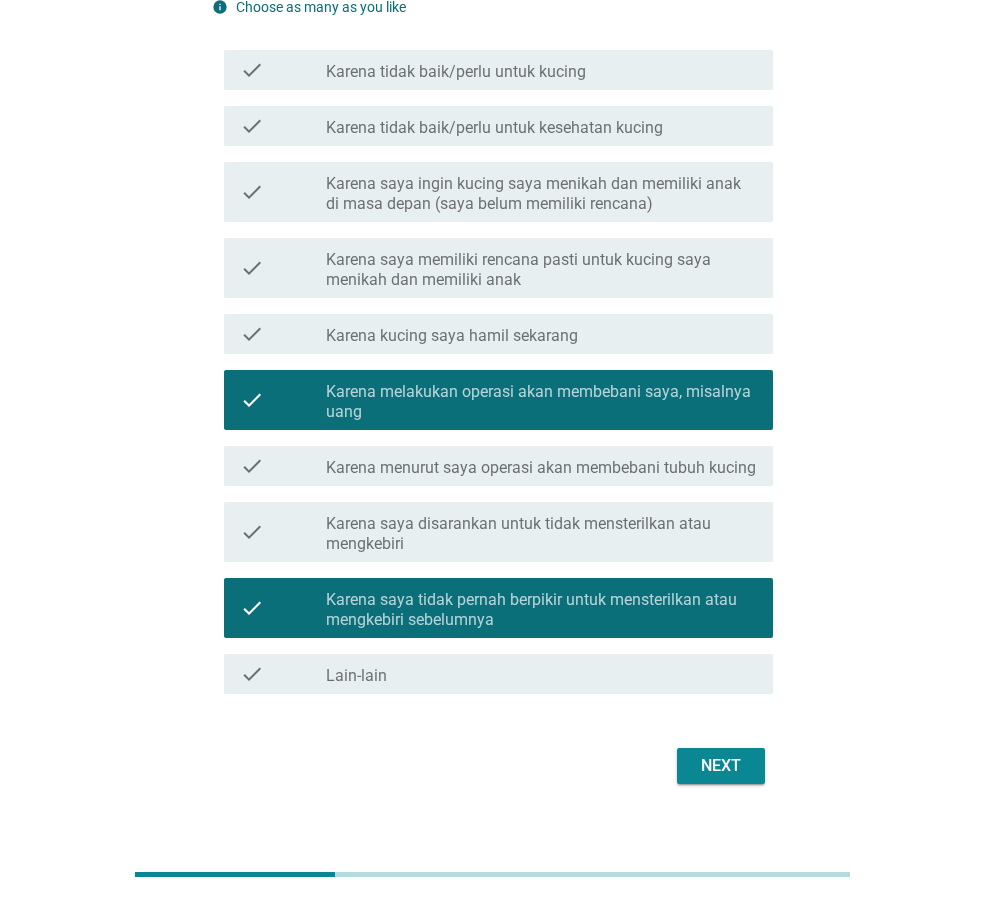 click on "Karena saya tidak pernah berpikir untuk mensterilkan atau mengkebiri sebelumnya" at bounding box center [541, 610] 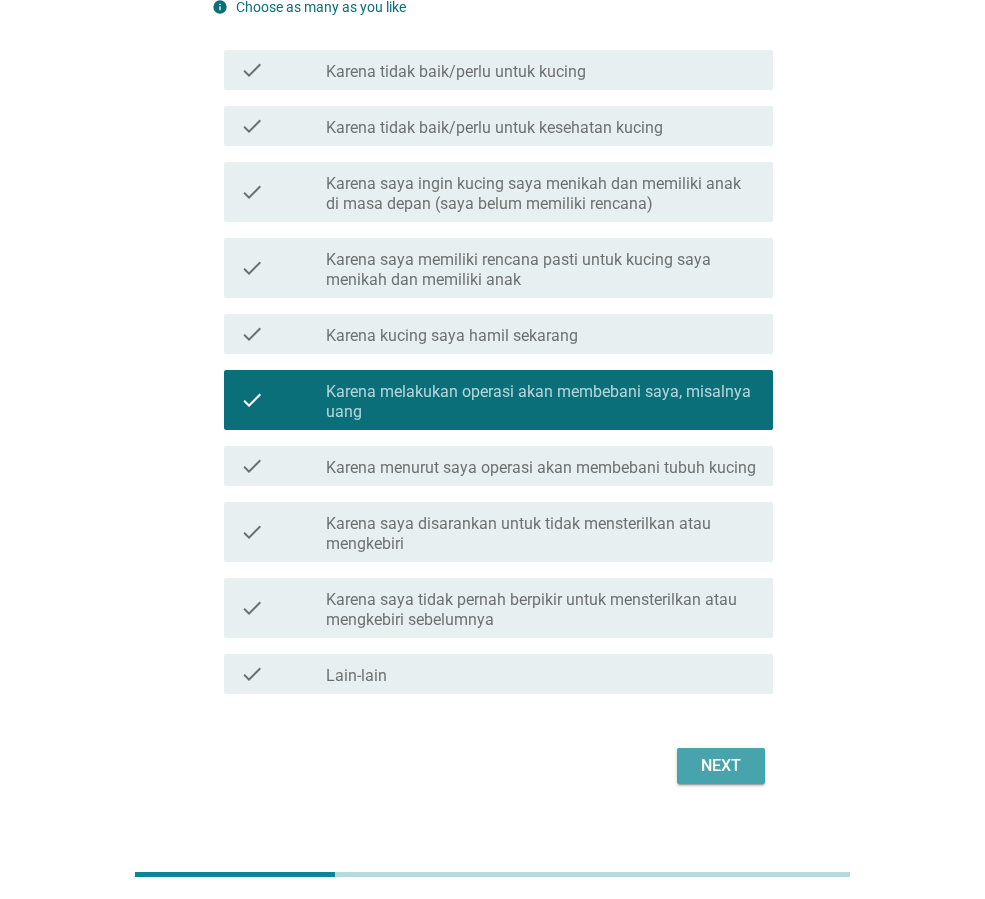 click on "Next" at bounding box center [721, 766] 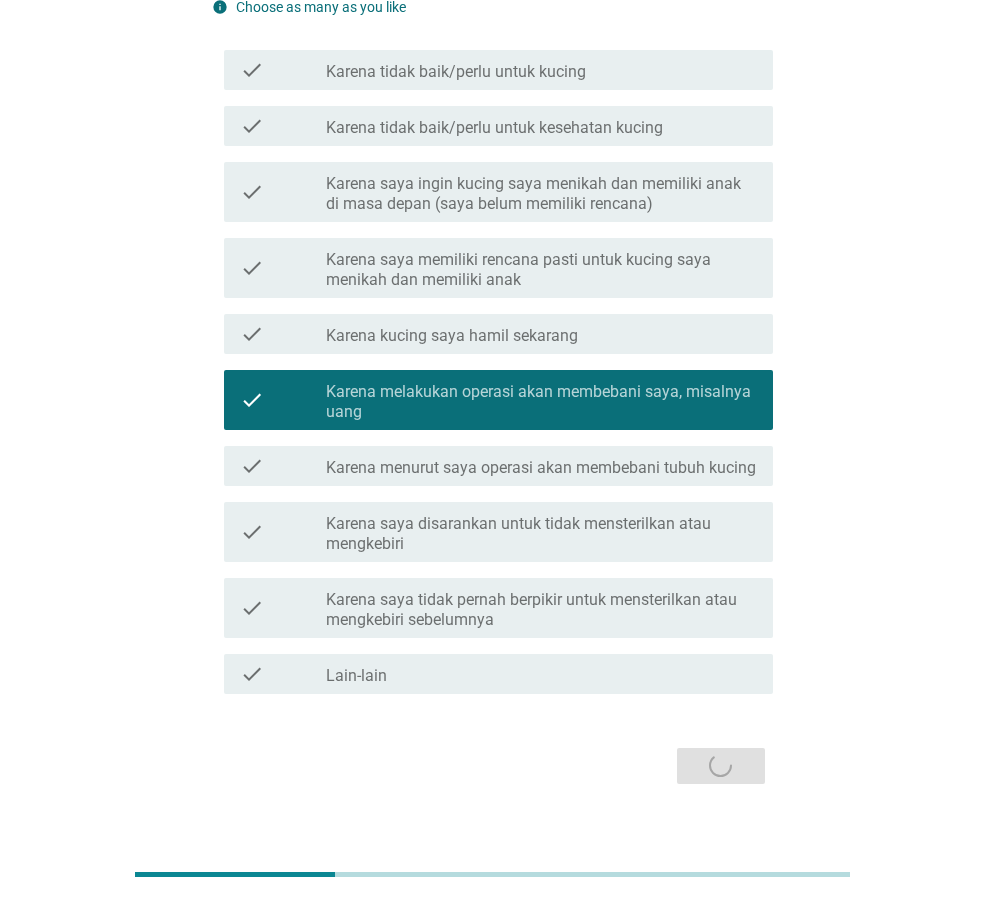 scroll, scrollTop: 0, scrollLeft: 0, axis: both 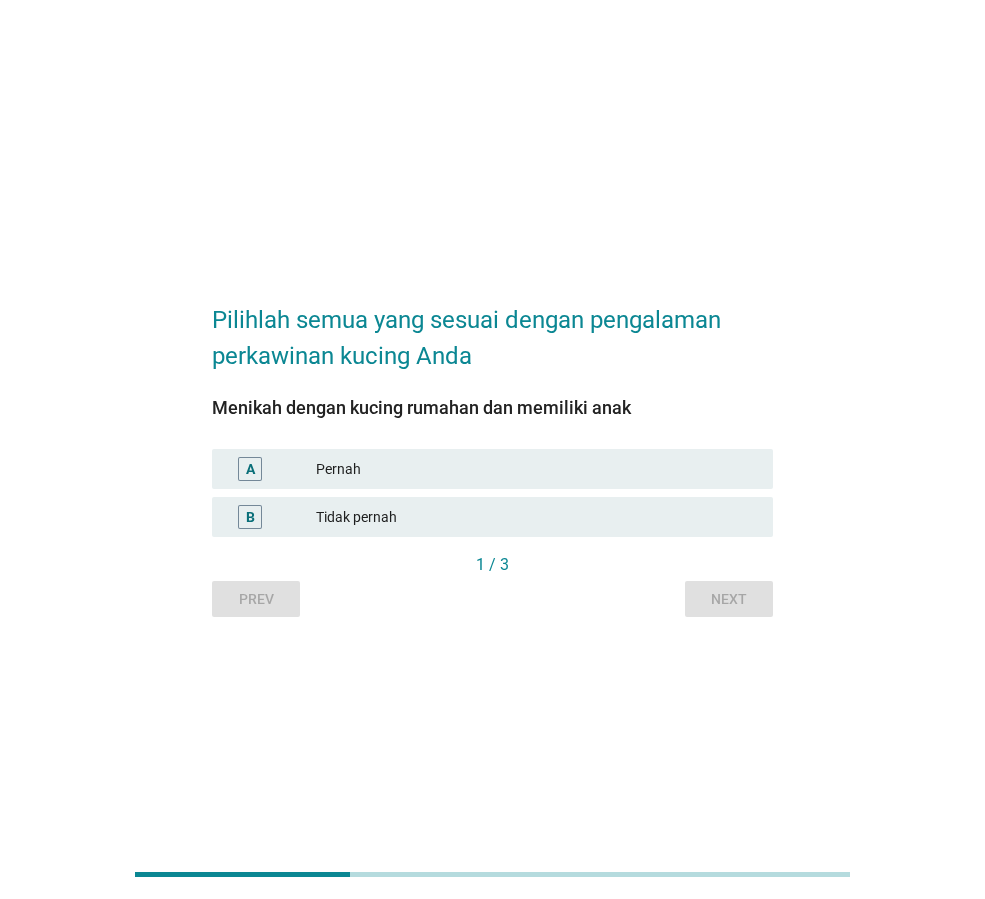 click on "Pernah" at bounding box center [536, 469] 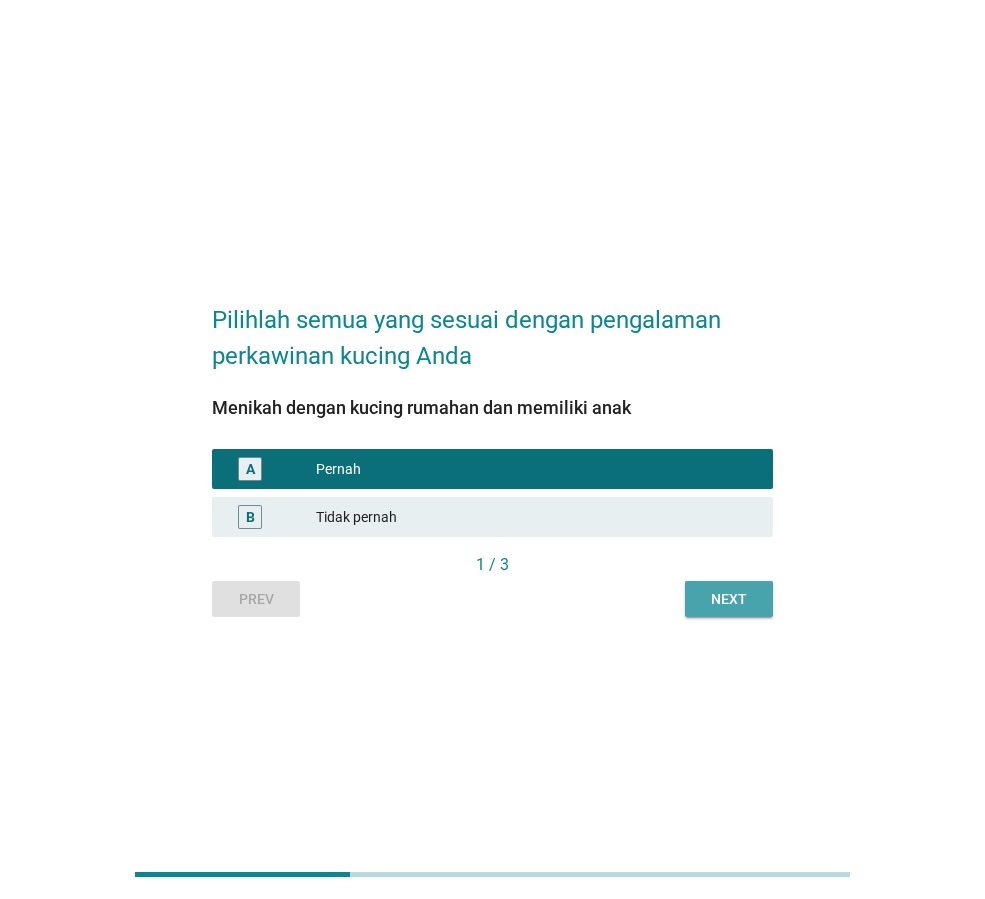 click on "Next" at bounding box center (729, 599) 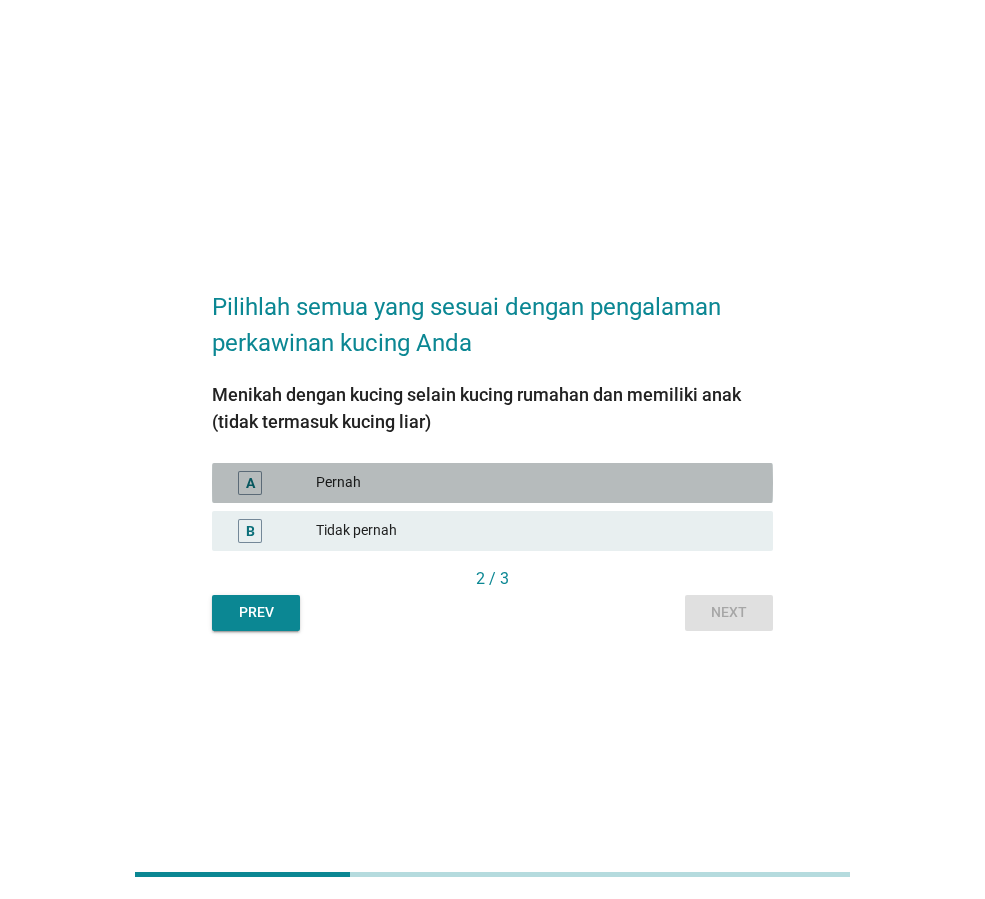 click on "Pernah" at bounding box center (536, 483) 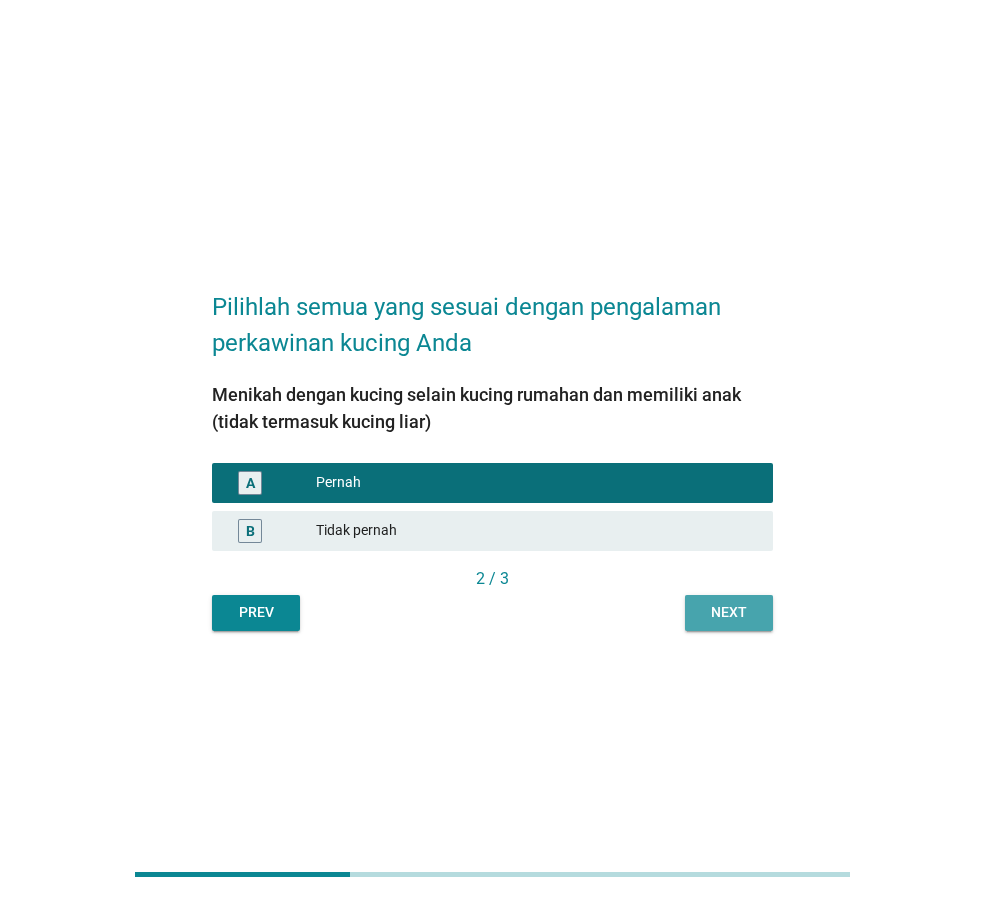 click on "Next" at bounding box center (729, 612) 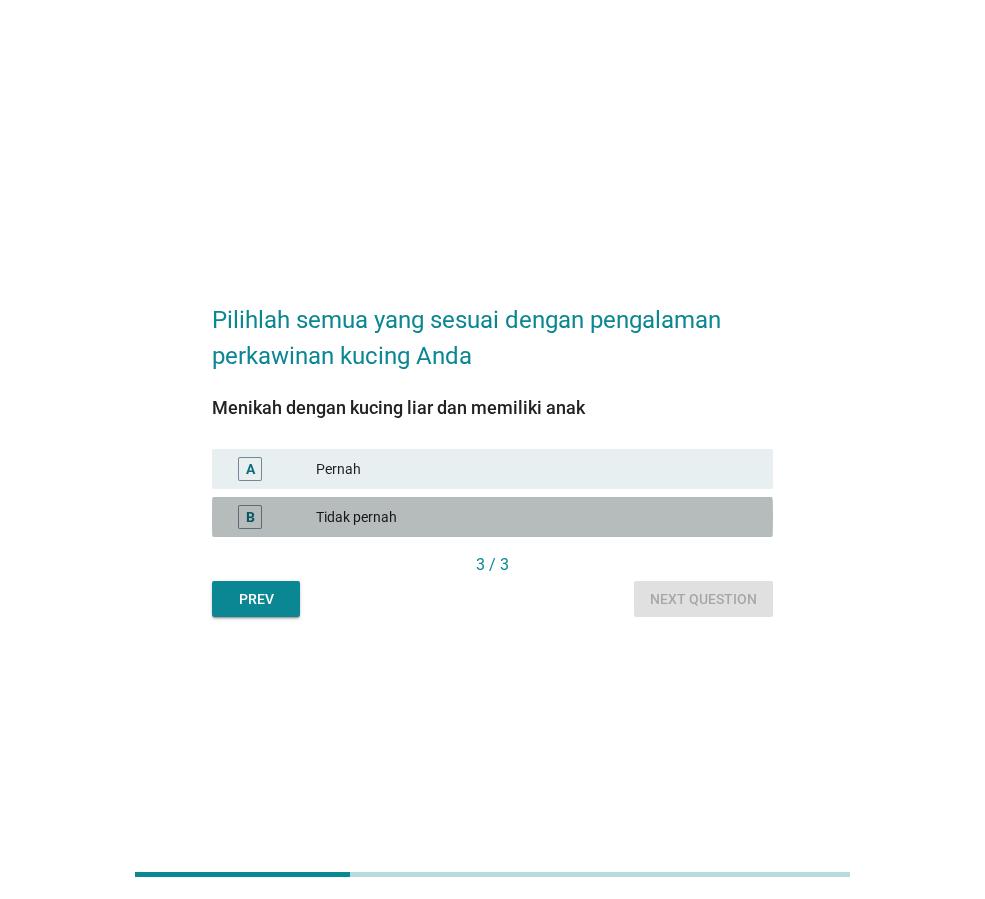 click on "Tidak pernah" at bounding box center [536, 517] 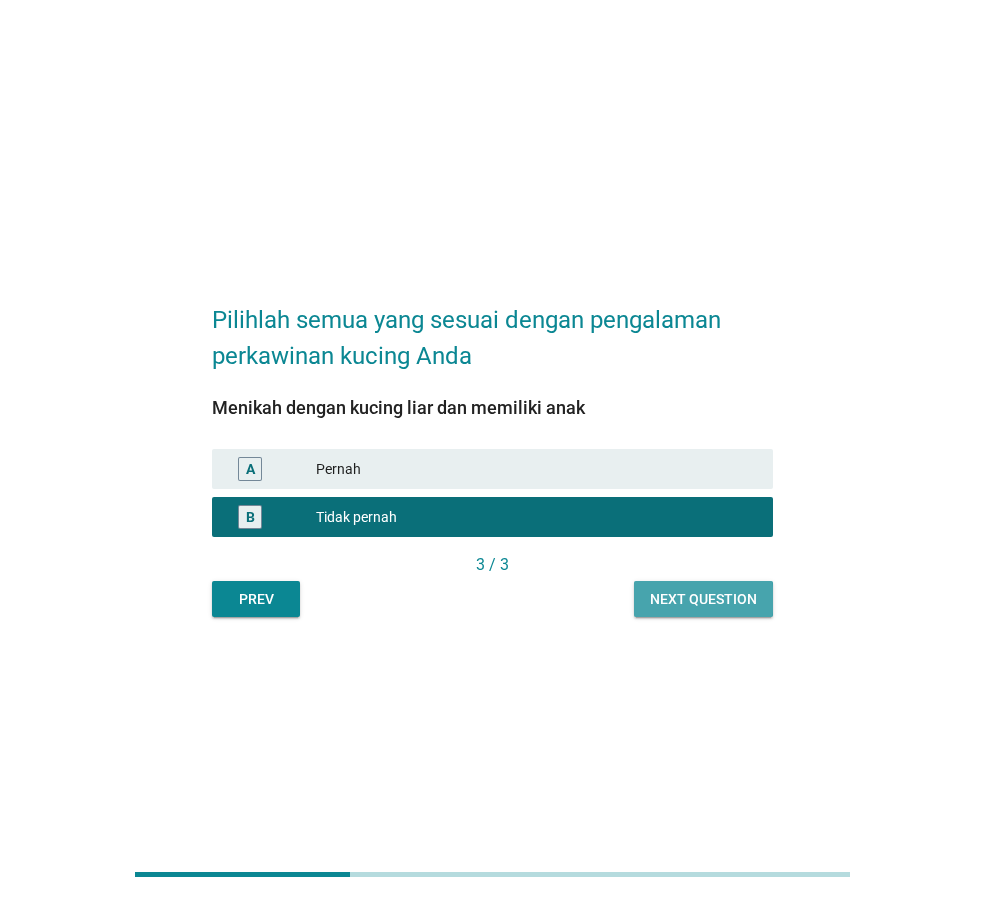 click on "Next question" at bounding box center [703, 599] 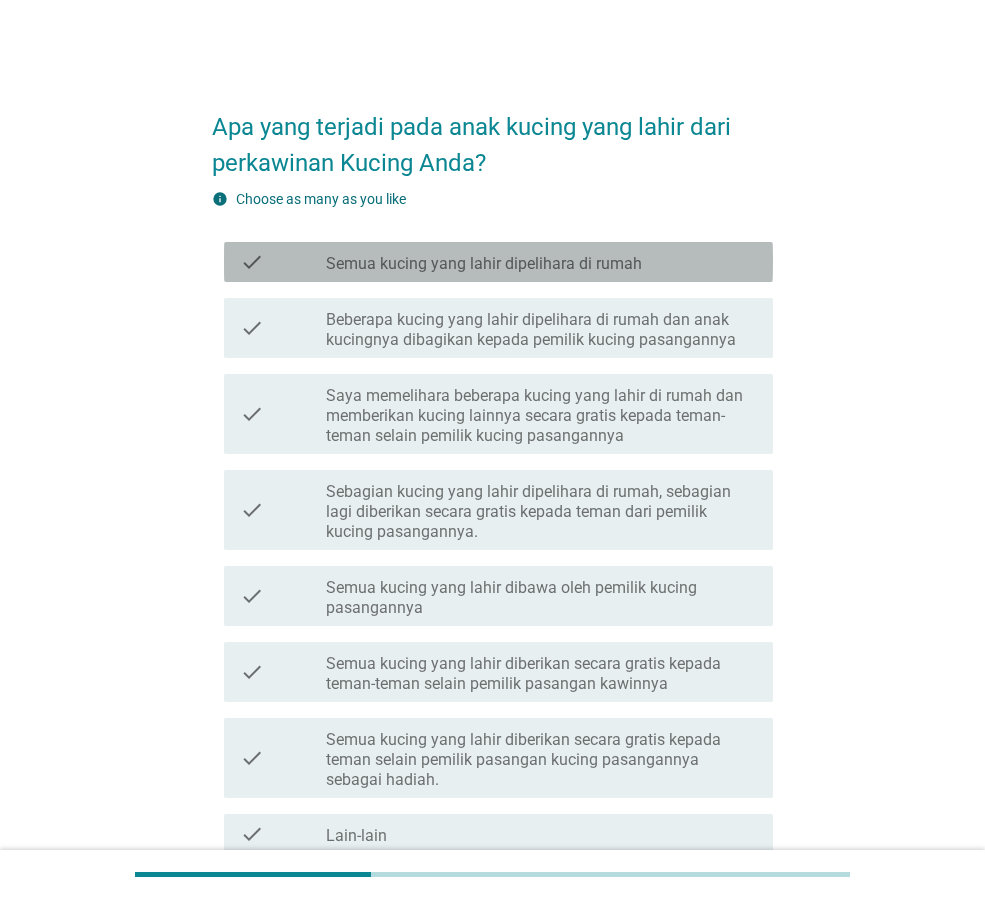 click on "Semua kucing yang lahir dipelihara di rumah" at bounding box center (484, 264) 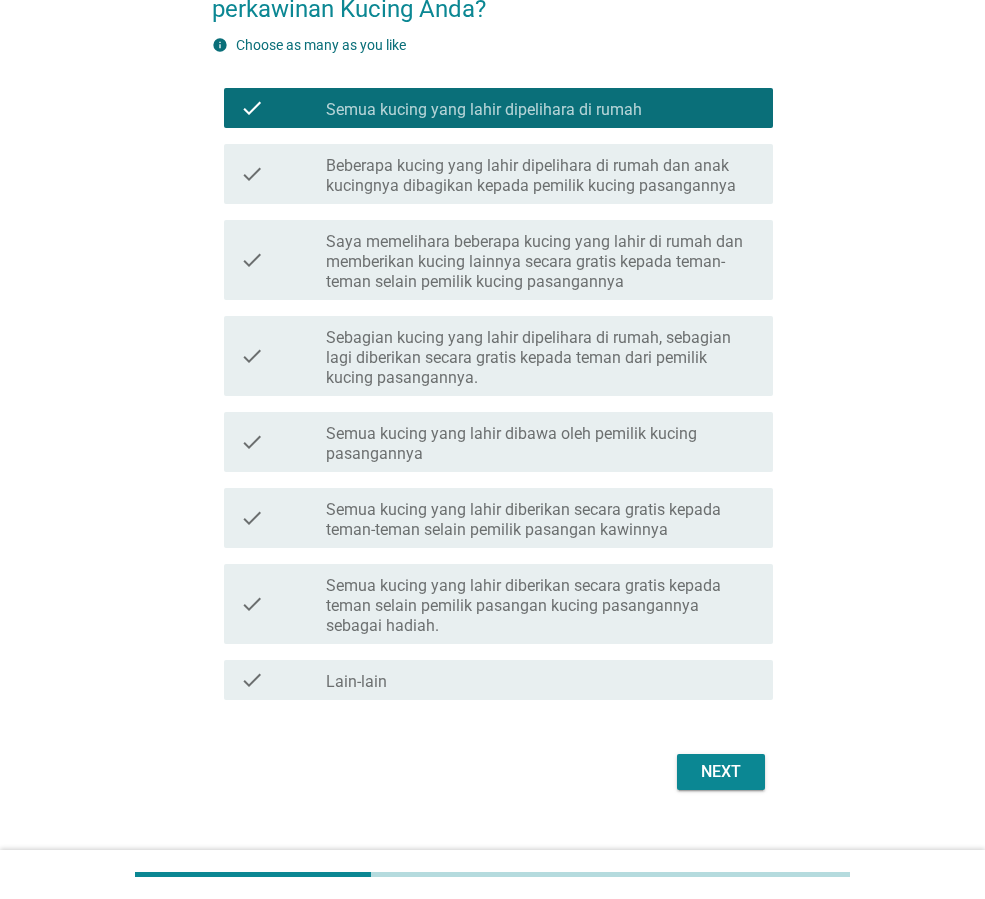 scroll, scrollTop: 188, scrollLeft: 0, axis: vertical 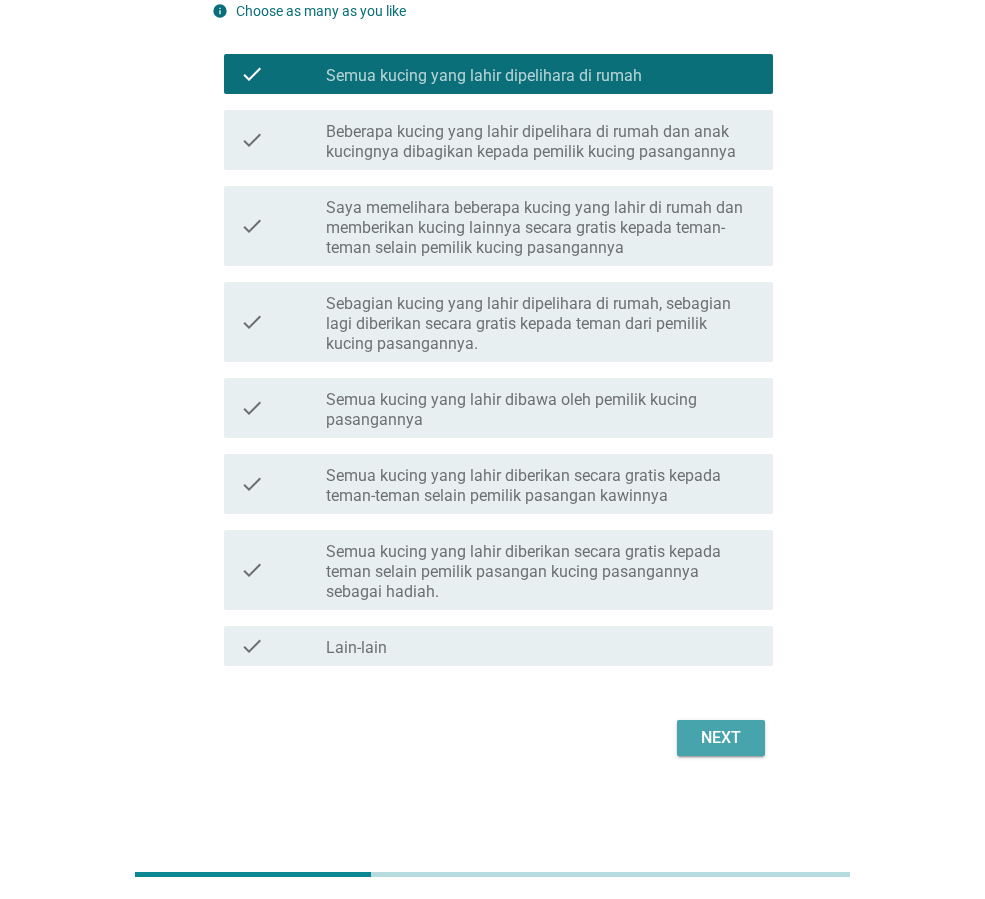 click on "Next" at bounding box center [721, 738] 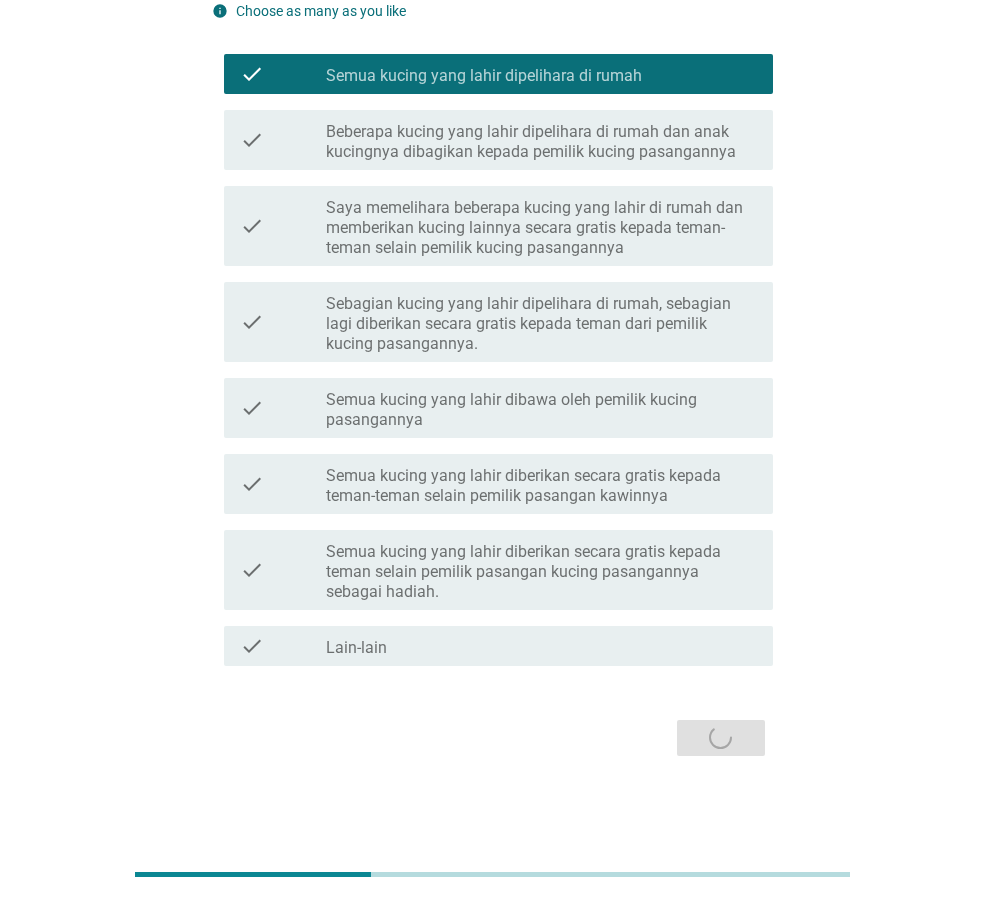 scroll, scrollTop: 0, scrollLeft: 0, axis: both 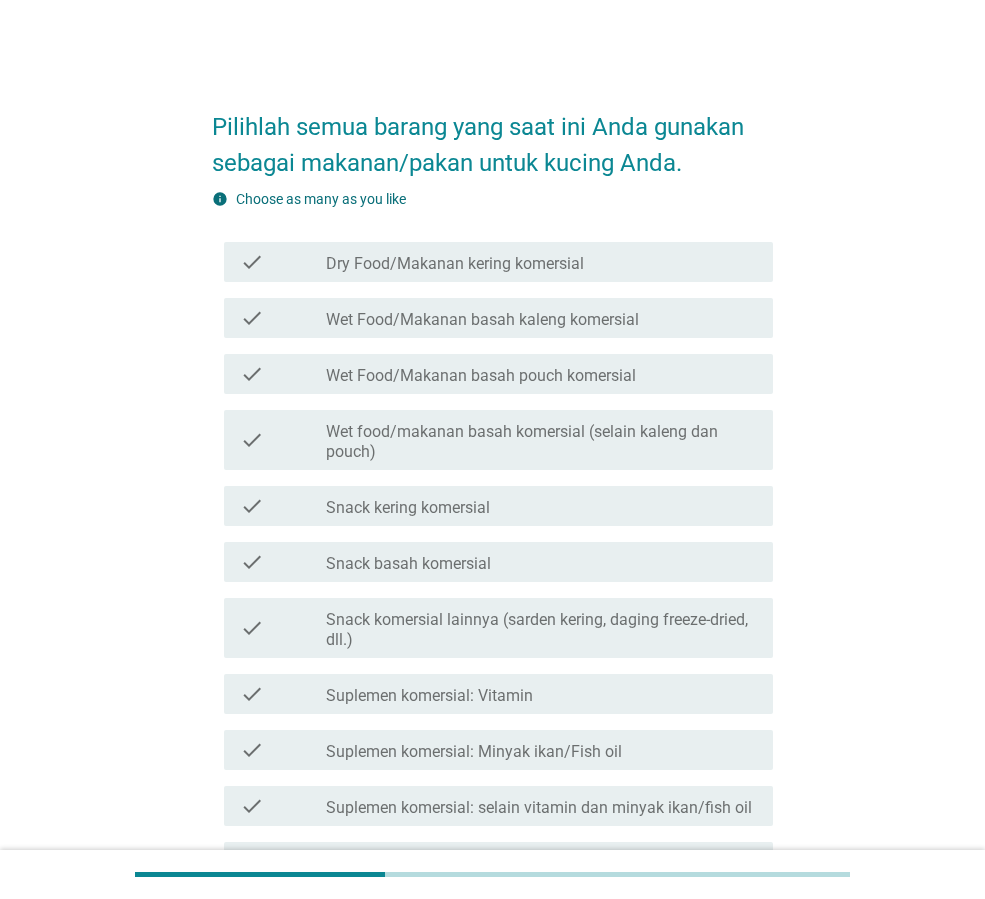 click on "check     check_box_outline_blank Dry Food/Makanan kering komersial" at bounding box center (498, 262) 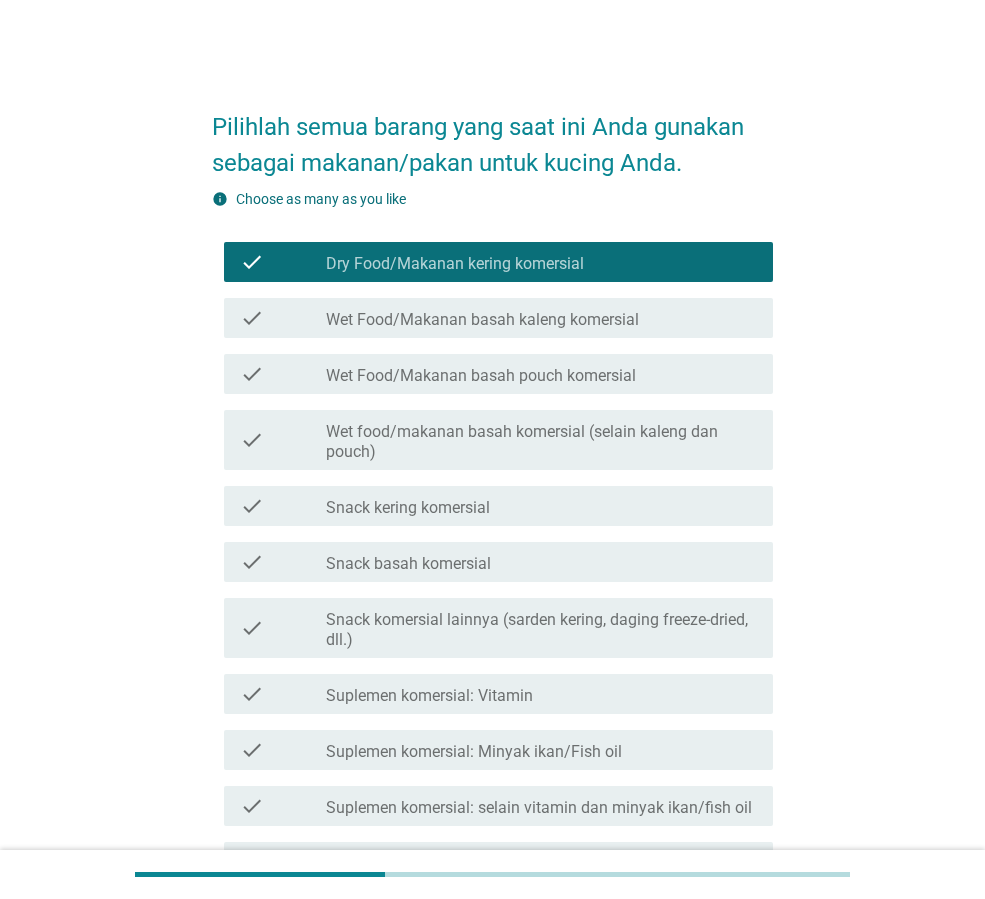 click on "Wet Food/Makanan basah kaleng komersial" at bounding box center [482, 320] 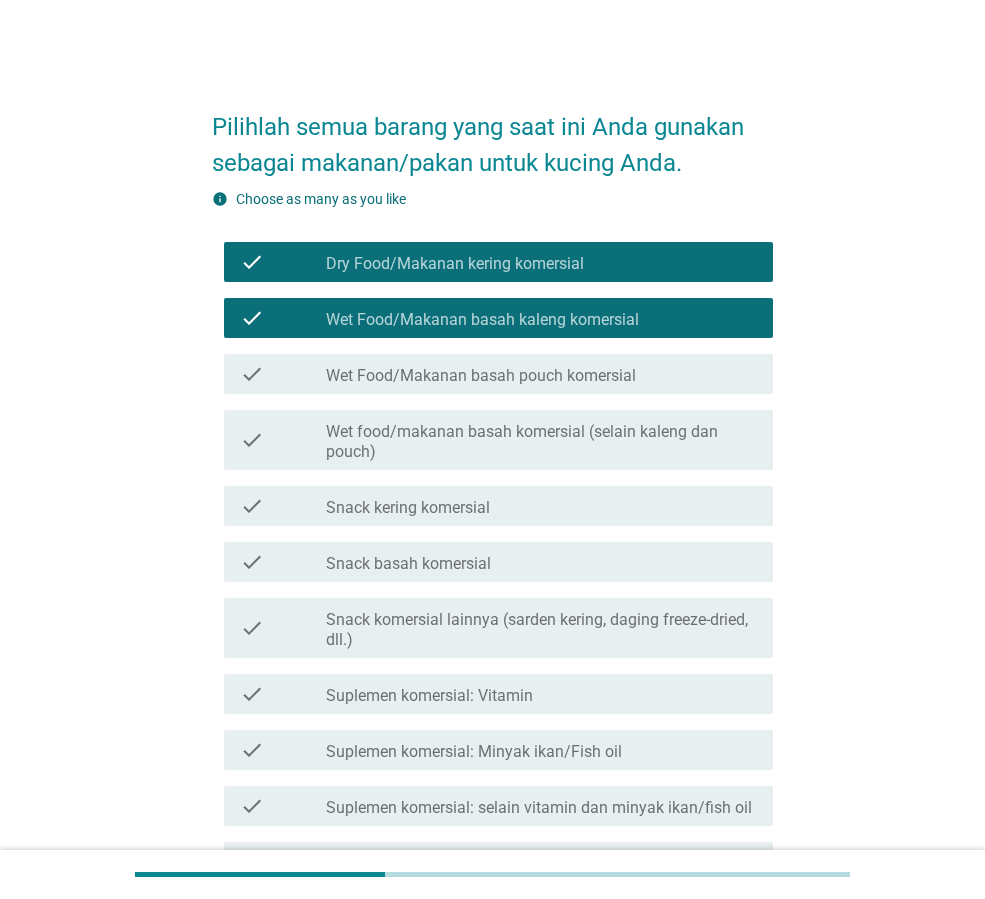 click on "check_box_outline_blank Snack kering komersial" at bounding box center (541, 506) 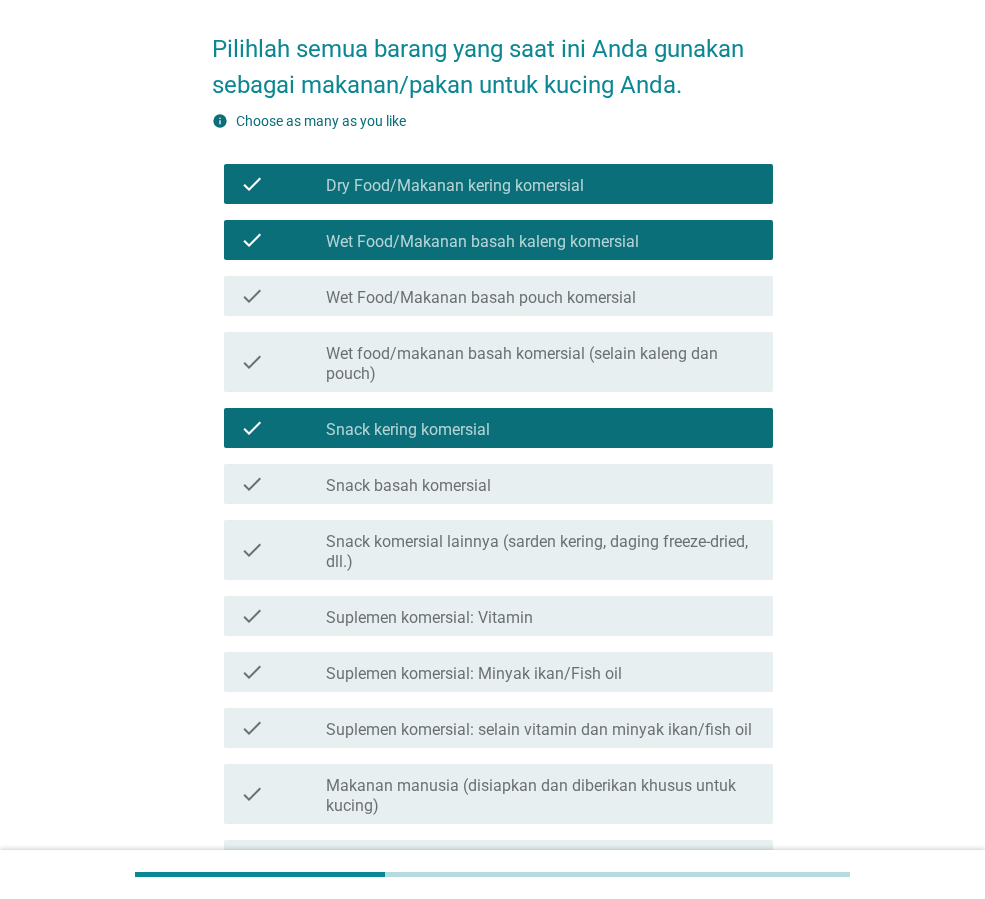 scroll, scrollTop: 200, scrollLeft: 0, axis: vertical 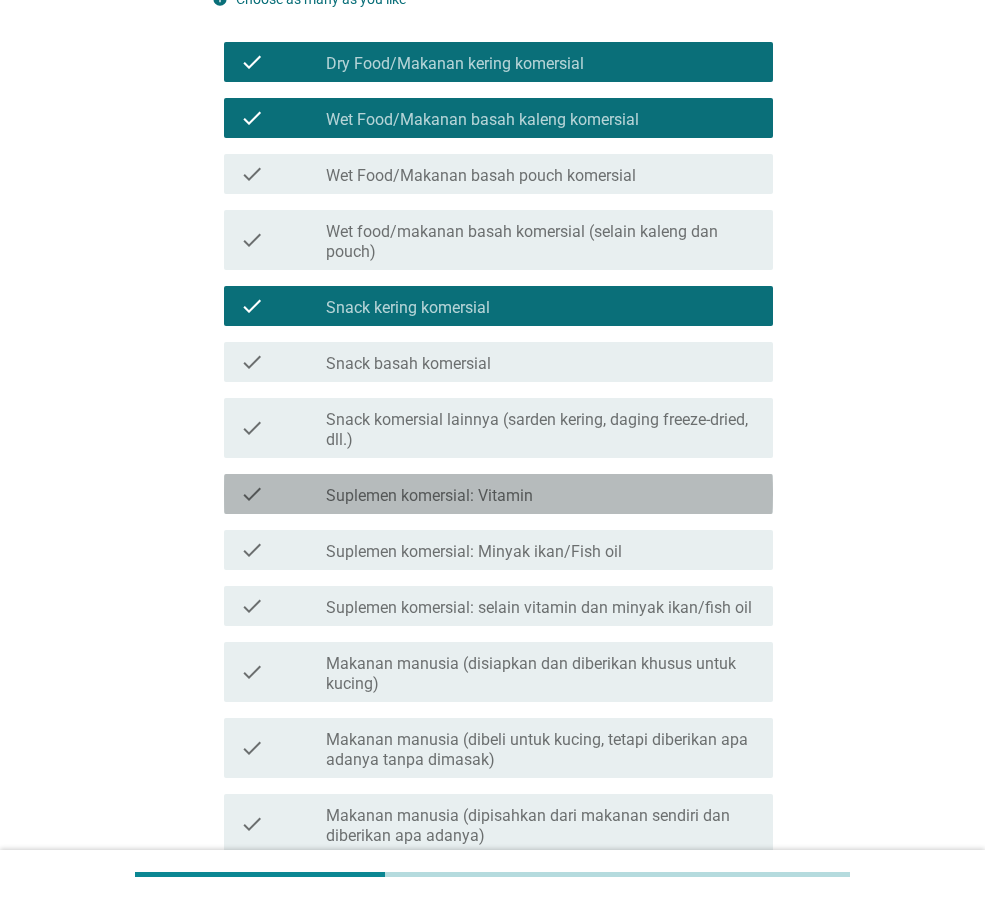 click on "check     check_box_outline_blank Suplemen komersial: Vitamin" at bounding box center [498, 494] 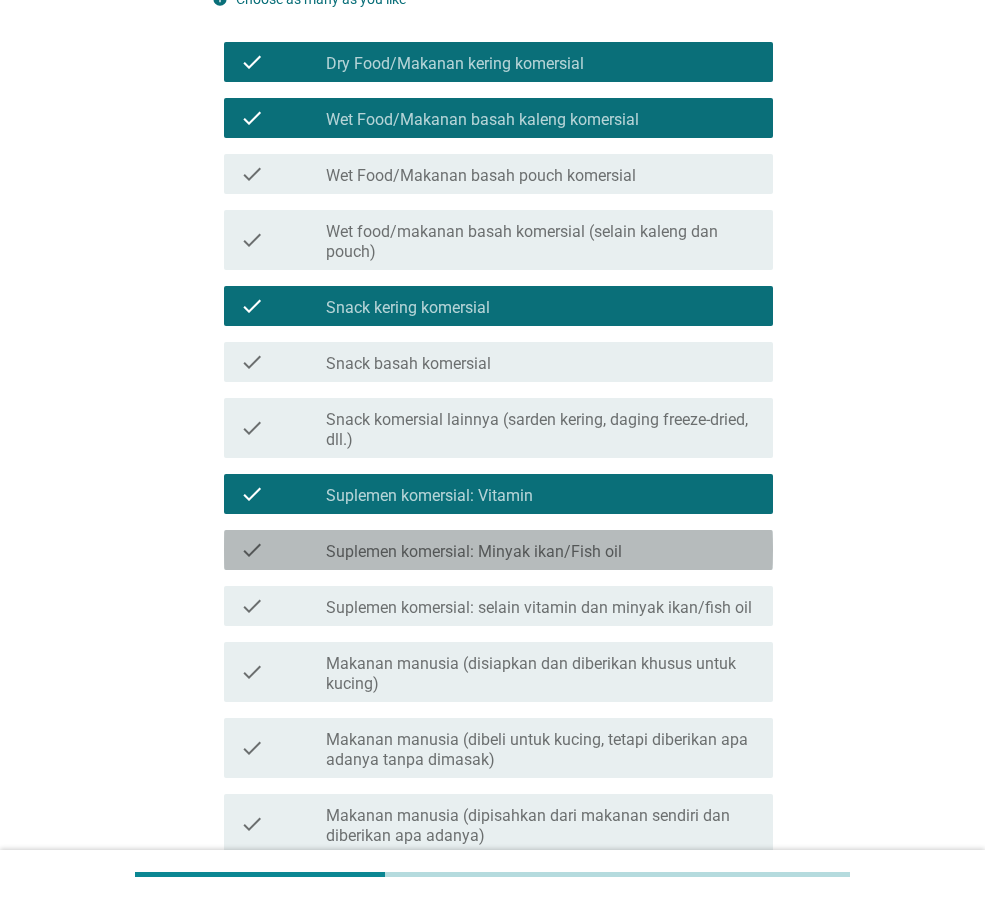 click on "check_box_outline_blank Suplemen komersial: Minyak ikan/Fish oil" at bounding box center [541, 550] 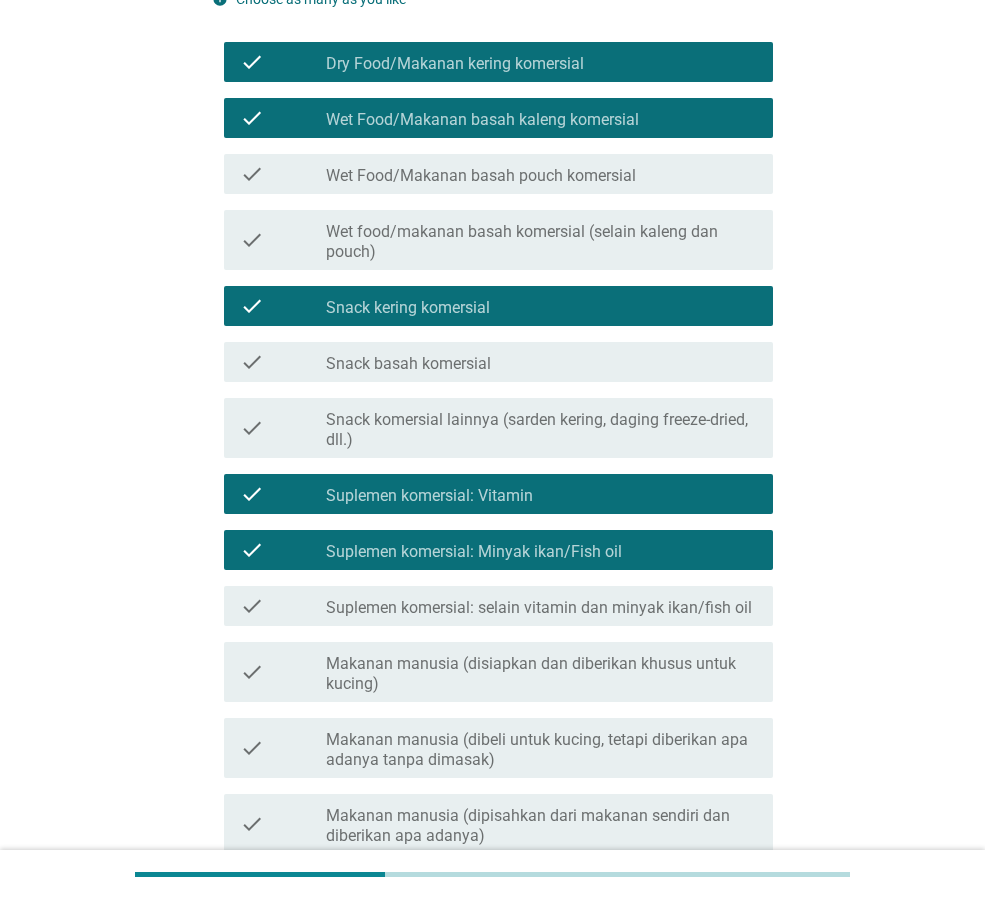 click on "check     check_box_outline_blank Suplemen komersial: selain vitamin dan minyak ikan/fish oil" at bounding box center [498, 606] 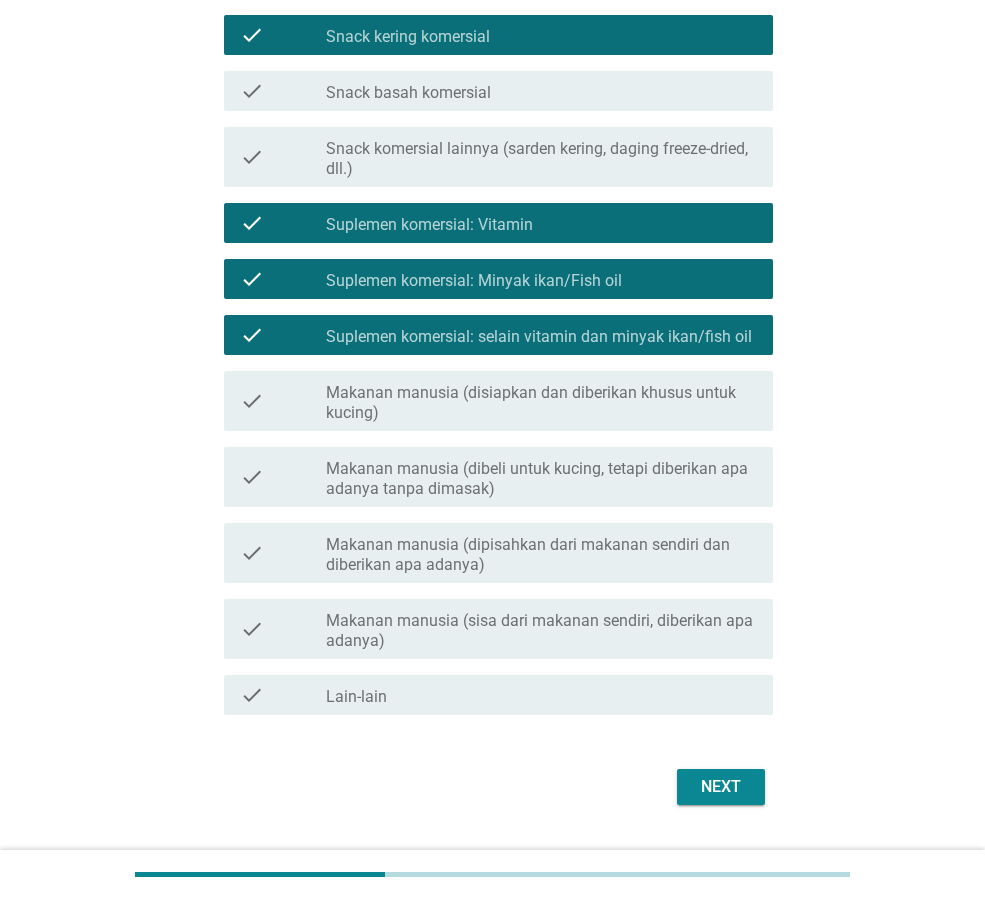 scroll, scrollTop: 500, scrollLeft: 0, axis: vertical 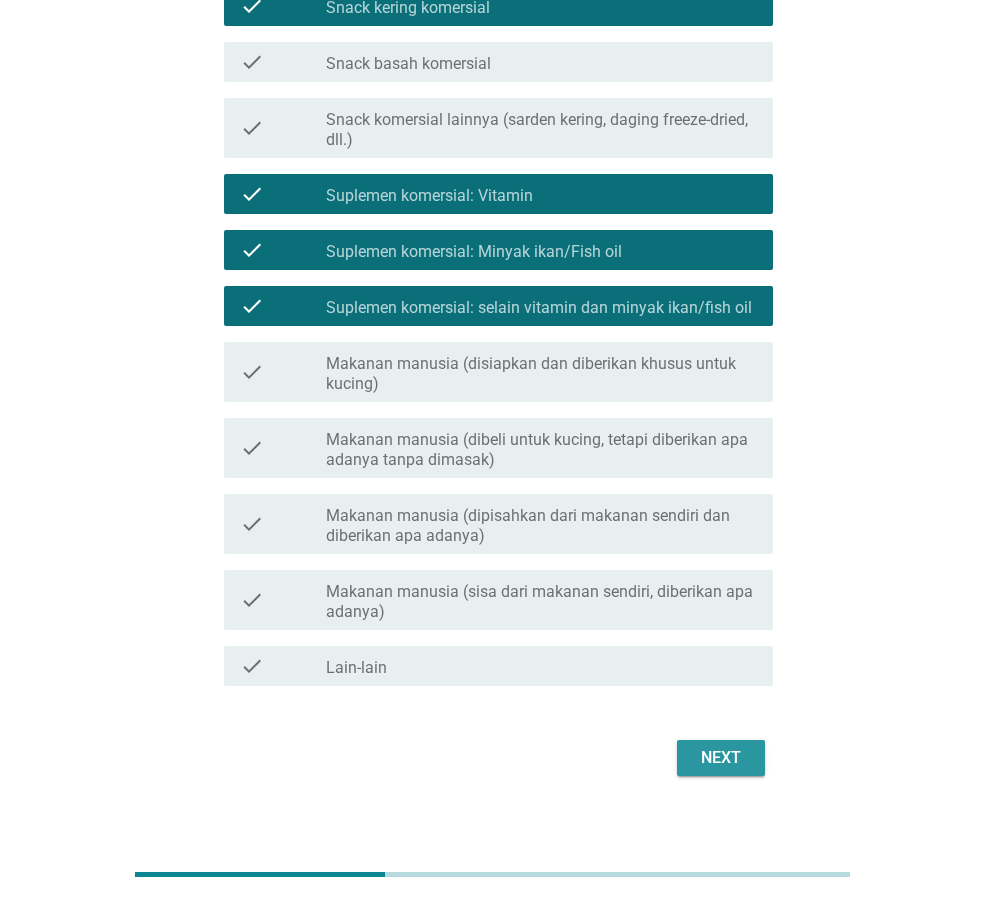 click on "Next" at bounding box center [721, 758] 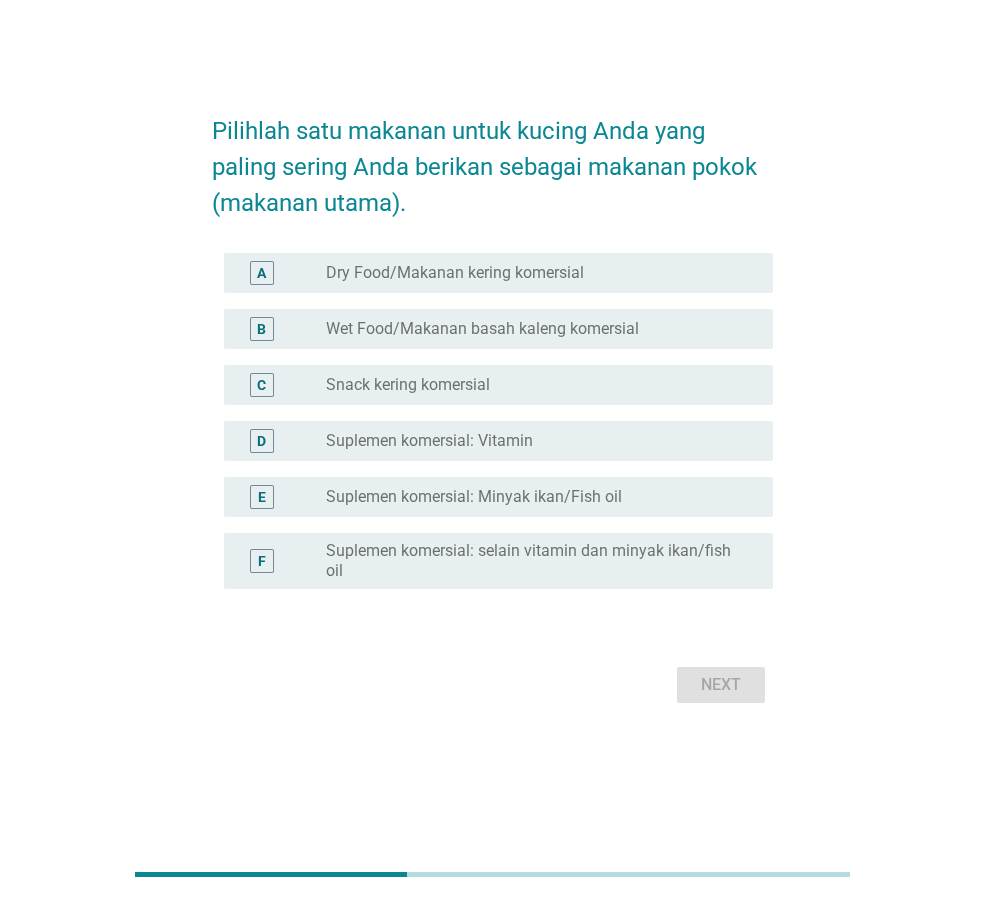 scroll, scrollTop: 0, scrollLeft: 0, axis: both 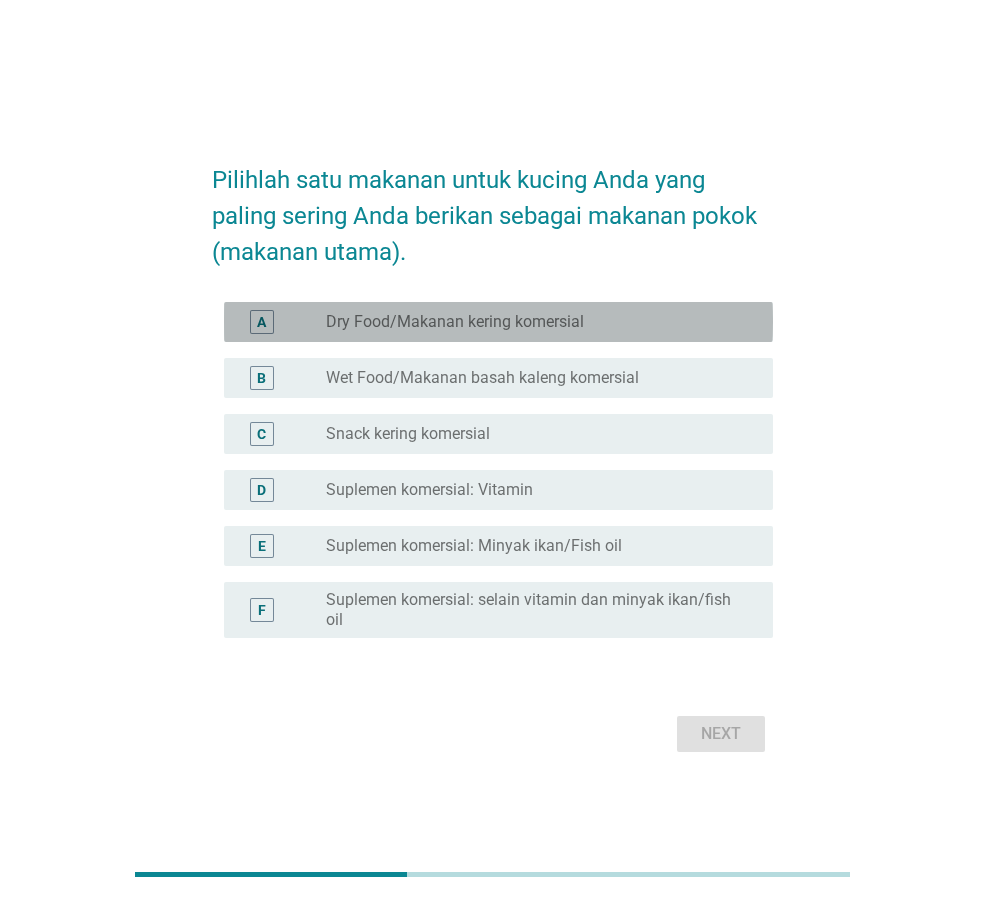 click on "Dry Food/Makanan kering komersial" at bounding box center (455, 322) 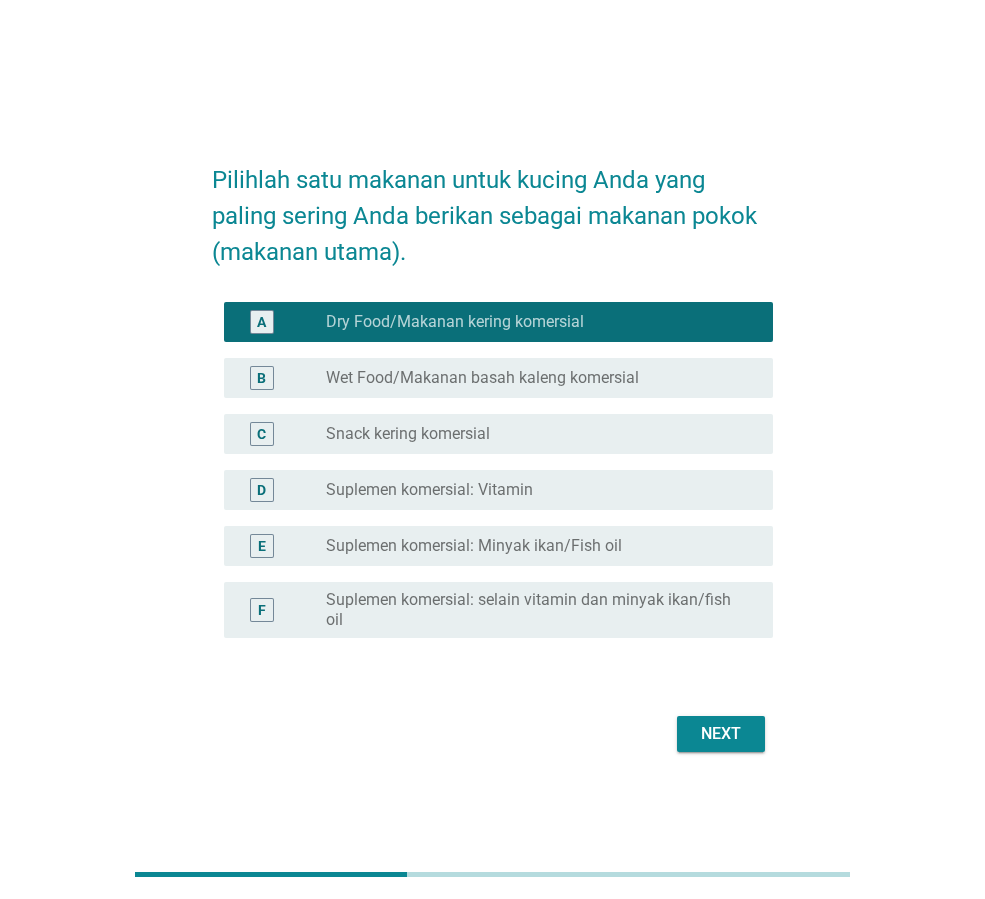 click on "Wet Food/Makanan basah kaleng komersial" at bounding box center [482, 378] 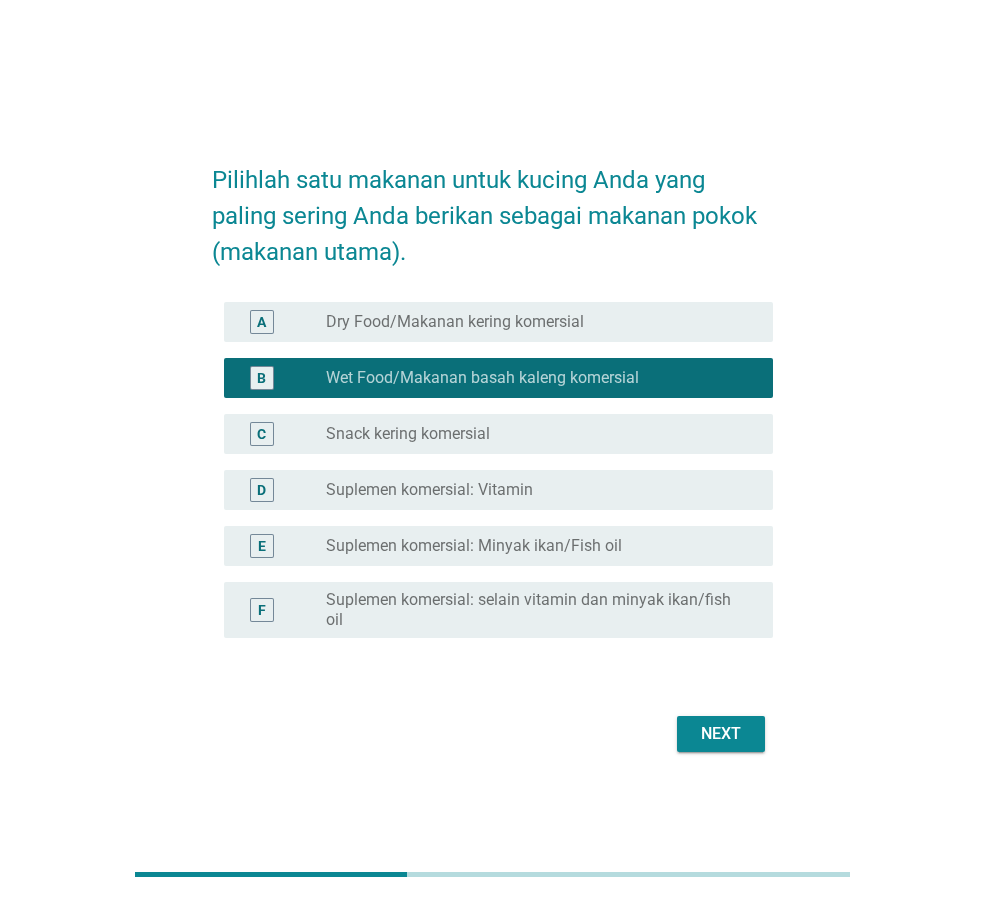 click on "radio_button_unchecked Dry Food/Makanan kering komersial" at bounding box center (541, 322) 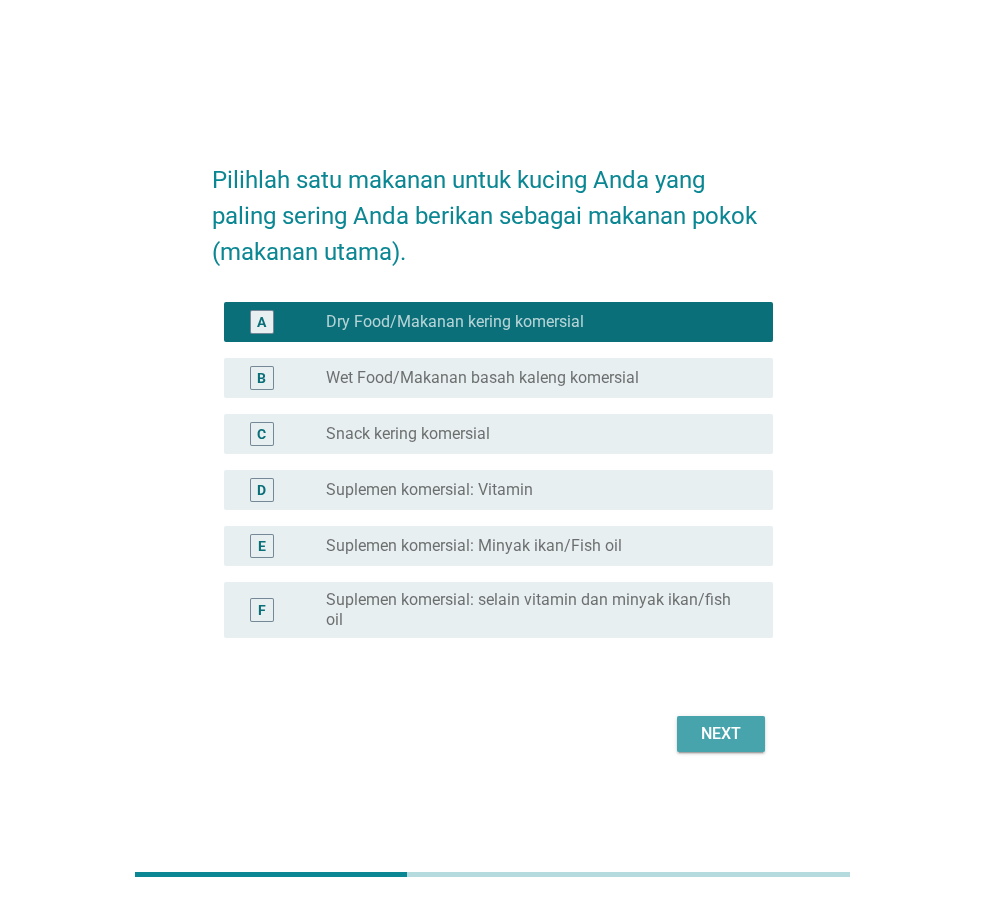 click on "Next" at bounding box center [721, 734] 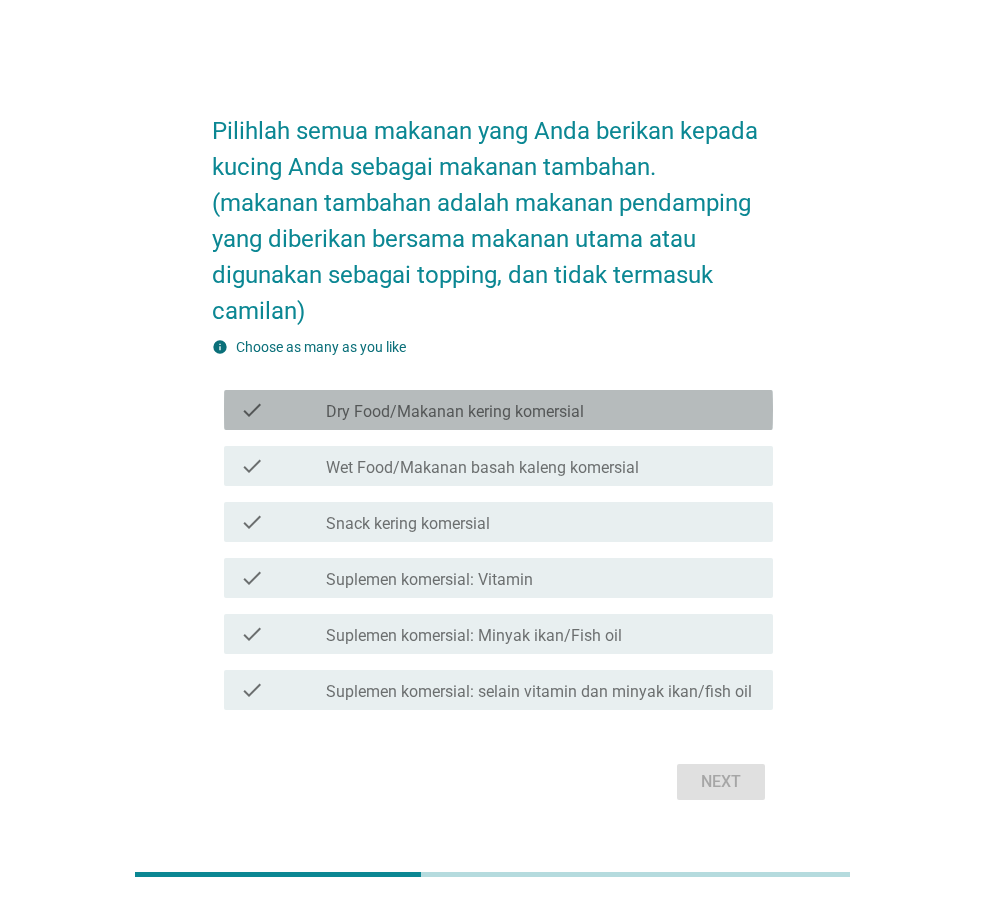 click on "Dry Food/Makanan kering komersial" at bounding box center [455, 412] 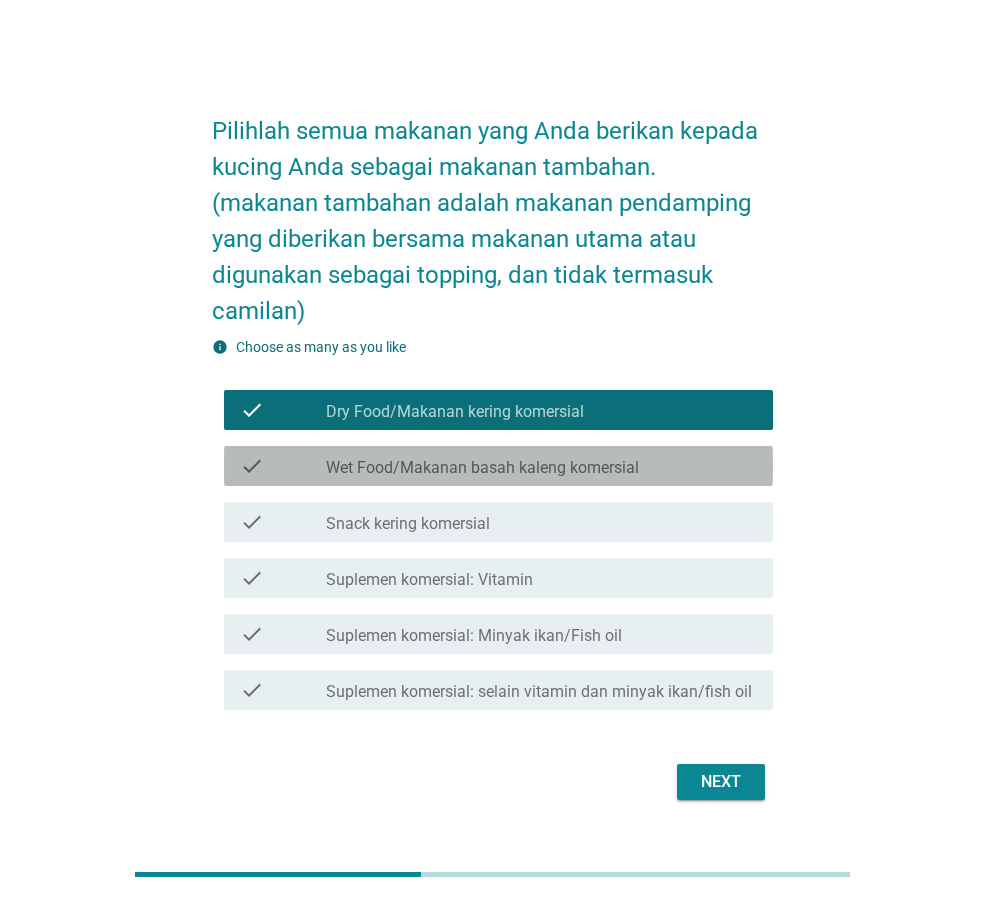 click on "check     check_box_outline_blank Wet Food/Makanan basah kaleng komersial" at bounding box center [498, 466] 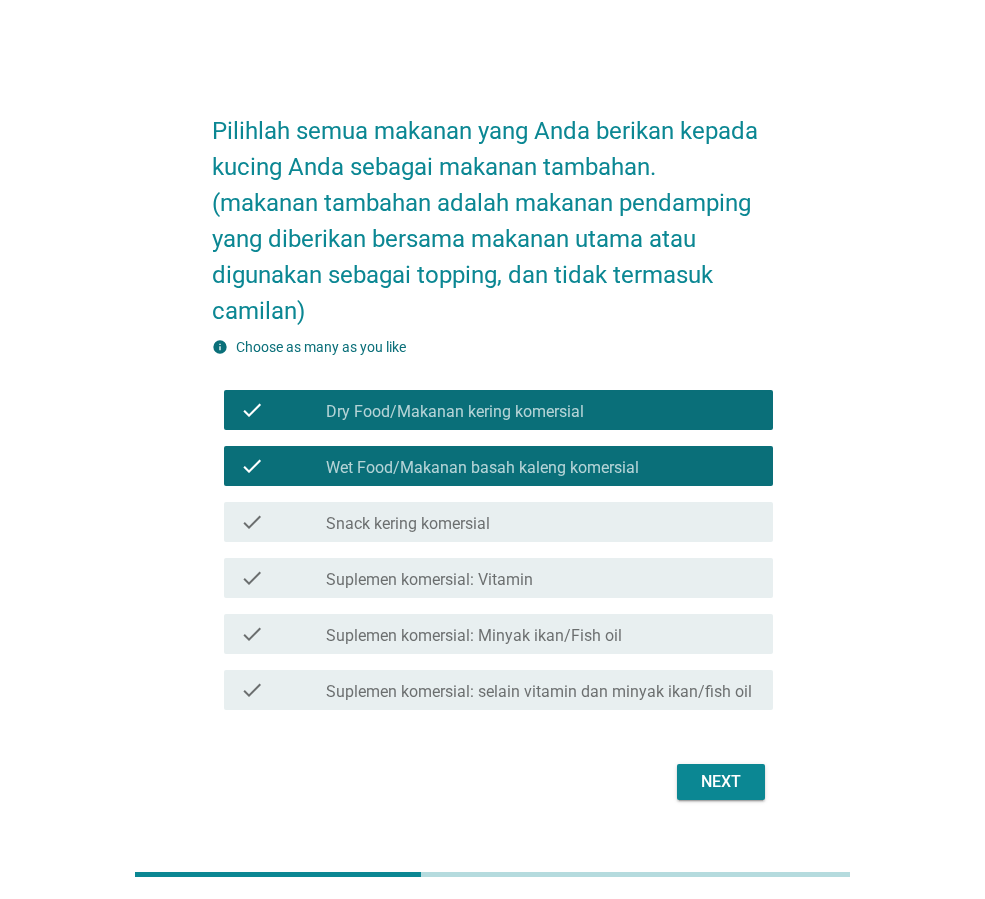 click on "Next" at bounding box center (721, 782) 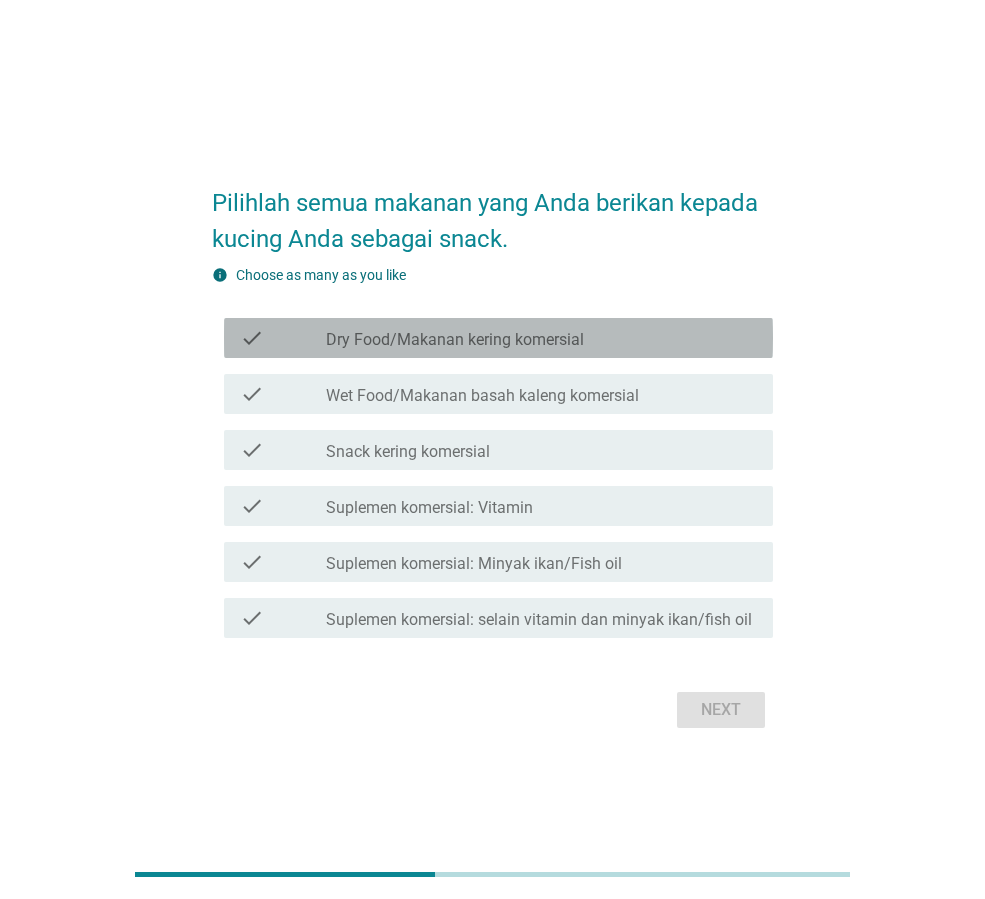 click on "Dry Food/Makanan kering komersial" at bounding box center (455, 340) 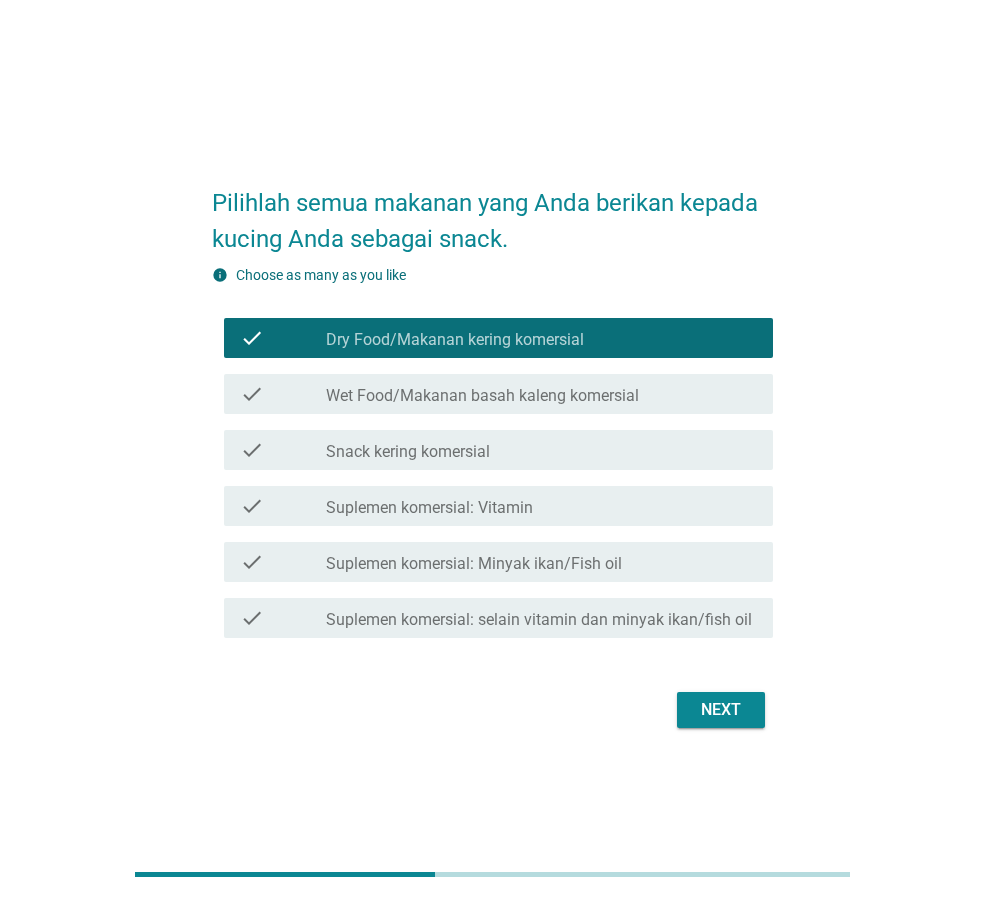 click on "check     check_box_outline_blank Wet Food/Makanan basah kaleng komersial" at bounding box center [498, 394] 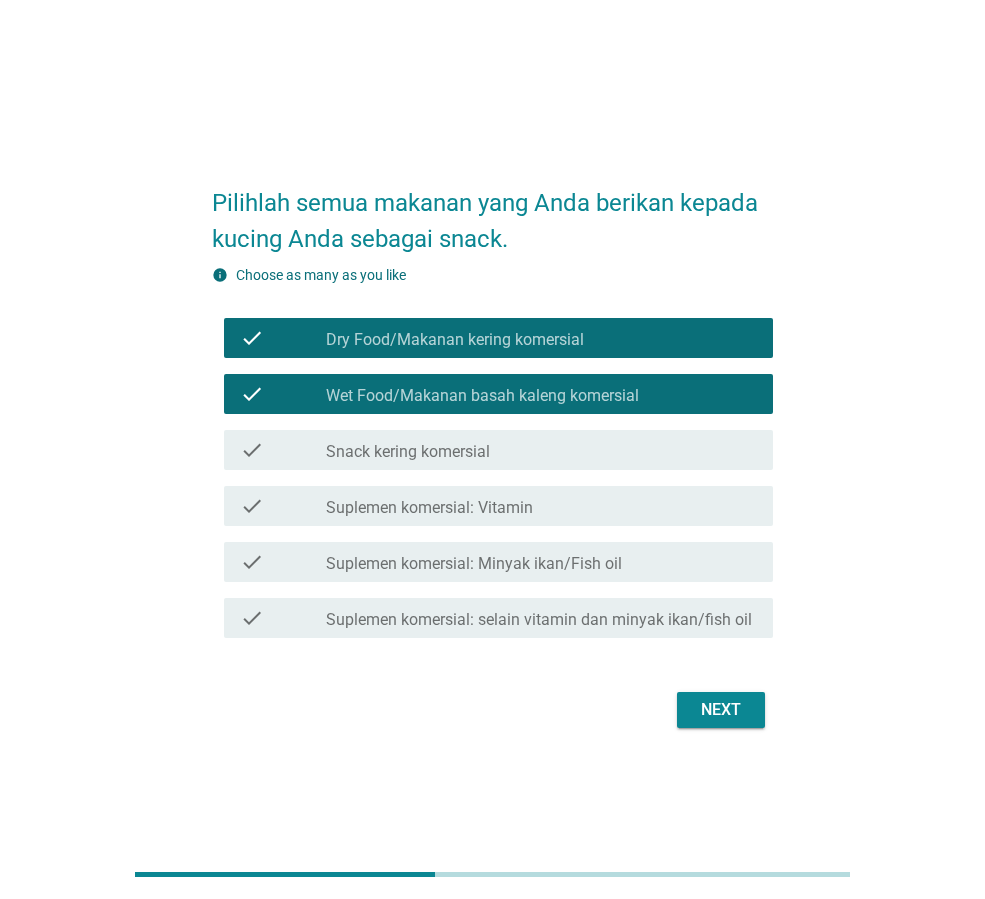 click on "check_box_outline_blank Snack kering komersial" at bounding box center (541, 450) 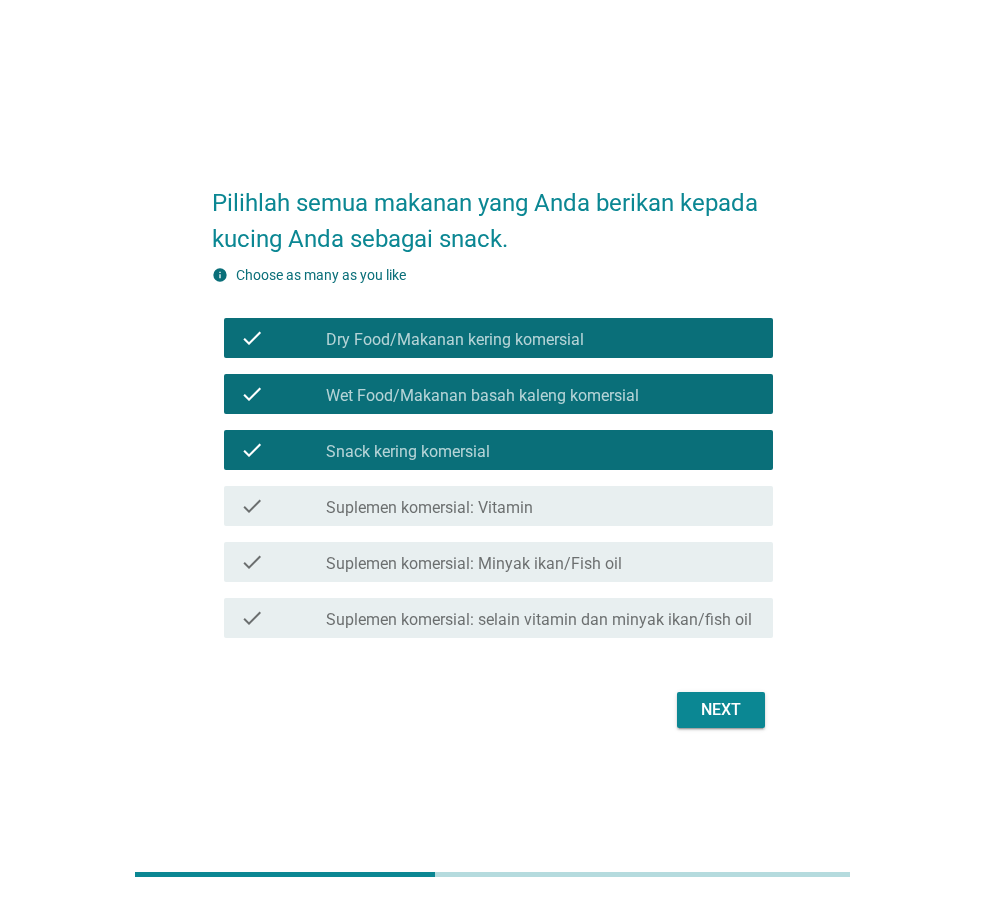 drag, startPoint x: 440, startPoint y: 485, endPoint x: 440, endPoint y: 509, distance: 24 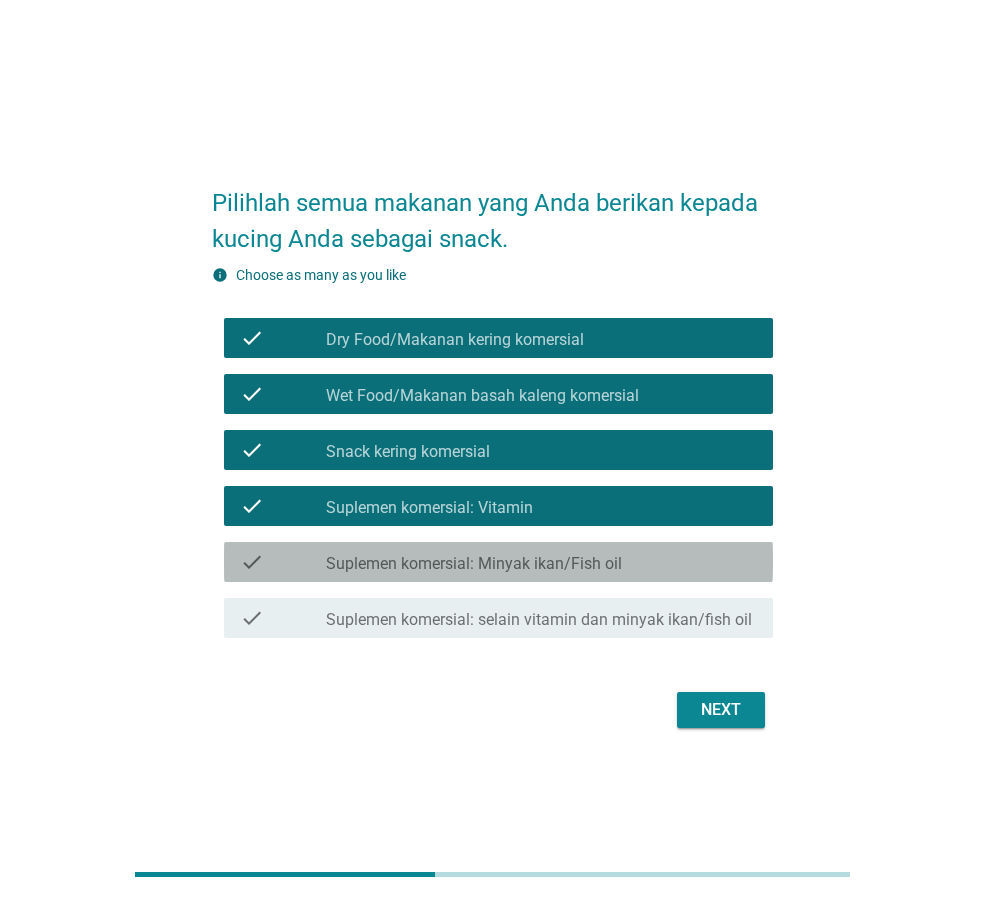 click on "Suplemen komersial: Minyak ikan/Fish oil" at bounding box center (474, 564) 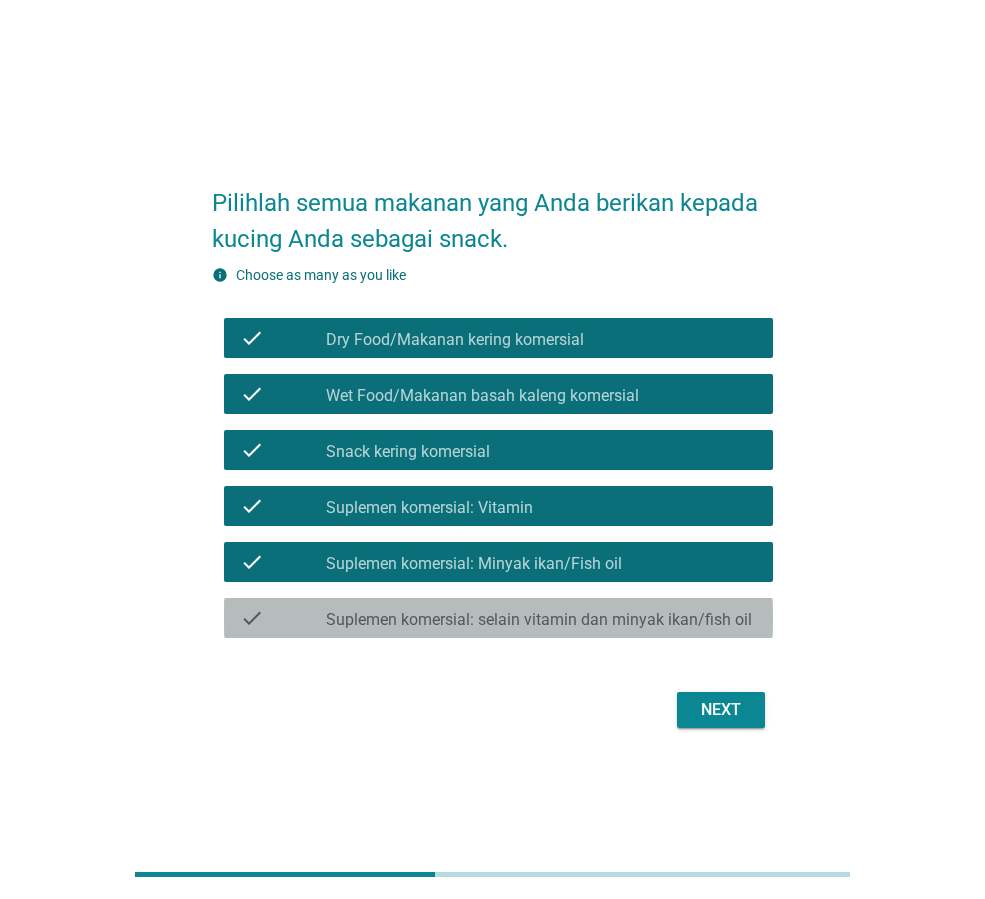 click on "Suplemen komersial: selain vitamin dan minyak ikan/fish oil" at bounding box center (539, 620) 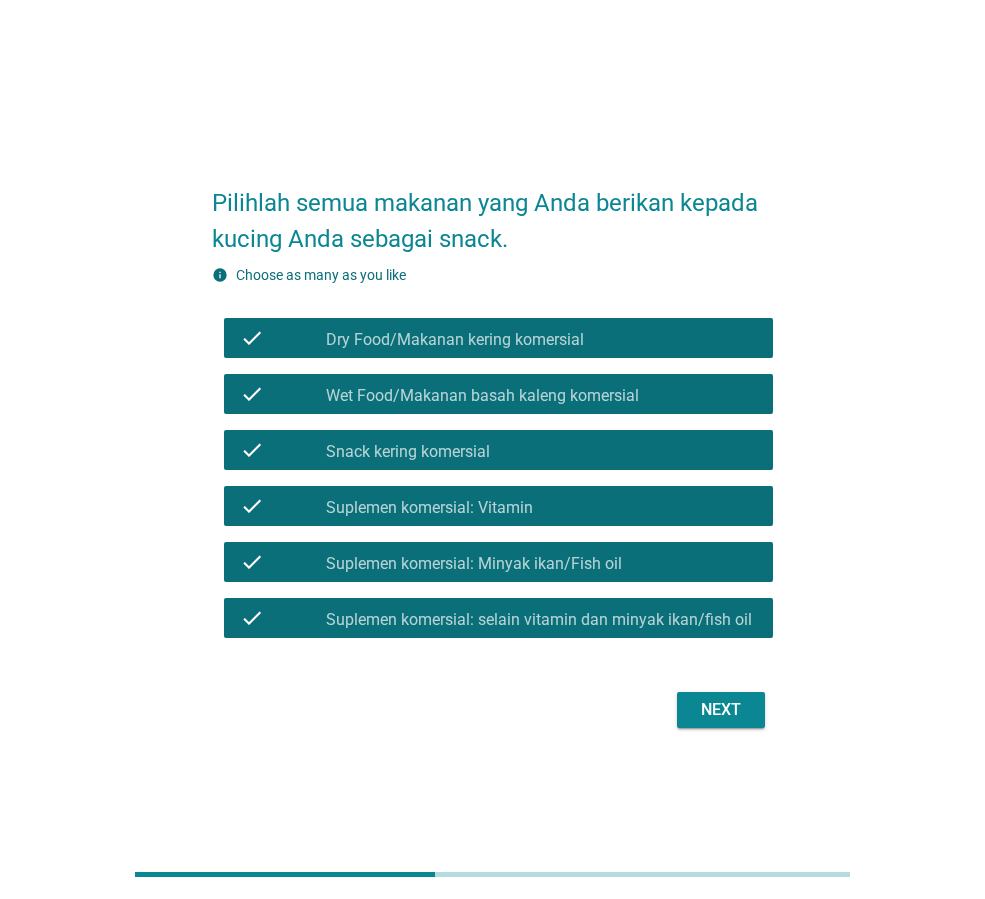 click on "Next" at bounding box center [721, 710] 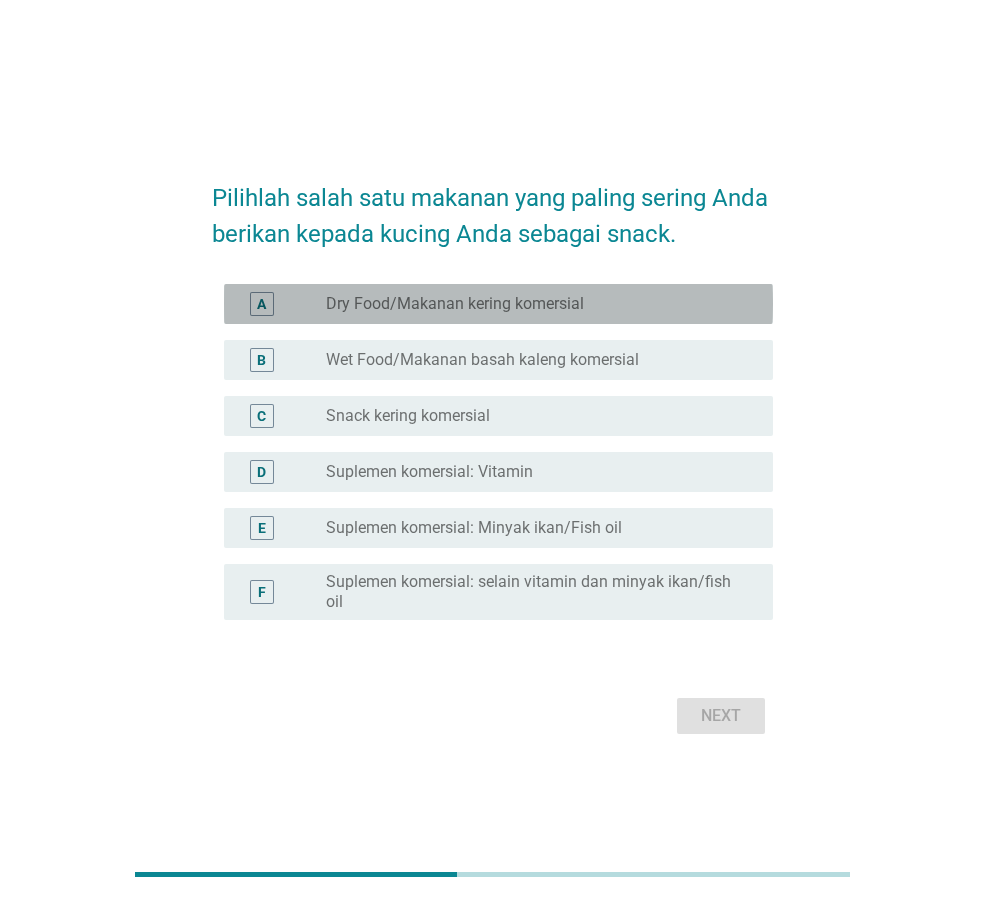 drag, startPoint x: 481, startPoint y: 307, endPoint x: 644, endPoint y: 578, distance: 316.2436 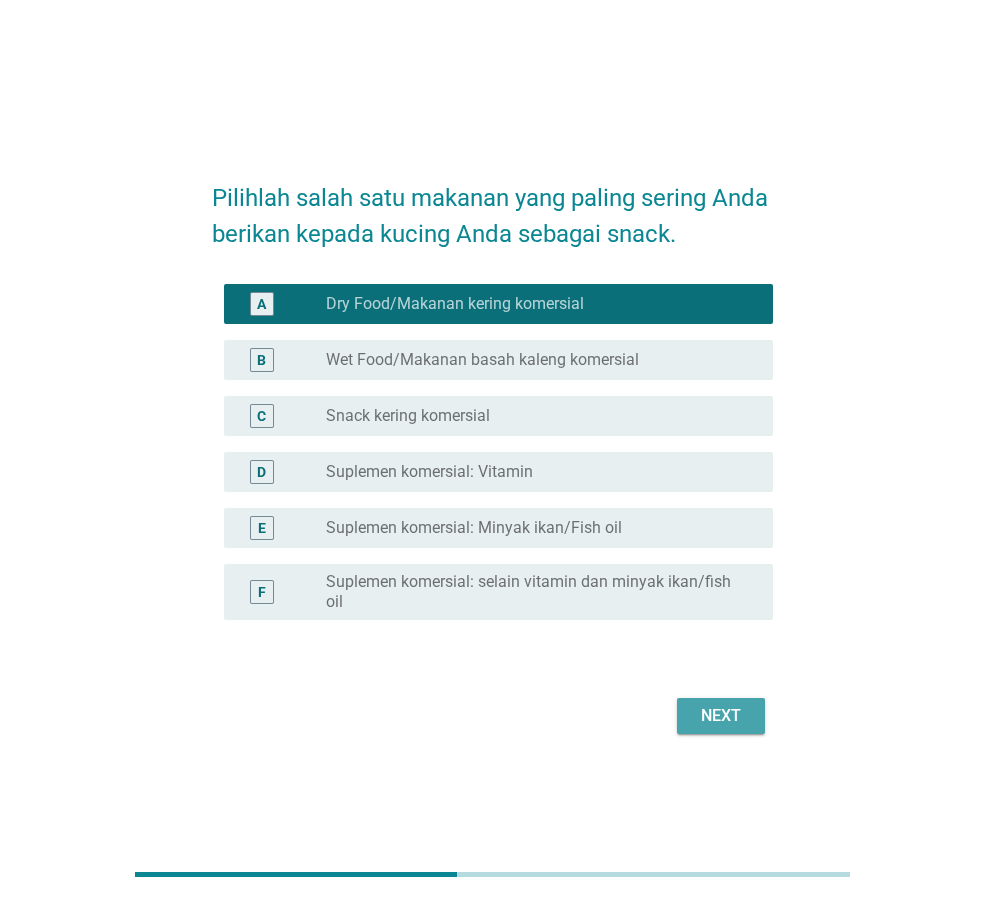 click on "Next" at bounding box center (721, 716) 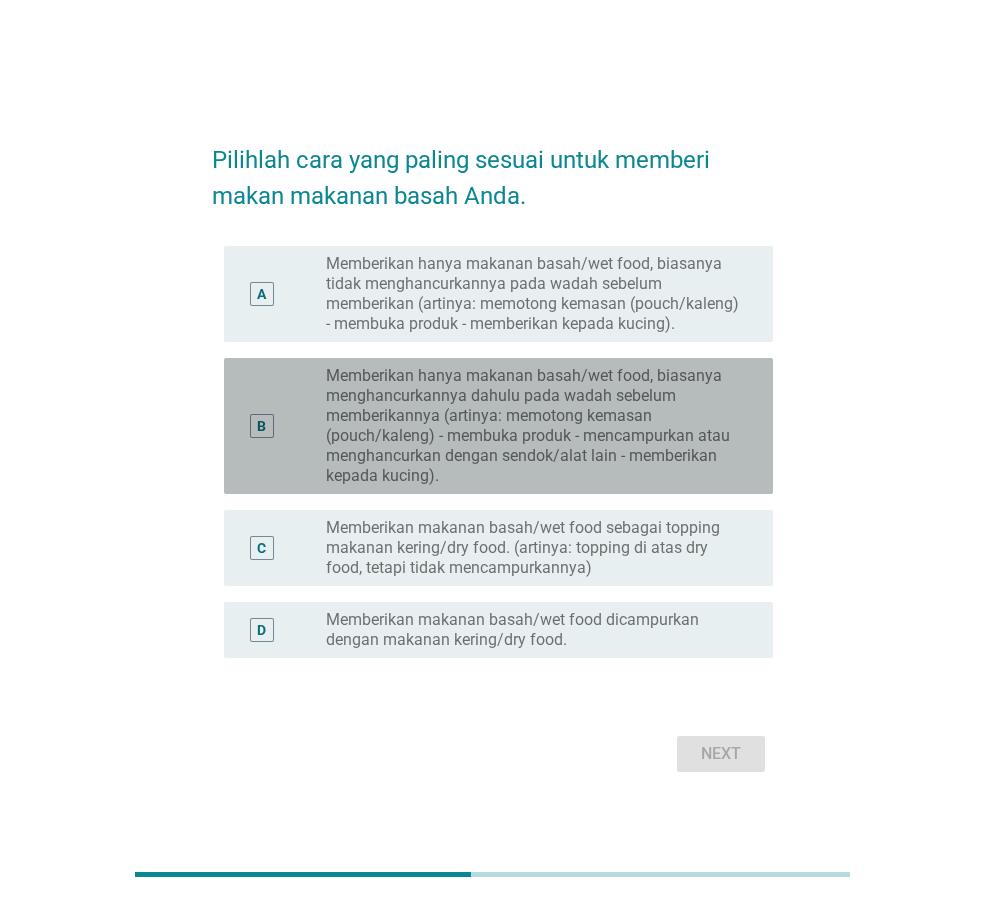 click on "Memberikan hanya makanan basah/wet food, biasanya menghancurkannya dahulu pada wadah sebelum memberikannya (artinya: memotong kemasan (pouch/kaleng) - membuka produk - mencampurkan atau menghancurkan dengan sendok/alat lain - memberikan kepada kucing)." at bounding box center [533, 426] 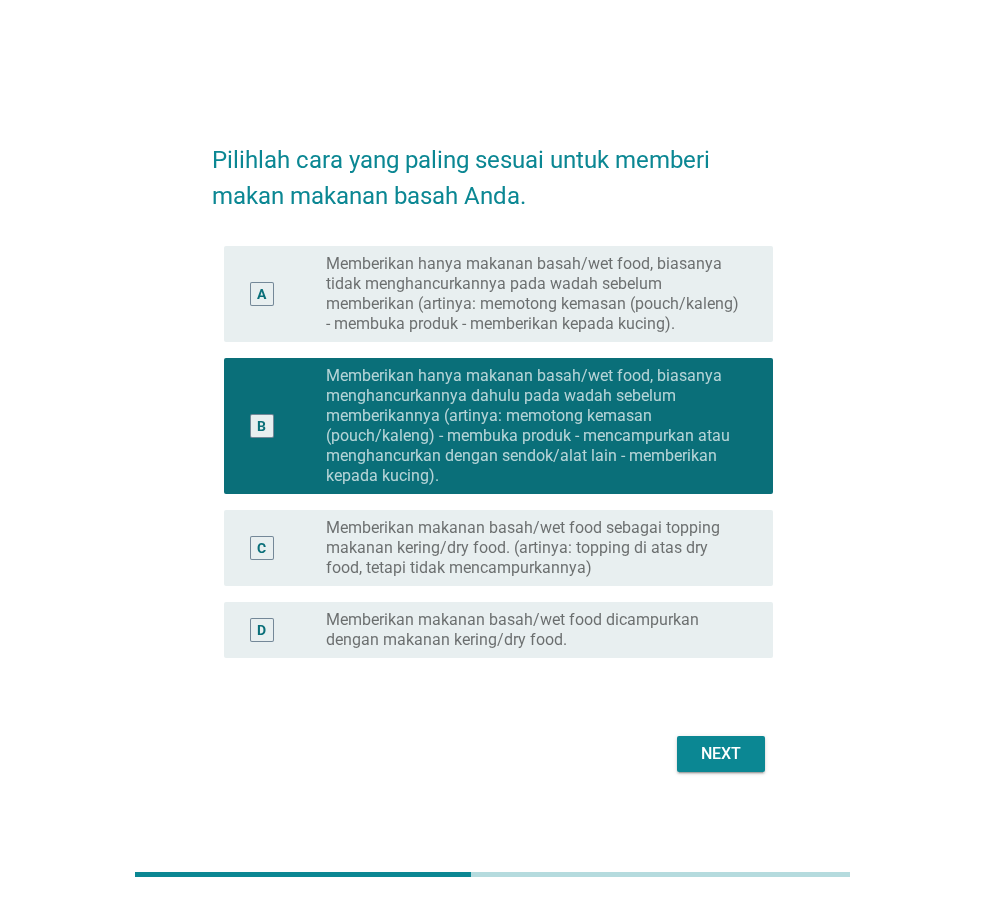 click on "Next" at bounding box center [721, 754] 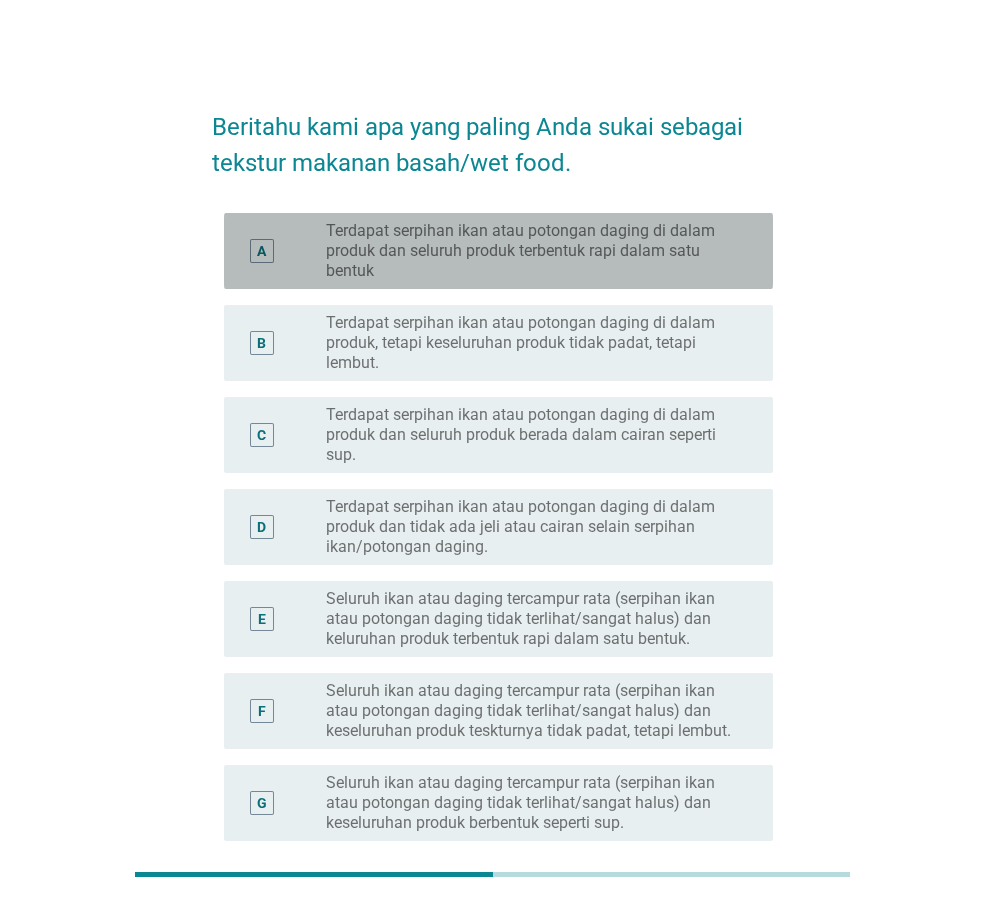 click on "A     radio_button_unchecked Terdapat serpihan ikan atau potongan daging di dalam produk dan seluruh produk terbentuk rapi dalam satu bentuk" at bounding box center [498, 251] 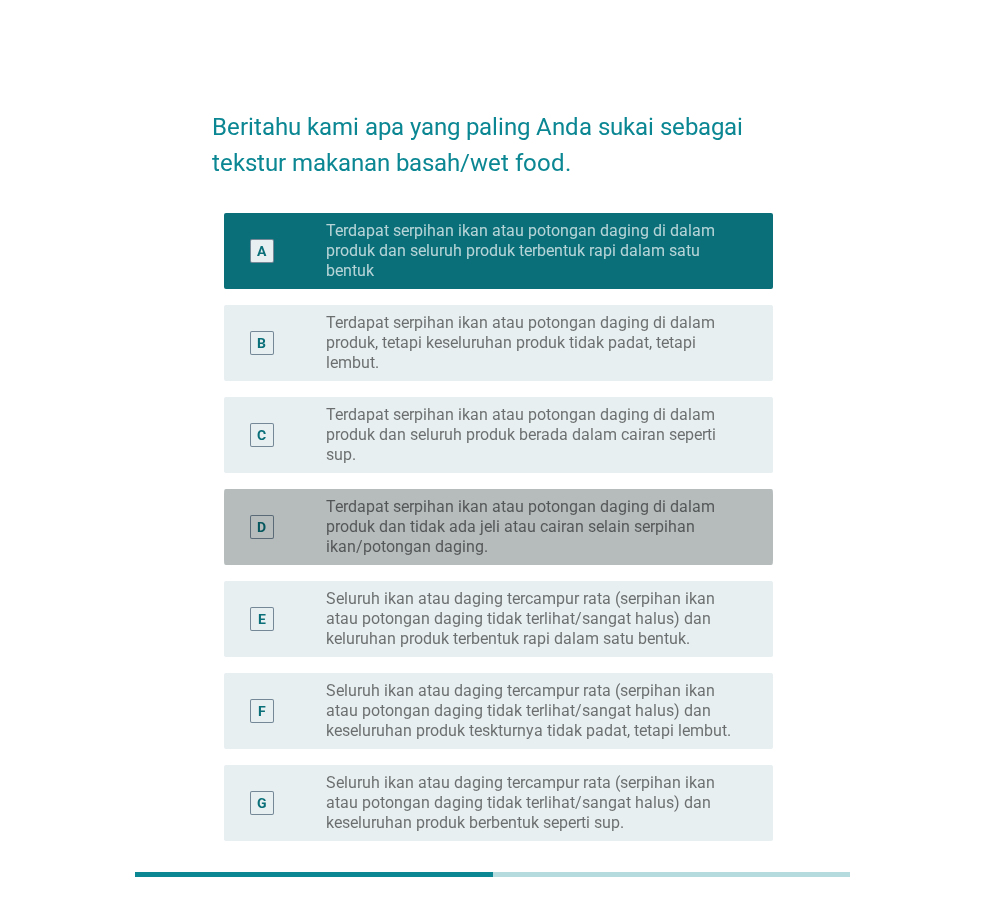 click on "Terdapat serpihan ikan atau potongan daging di dalam produk dan tidak ada jeli atau cairan selain serpihan ikan/potongan daging." at bounding box center [533, 527] 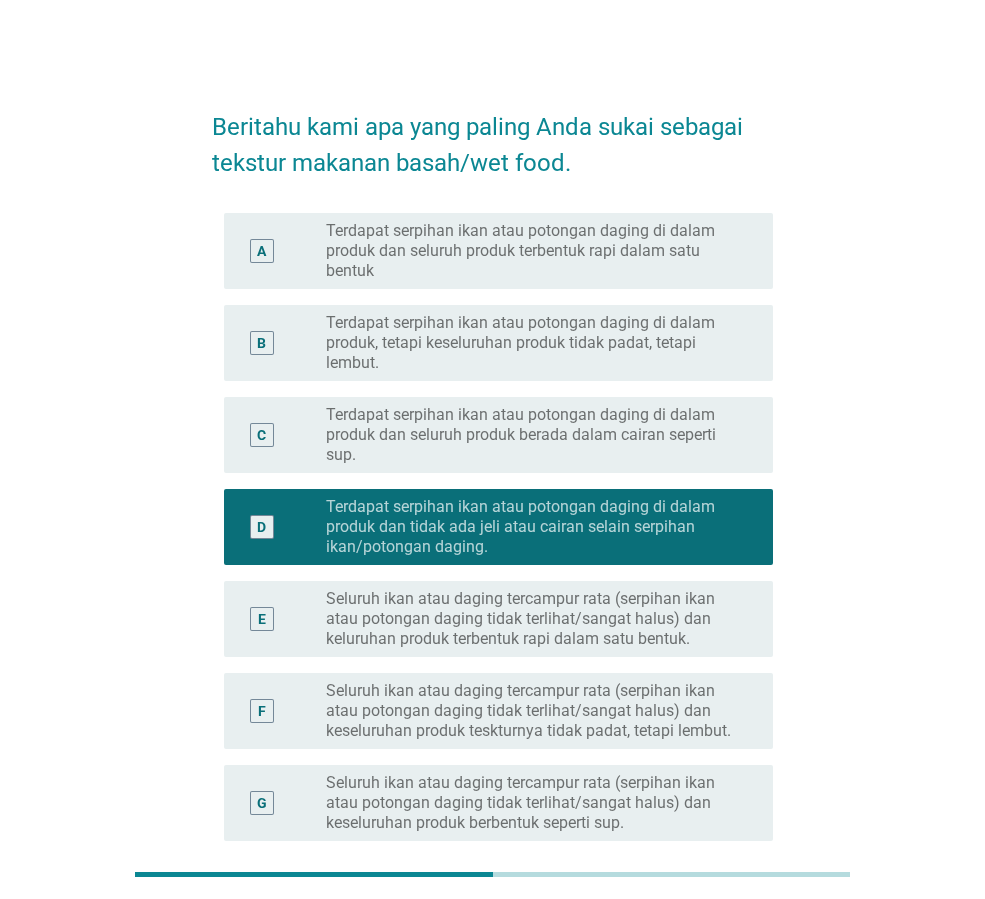 click on "Terdapat serpihan ikan atau potongan daging di dalam produk dan seluruh produk terbentuk rapi dalam satu bentuk" at bounding box center [533, 251] 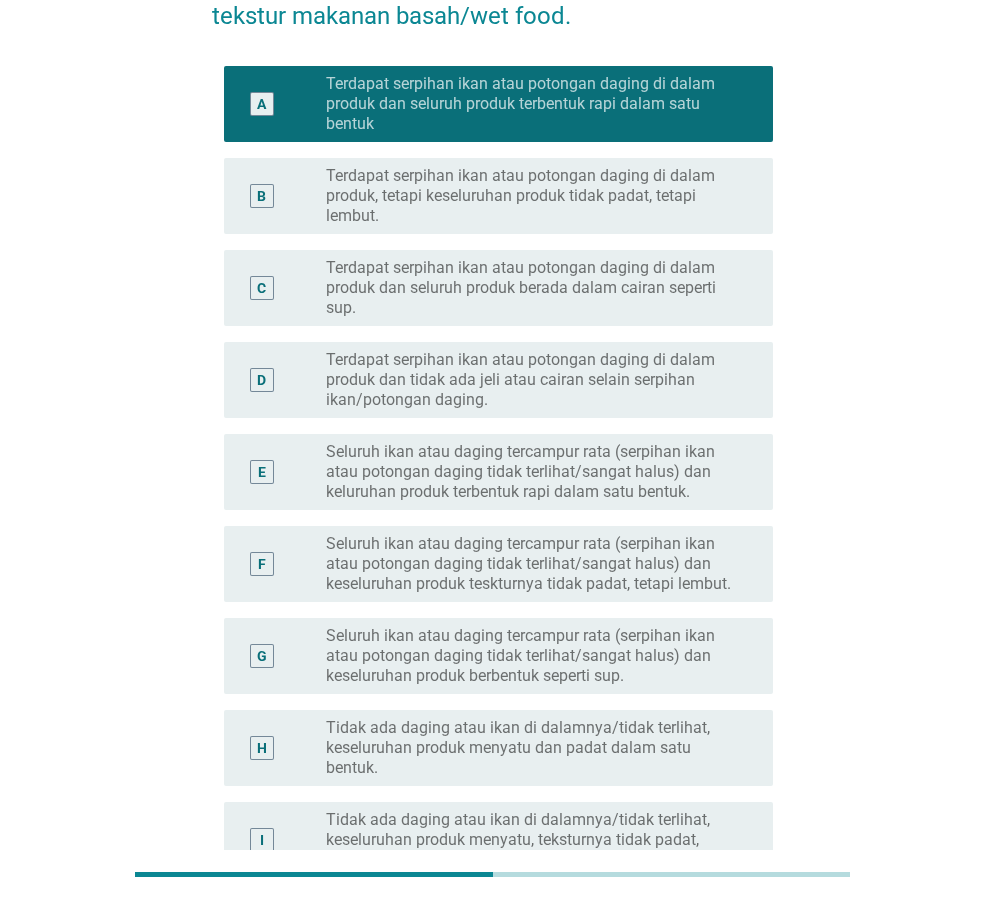 scroll, scrollTop: 455, scrollLeft: 0, axis: vertical 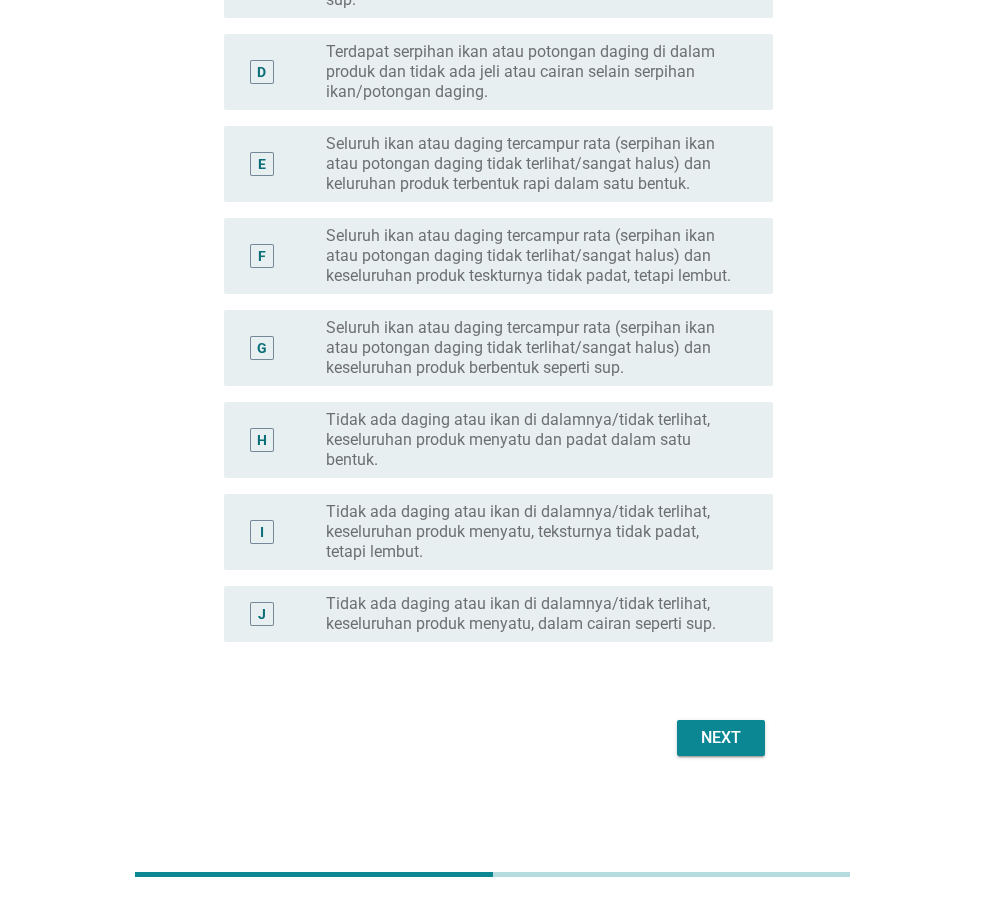 click on "Next" at bounding box center (721, 738) 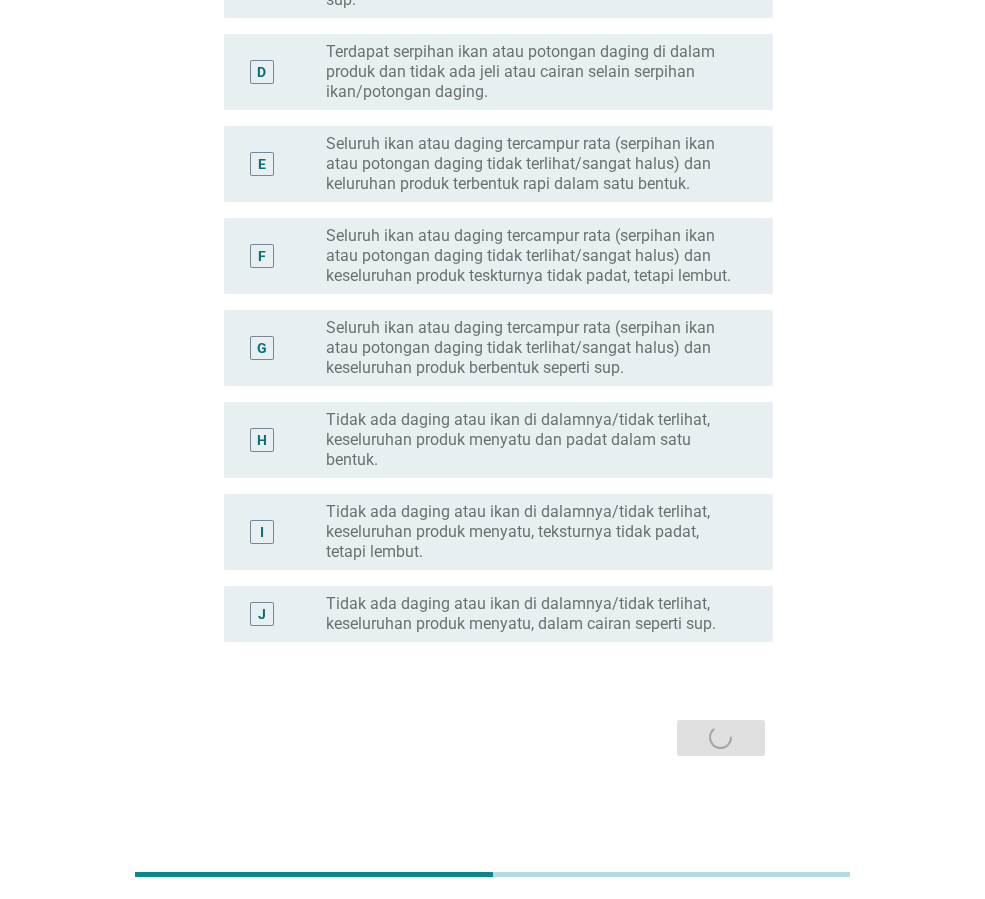 scroll, scrollTop: 0, scrollLeft: 0, axis: both 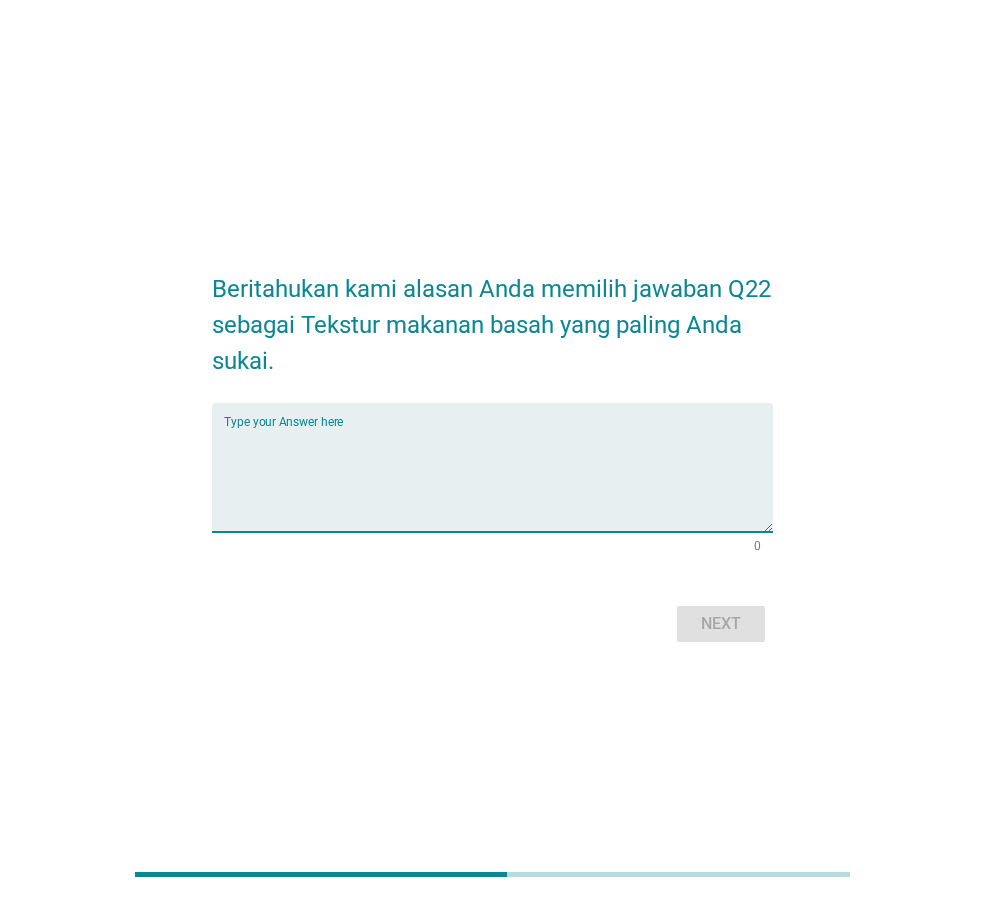 click at bounding box center [498, 479] 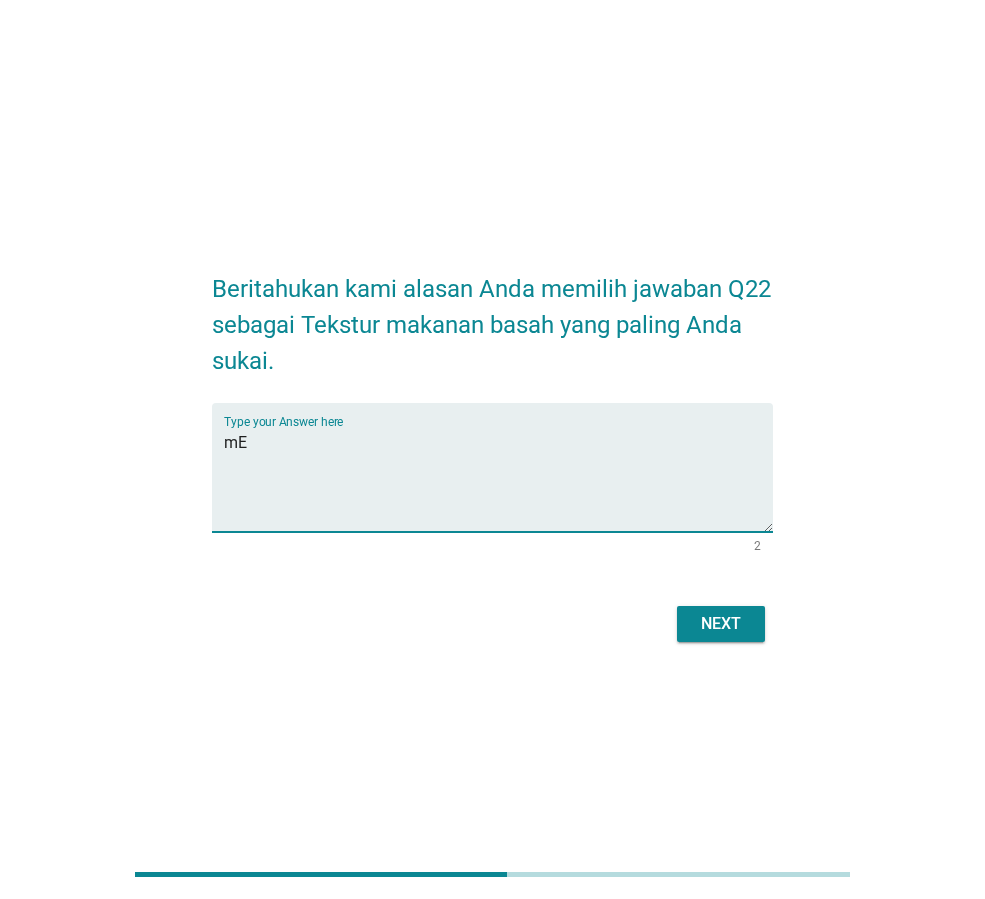 type on "m" 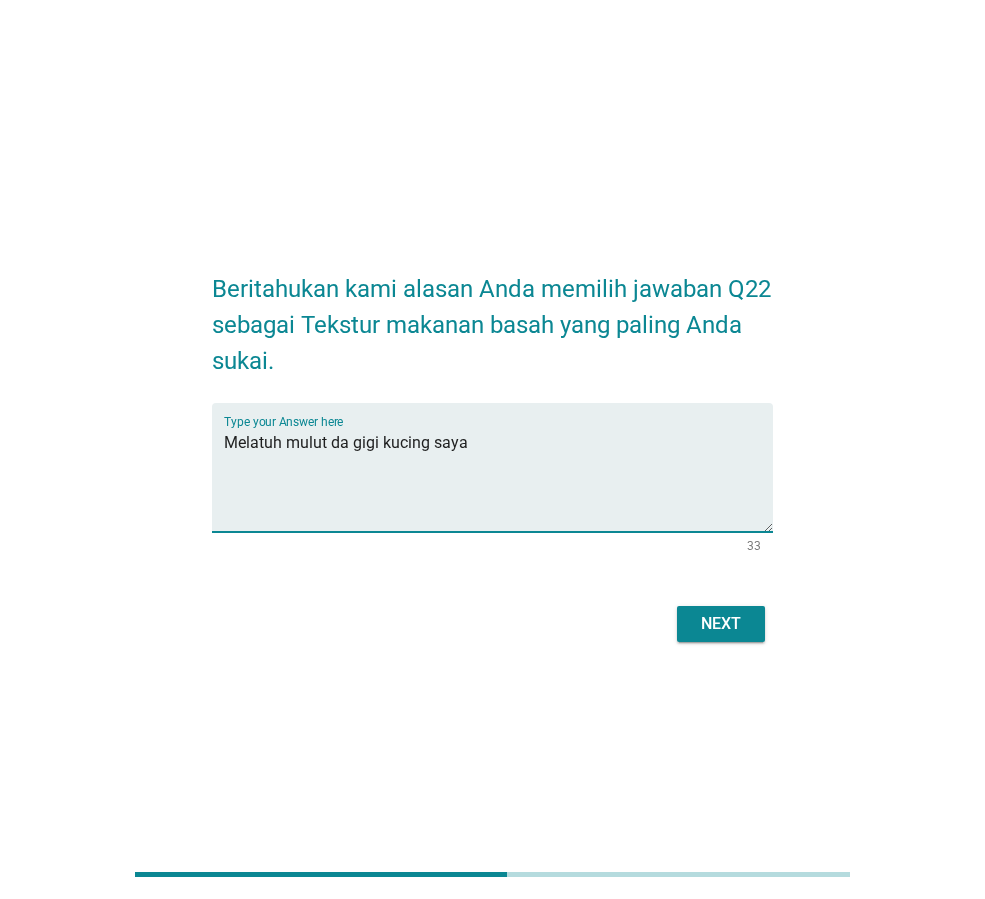 click on "Melatuh mulut da gigi kucing saya" at bounding box center (498, 479) 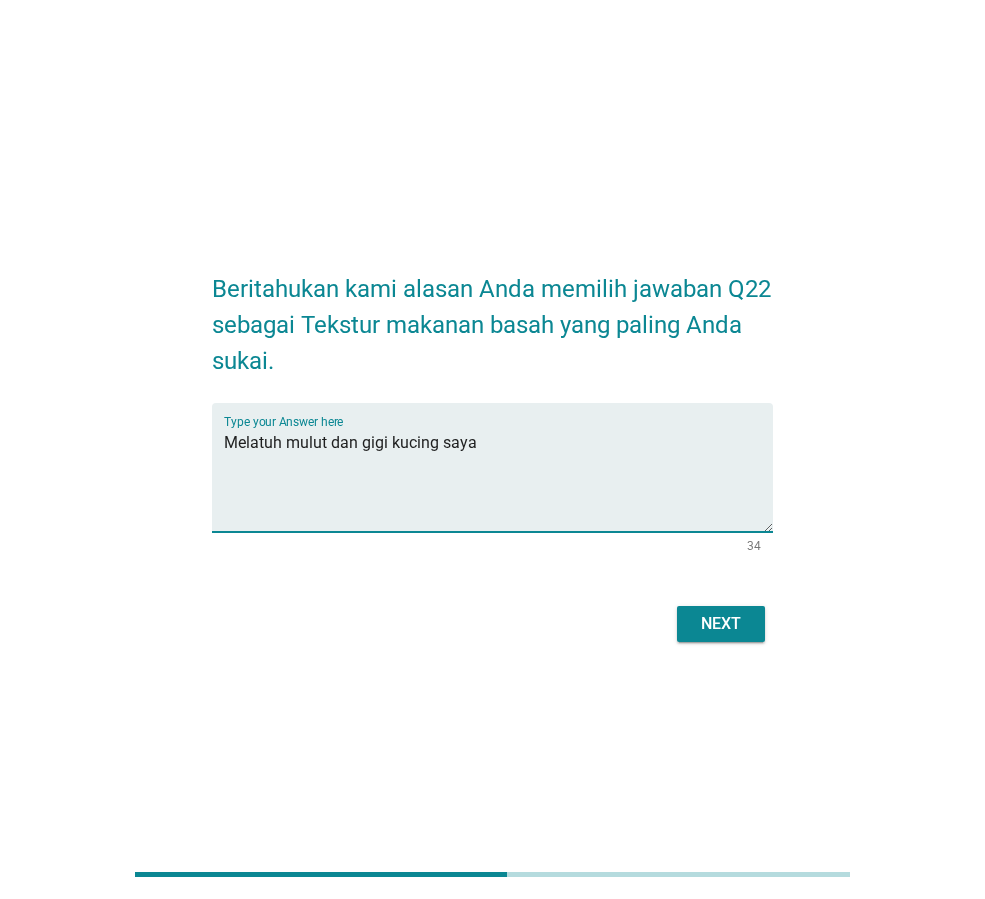 type on "Melatuh mulut dan gigi kucing saya" 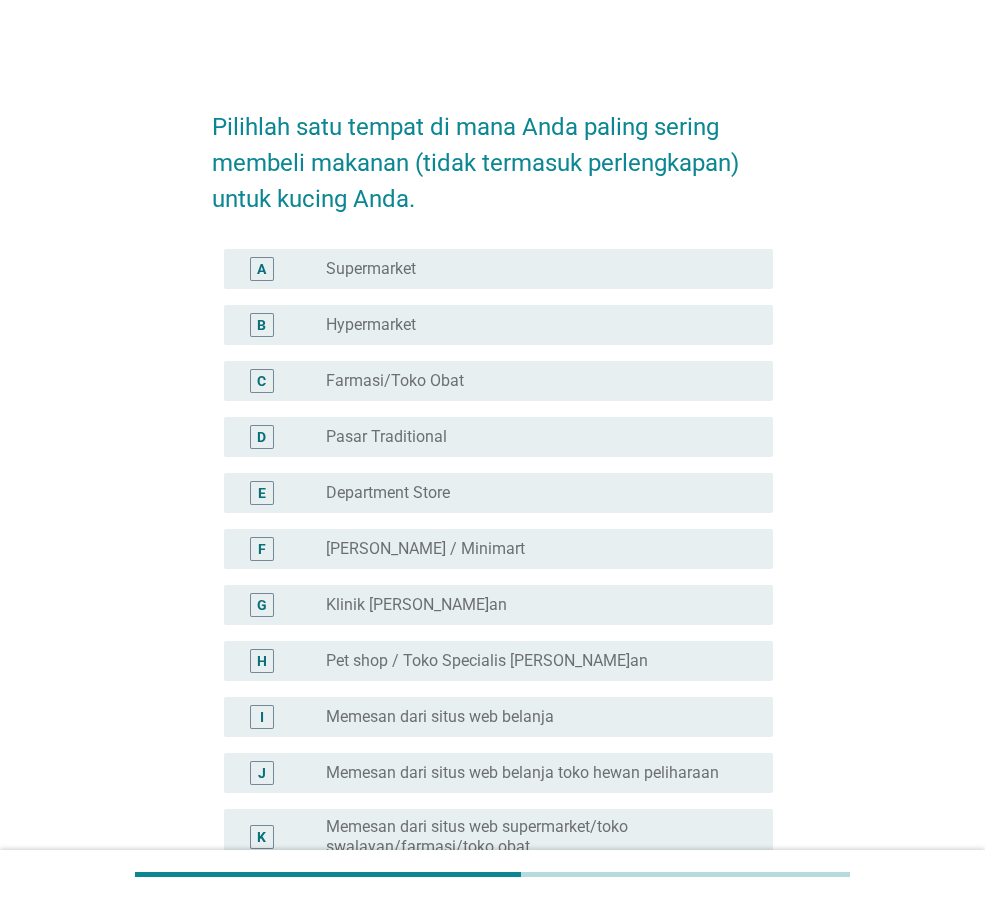 click on "A     radio_button_unchecked Supermarket" at bounding box center (498, 269) 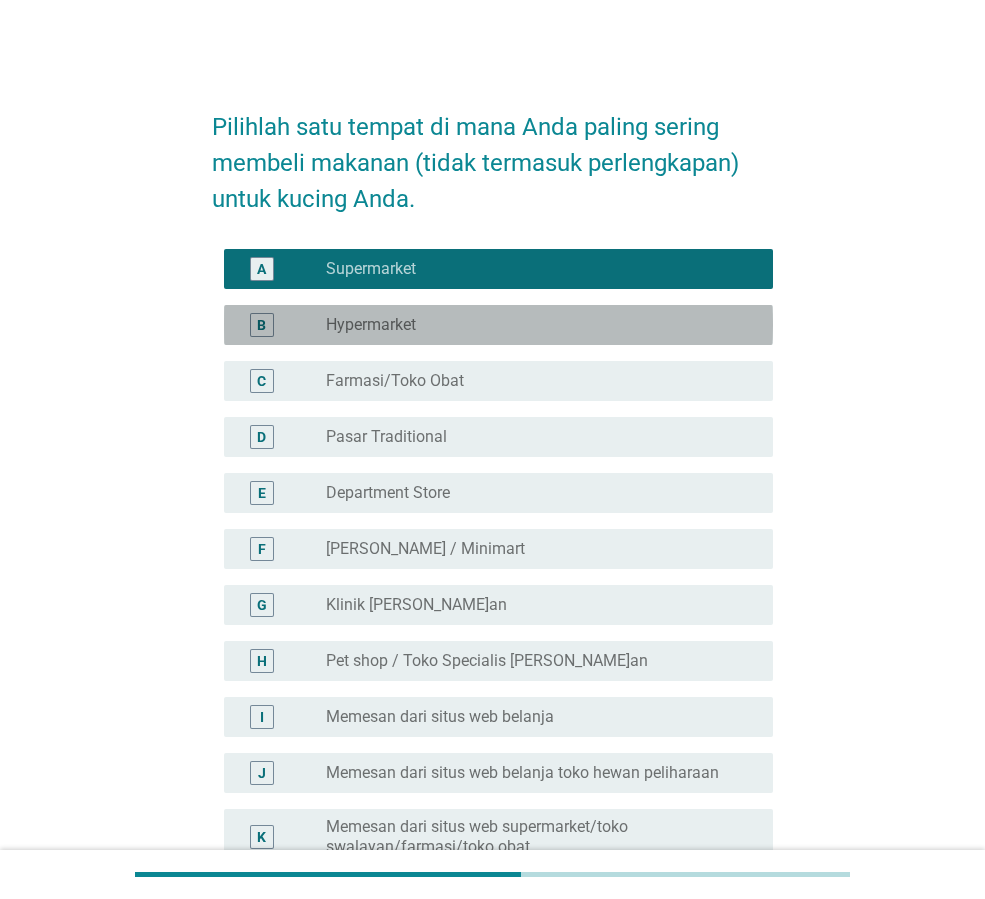 click on "Hypermarket" at bounding box center [371, 325] 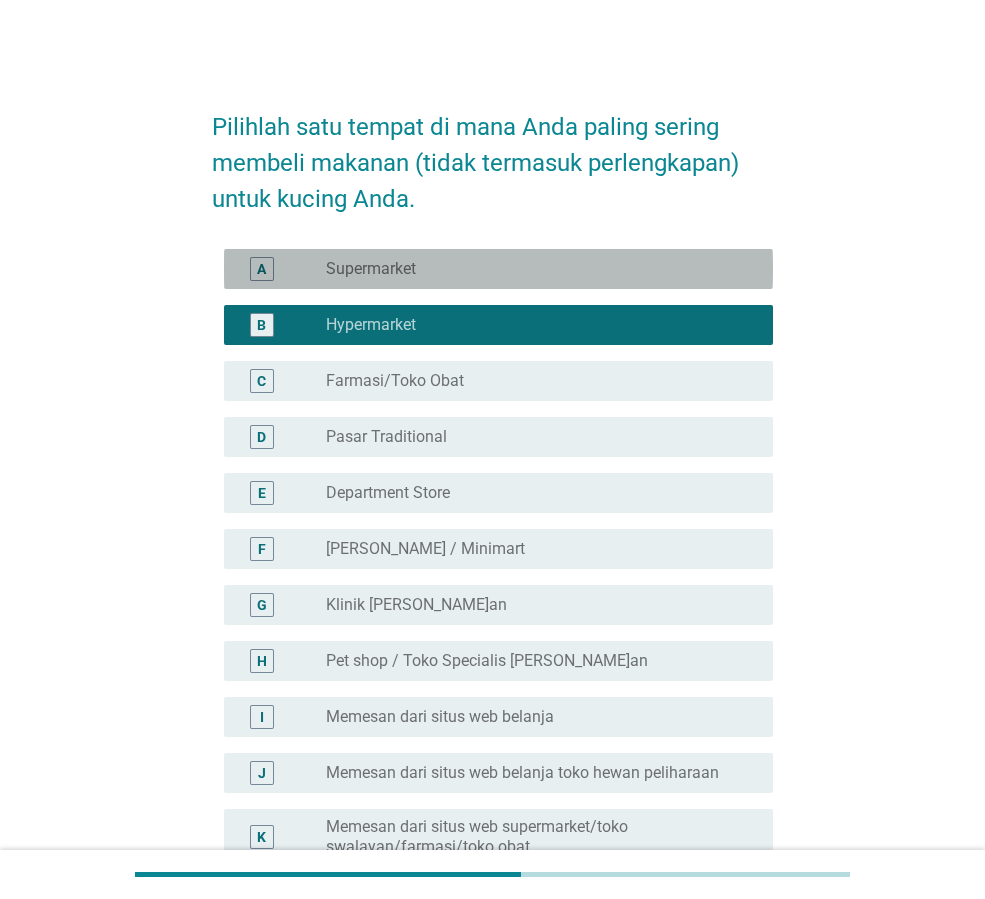 click on "Supermarket" at bounding box center [371, 269] 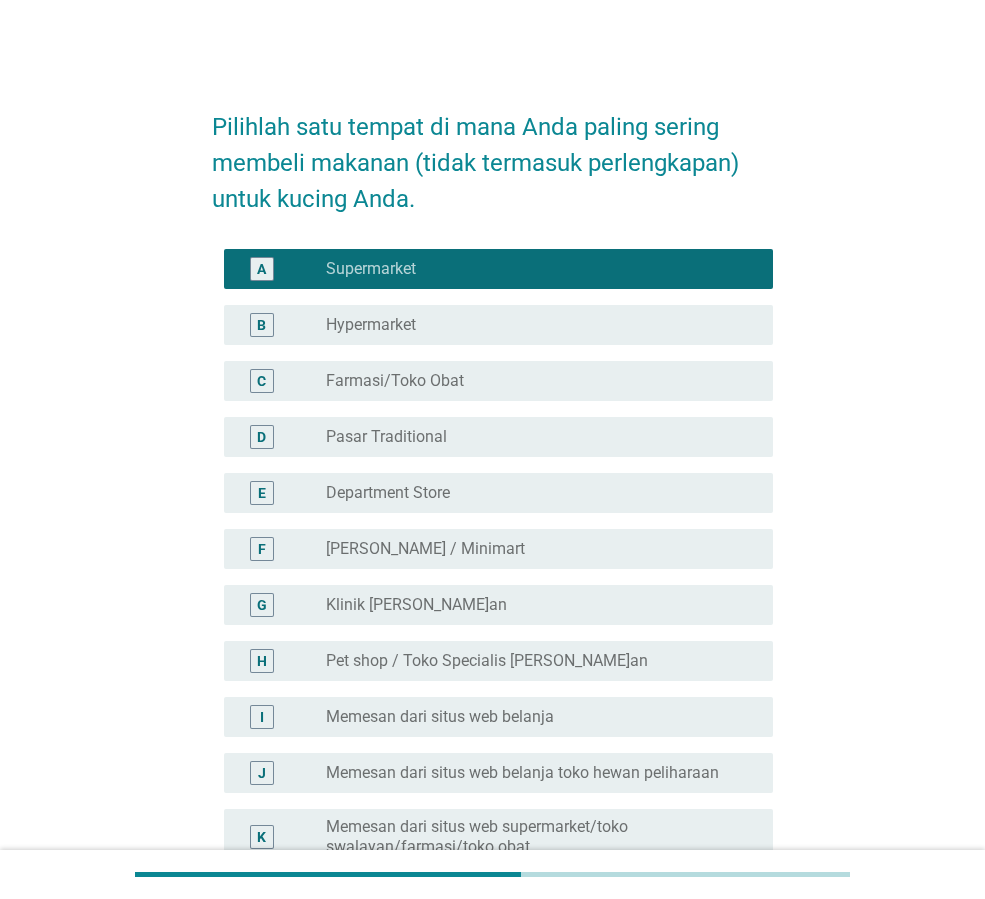 click on "radio_button_unchecked Klinik [PERSON_NAME]an" at bounding box center [533, 605] 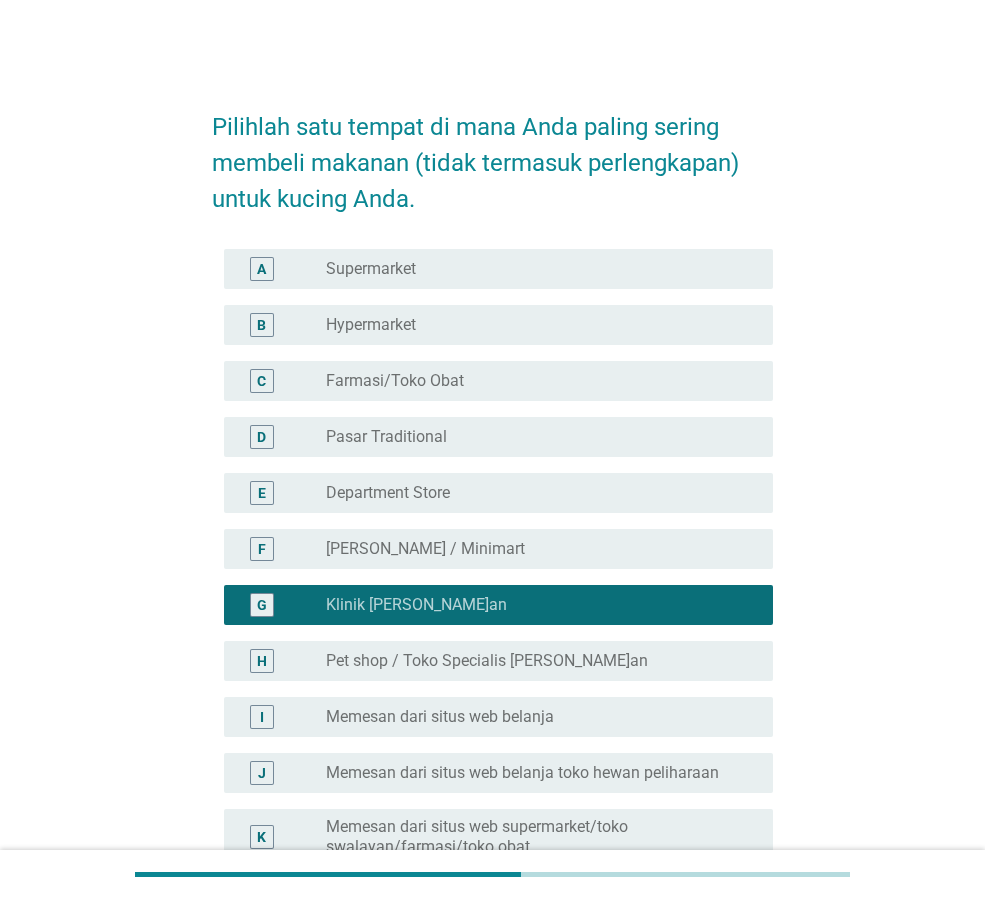 click on "Pet shop / Toko Specialis [PERSON_NAME]an" at bounding box center [487, 661] 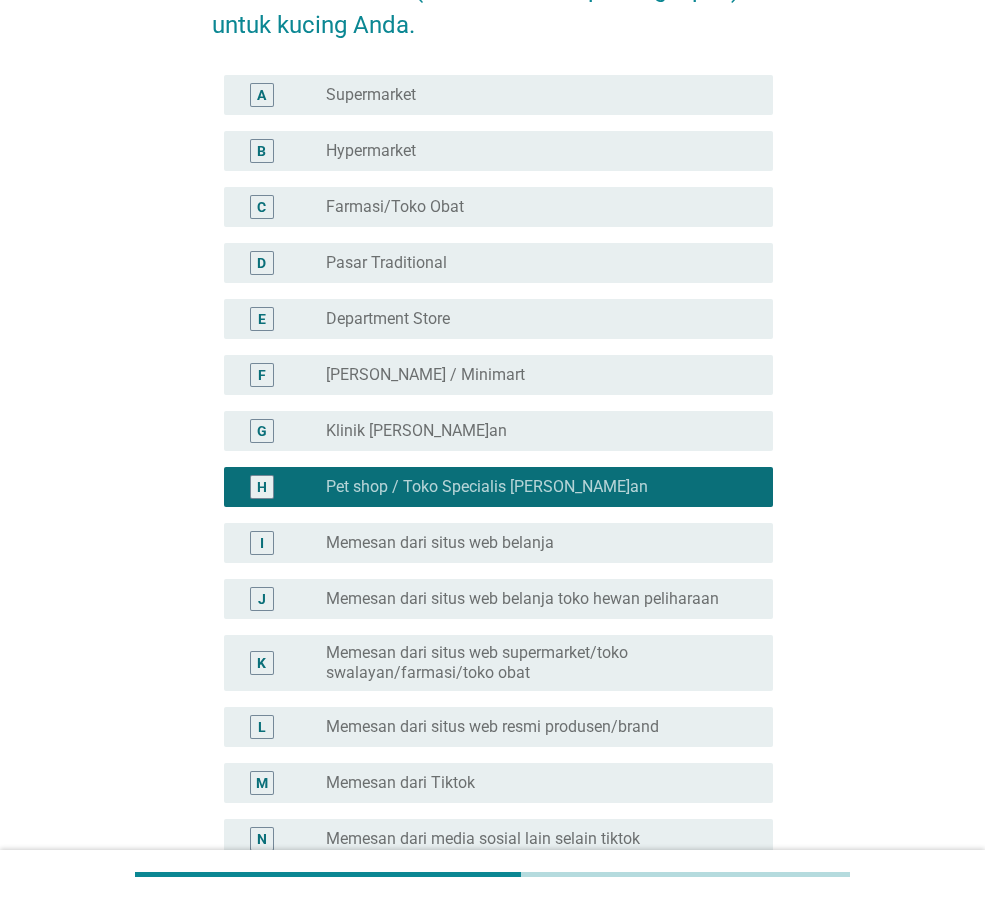 scroll, scrollTop: 447, scrollLeft: 0, axis: vertical 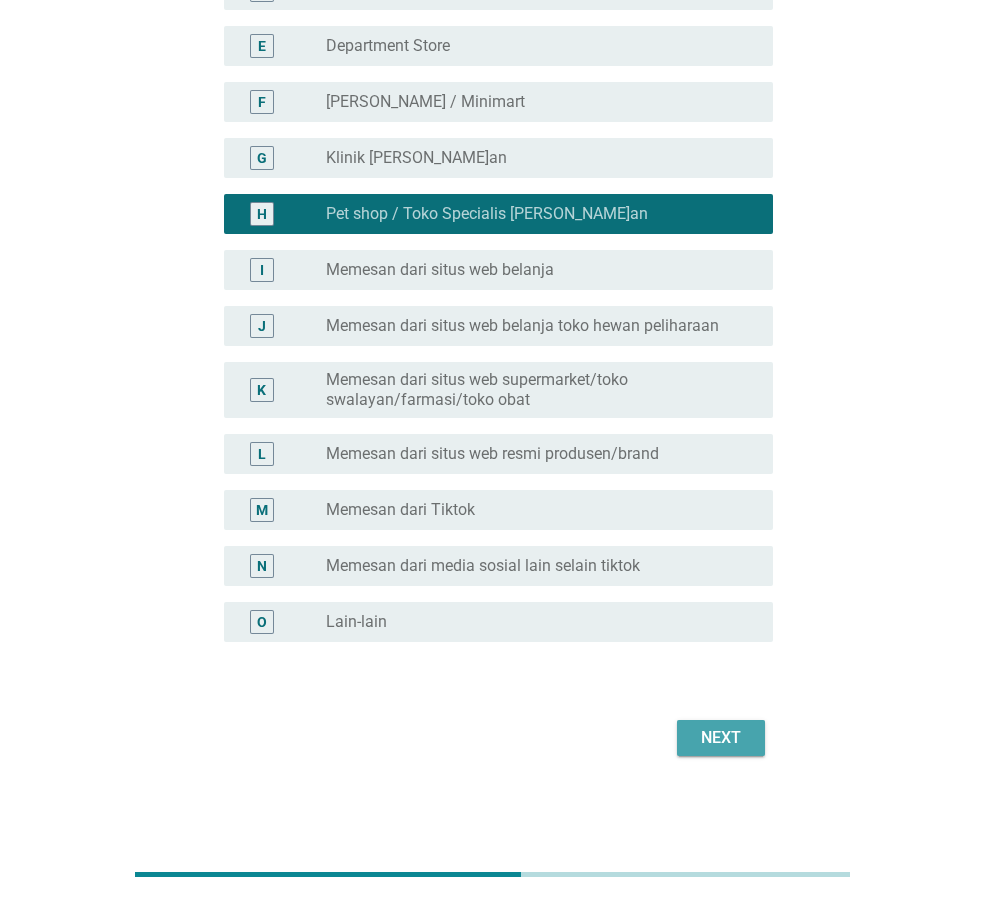 click on "Next" at bounding box center (721, 738) 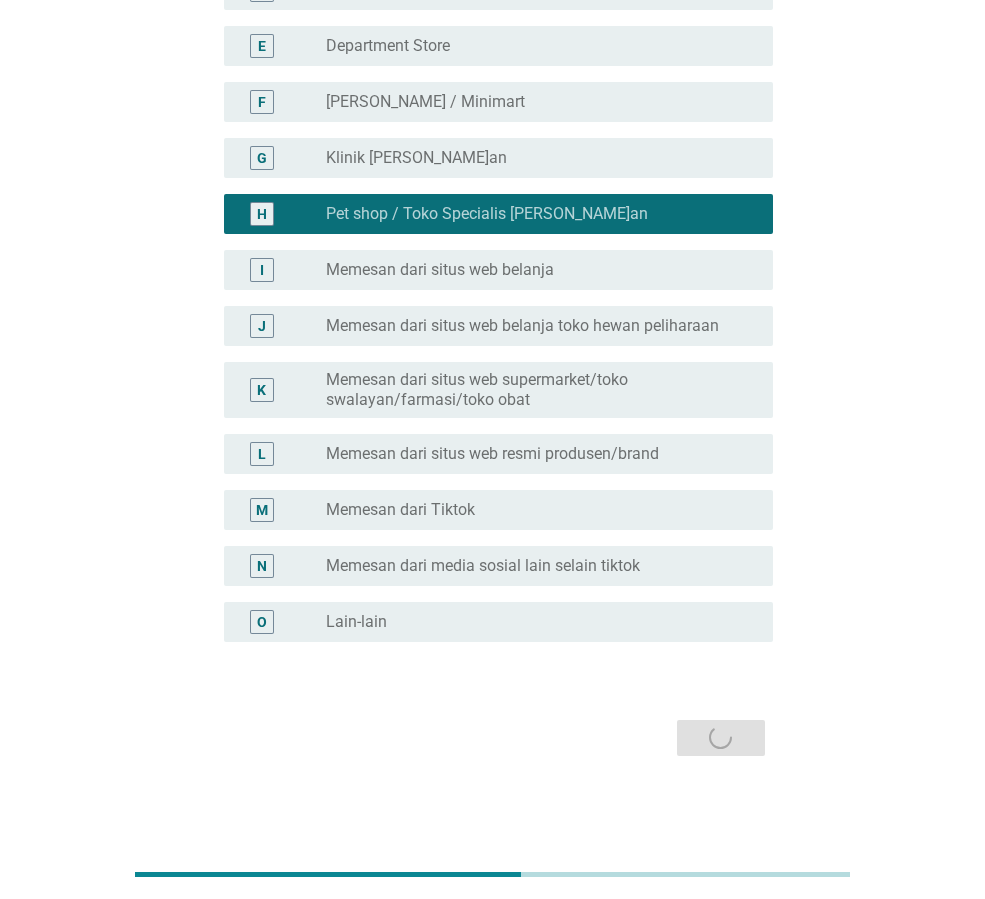 scroll, scrollTop: 0, scrollLeft: 0, axis: both 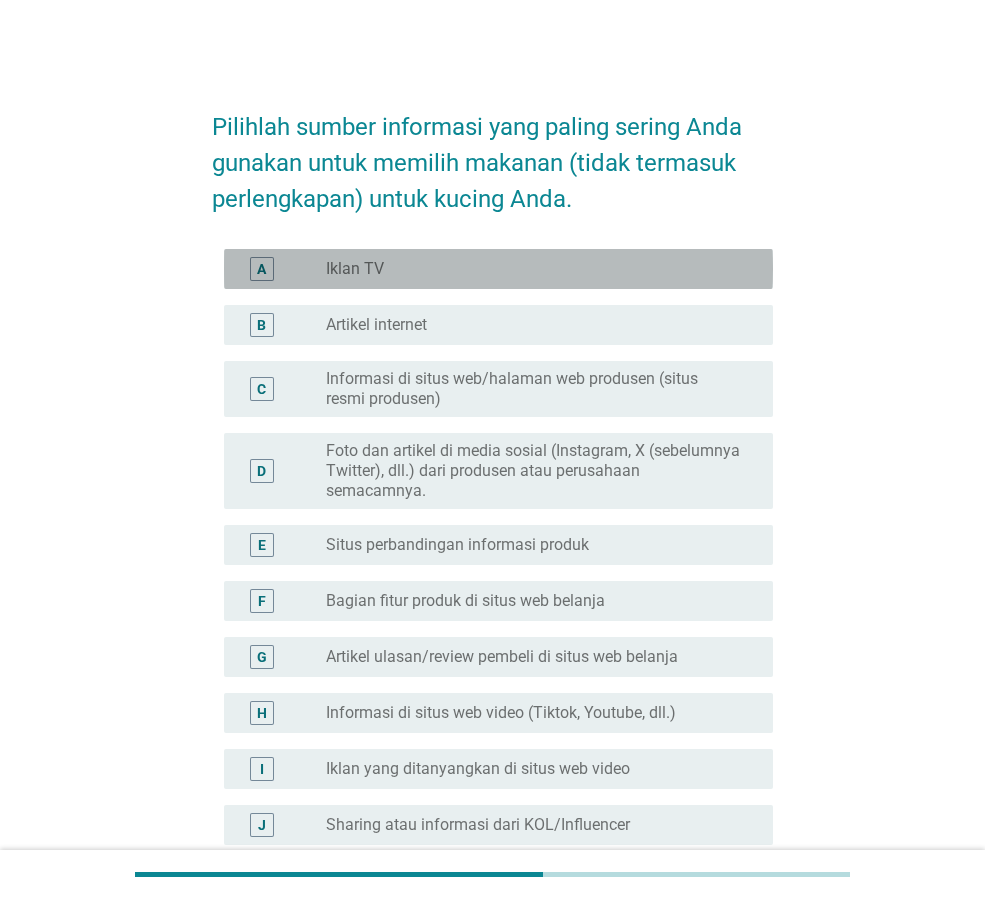 click on "radio_button_unchecked Iklan TV" at bounding box center [533, 269] 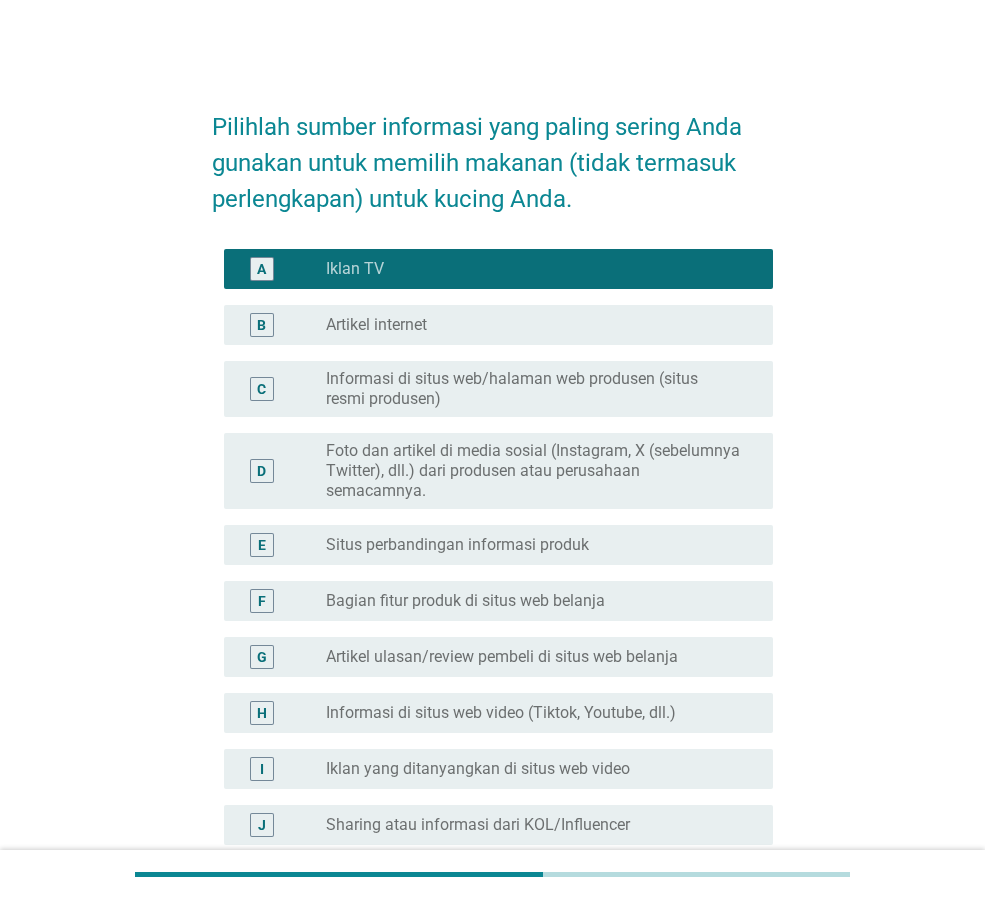 click on "Situs perbandingan informasi produk" at bounding box center (457, 545) 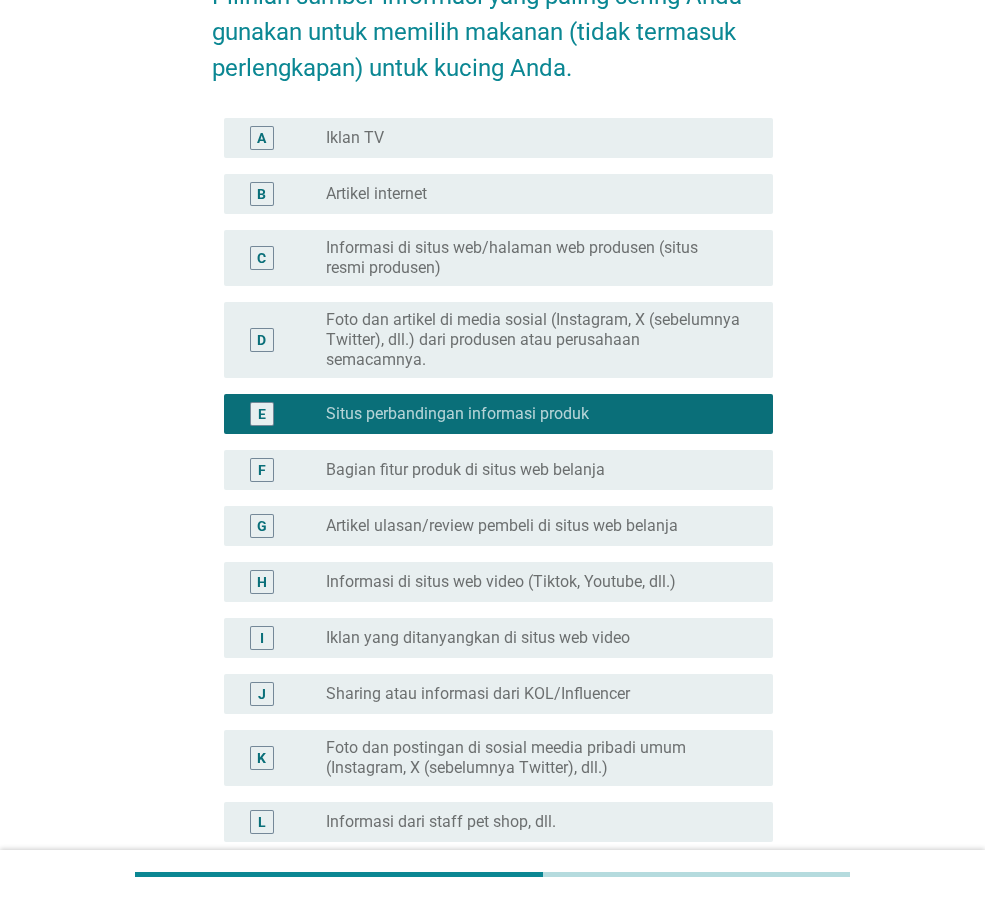 scroll, scrollTop: 500, scrollLeft: 0, axis: vertical 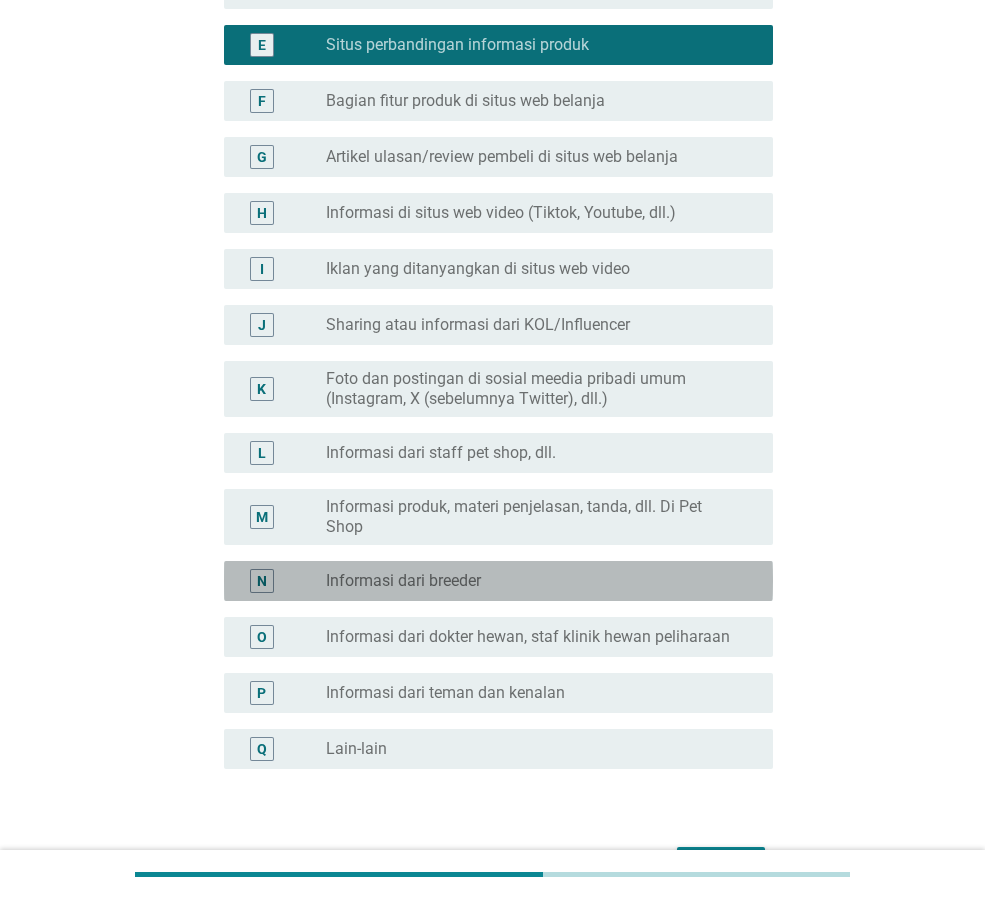 click on "radio_button_unchecked Informasi dari breeder" at bounding box center [541, 581] 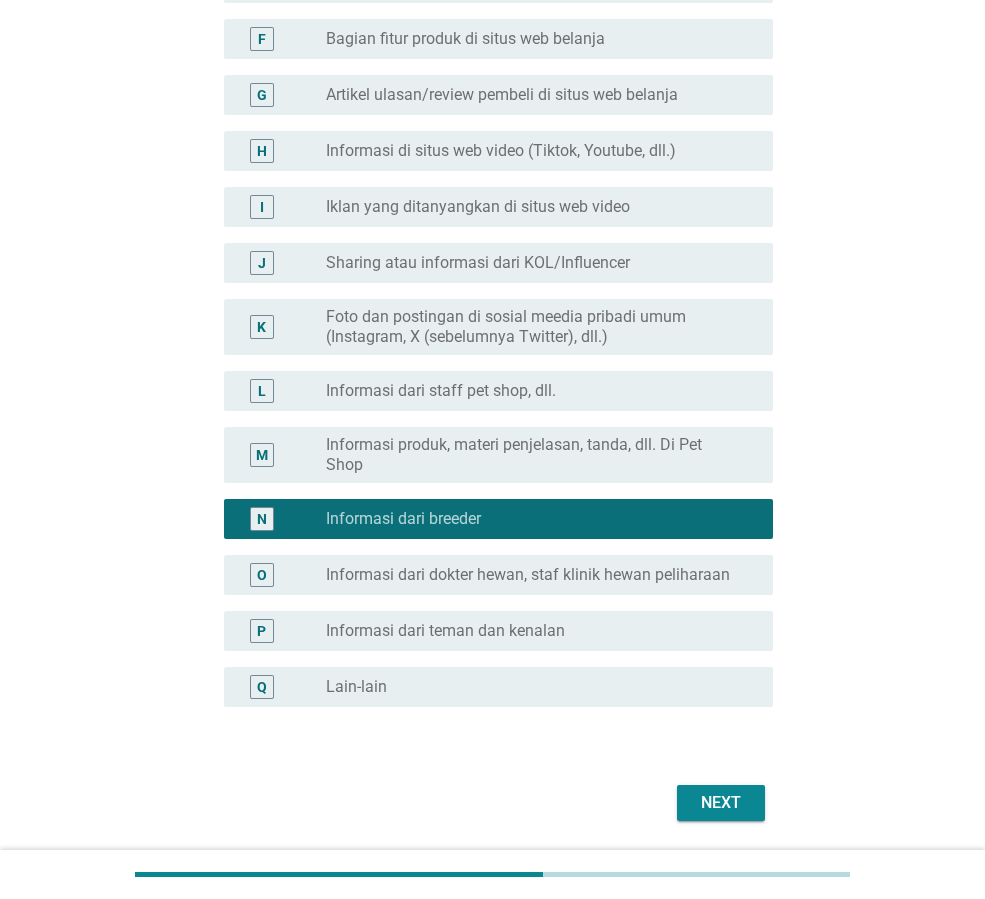 scroll, scrollTop: 627, scrollLeft: 0, axis: vertical 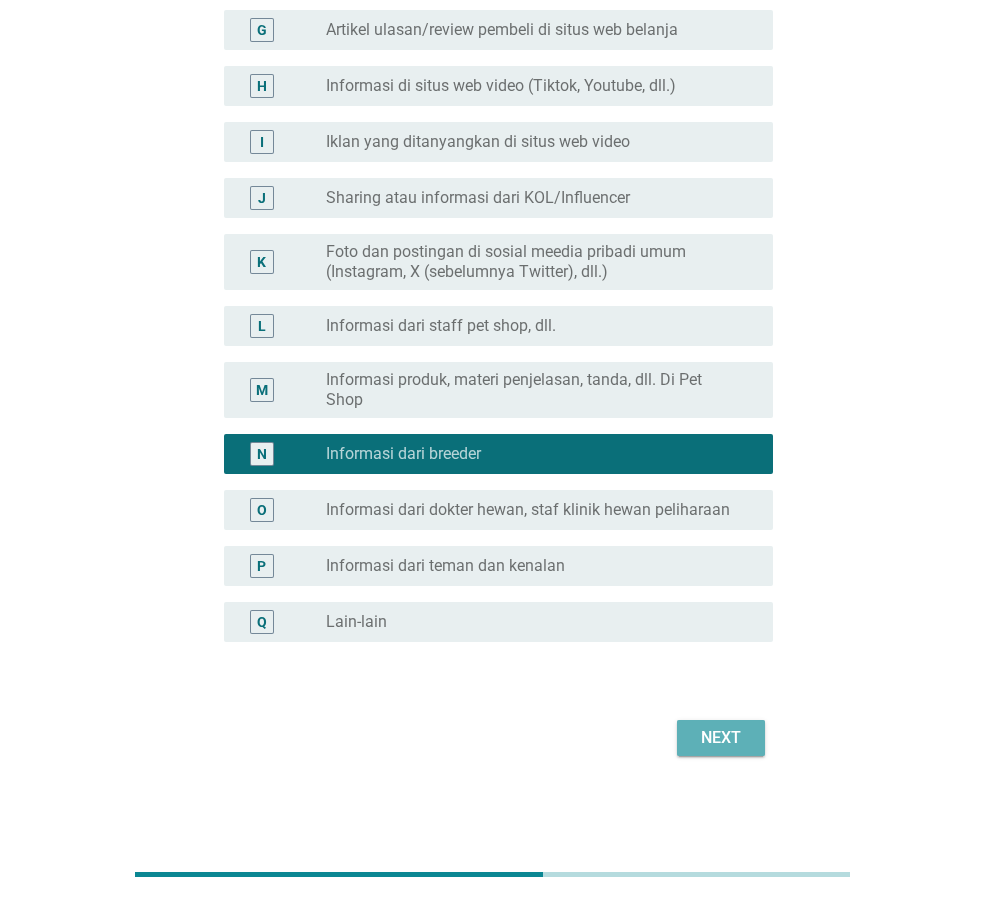 drag, startPoint x: 723, startPoint y: 742, endPoint x: 606, endPoint y: 833, distance: 148.22281 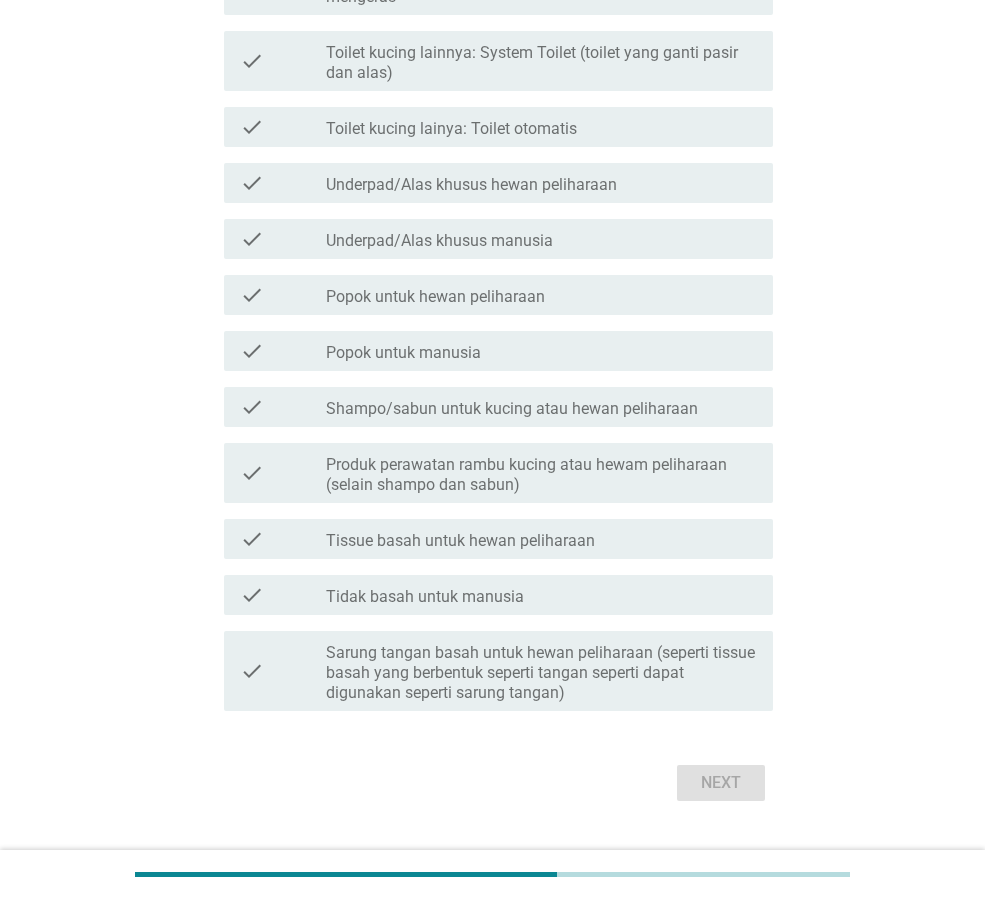scroll, scrollTop: 0, scrollLeft: 0, axis: both 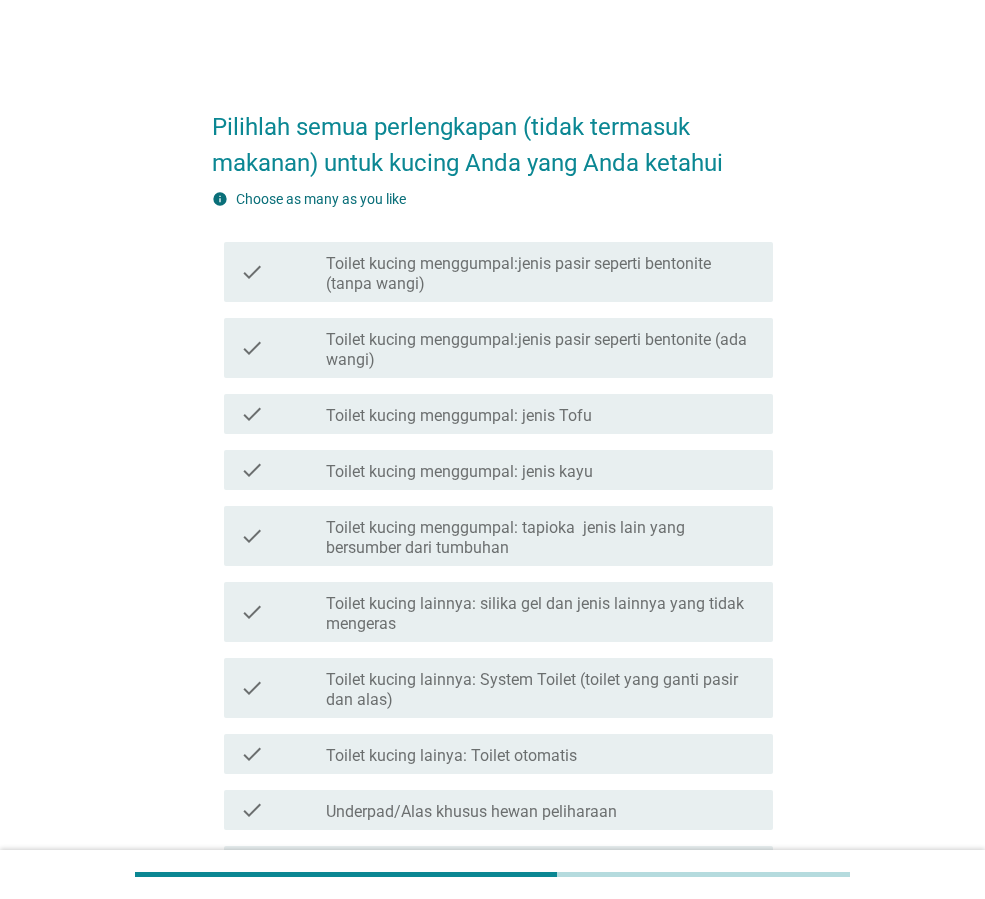 click on "Toilet kucing menggumpal:jenis pasir seperti bentonite (tanpa wangi)" at bounding box center (541, 274) 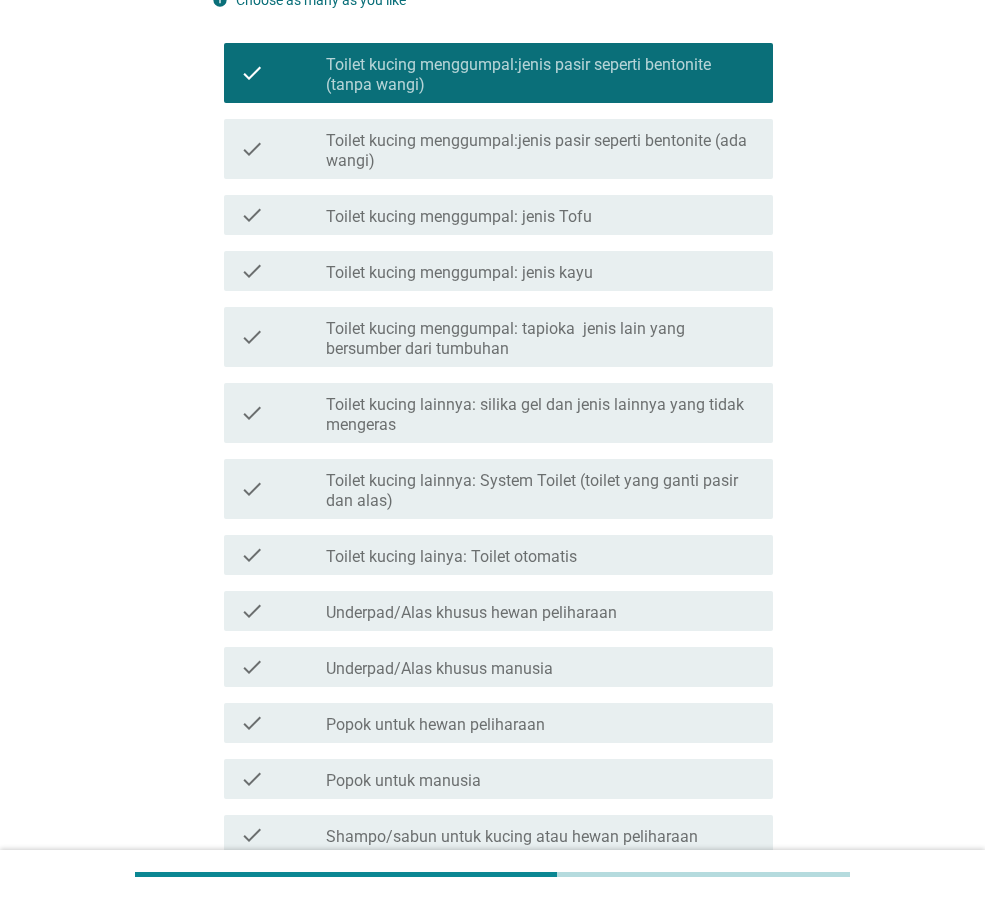 scroll, scrollTop: 200, scrollLeft: 0, axis: vertical 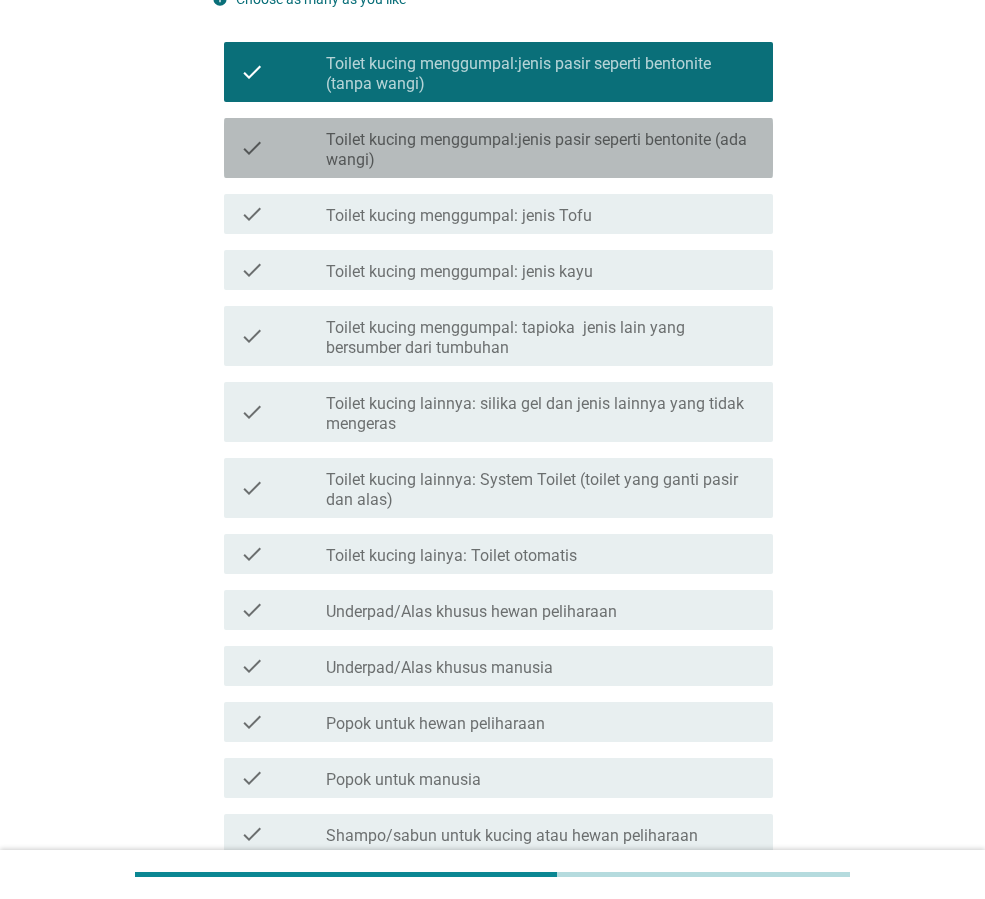 click on "Toilet kucing menggumpal:jenis pasir seperti bentonite (ada wangi)" at bounding box center (541, 150) 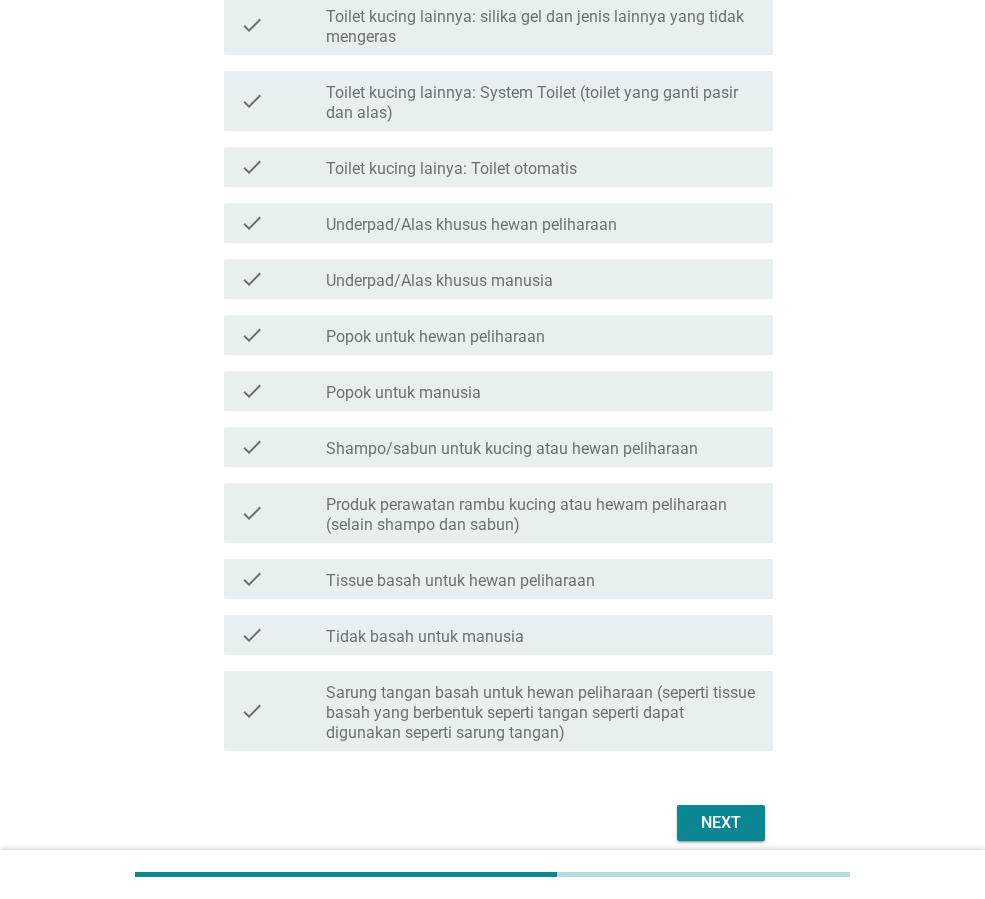 scroll, scrollTop: 672, scrollLeft: 0, axis: vertical 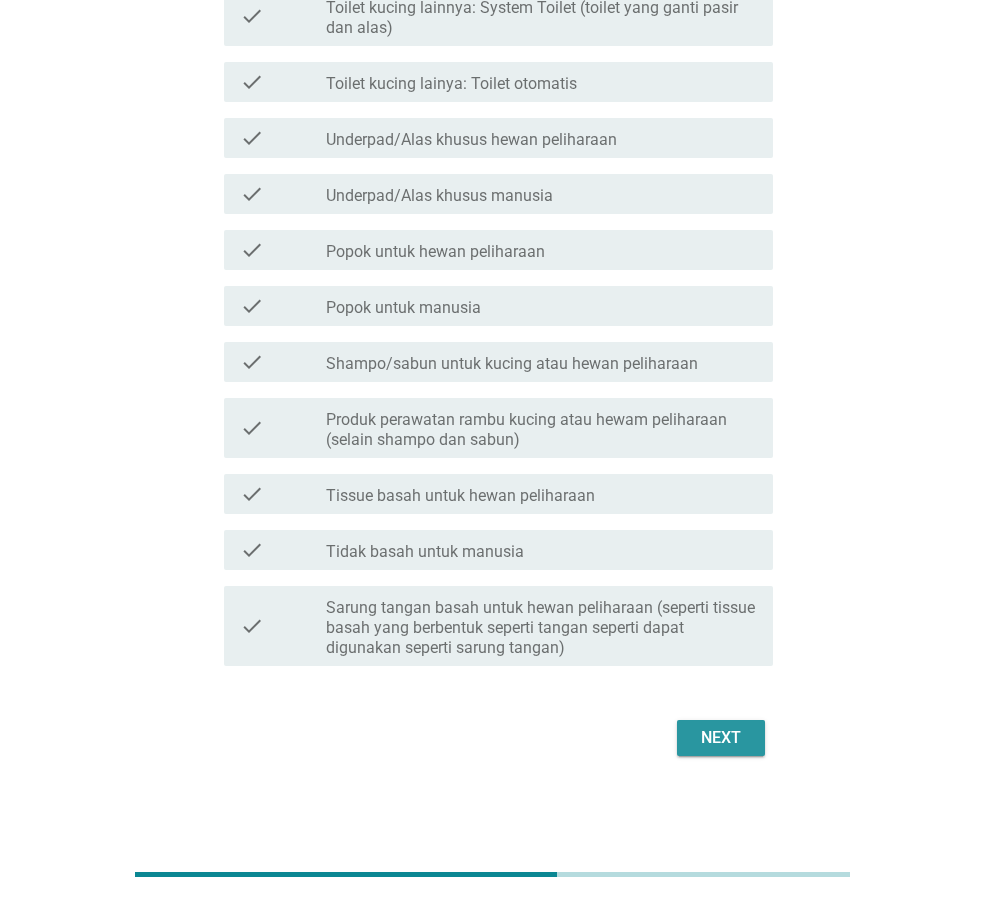 drag, startPoint x: 729, startPoint y: 747, endPoint x: 596, endPoint y: 355, distance: 413.94806 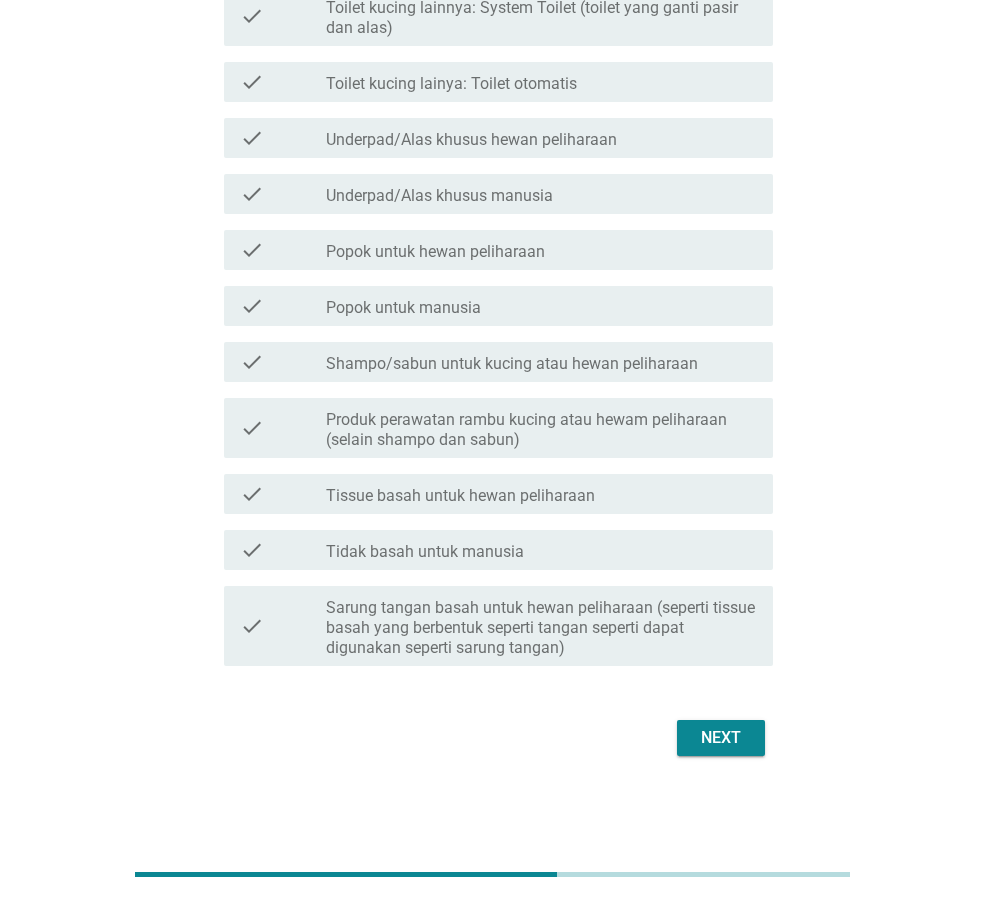 click on "check     check_box_outline_blank Popok untuk hewan peliharaan" at bounding box center [498, 250] 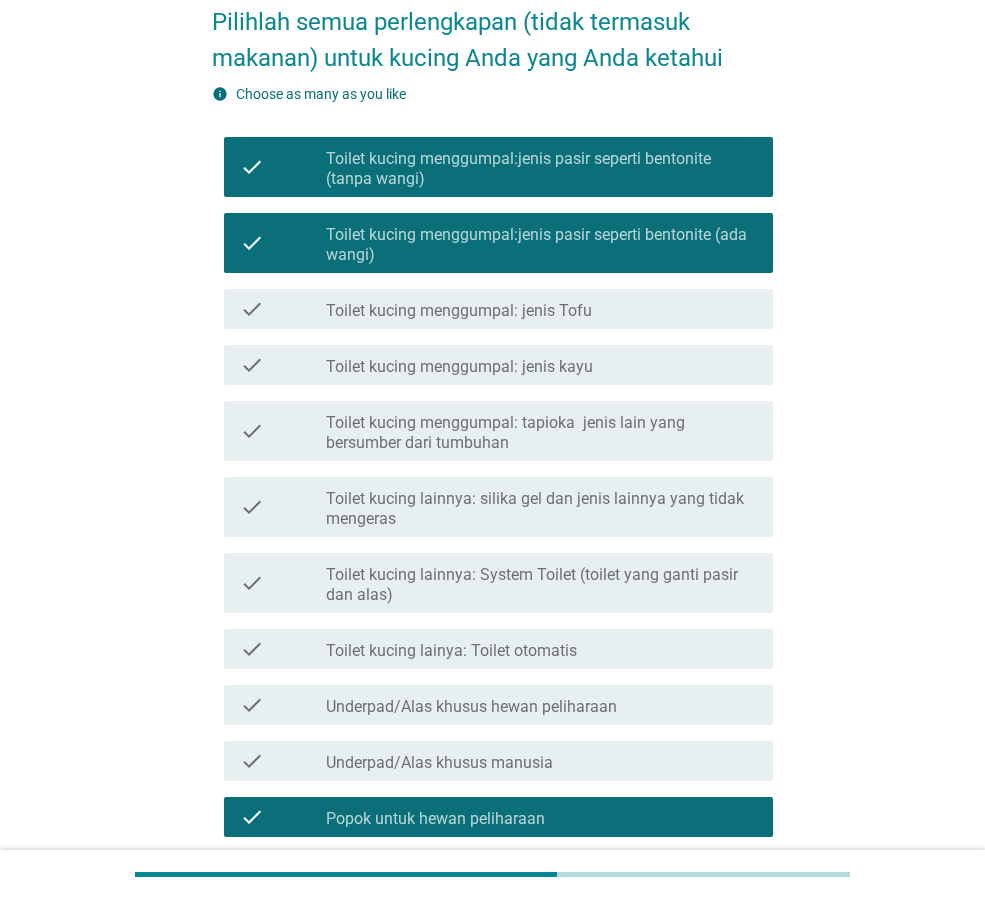 scroll, scrollTop: 200, scrollLeft: 0, axis: vertical 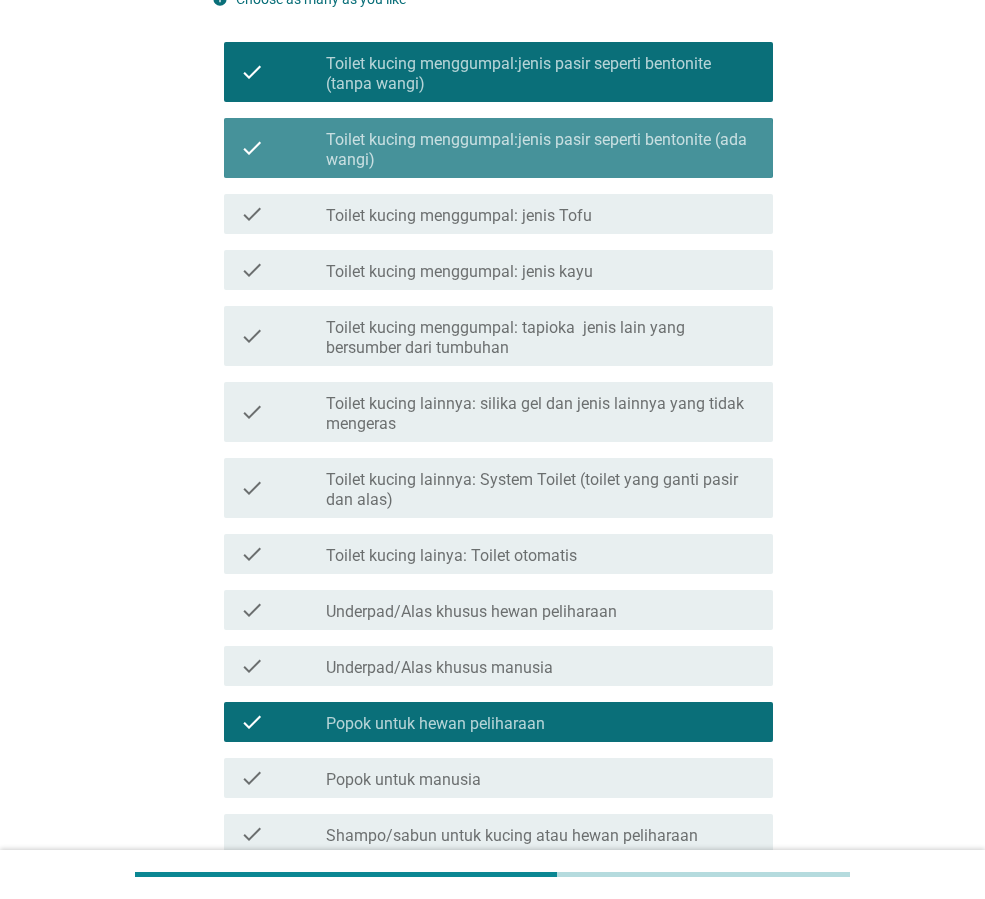 click on "Toilet kucing menggumpal:jenis pasir seperti bentonite (ada wangi)" at bounding box center [541, 150] 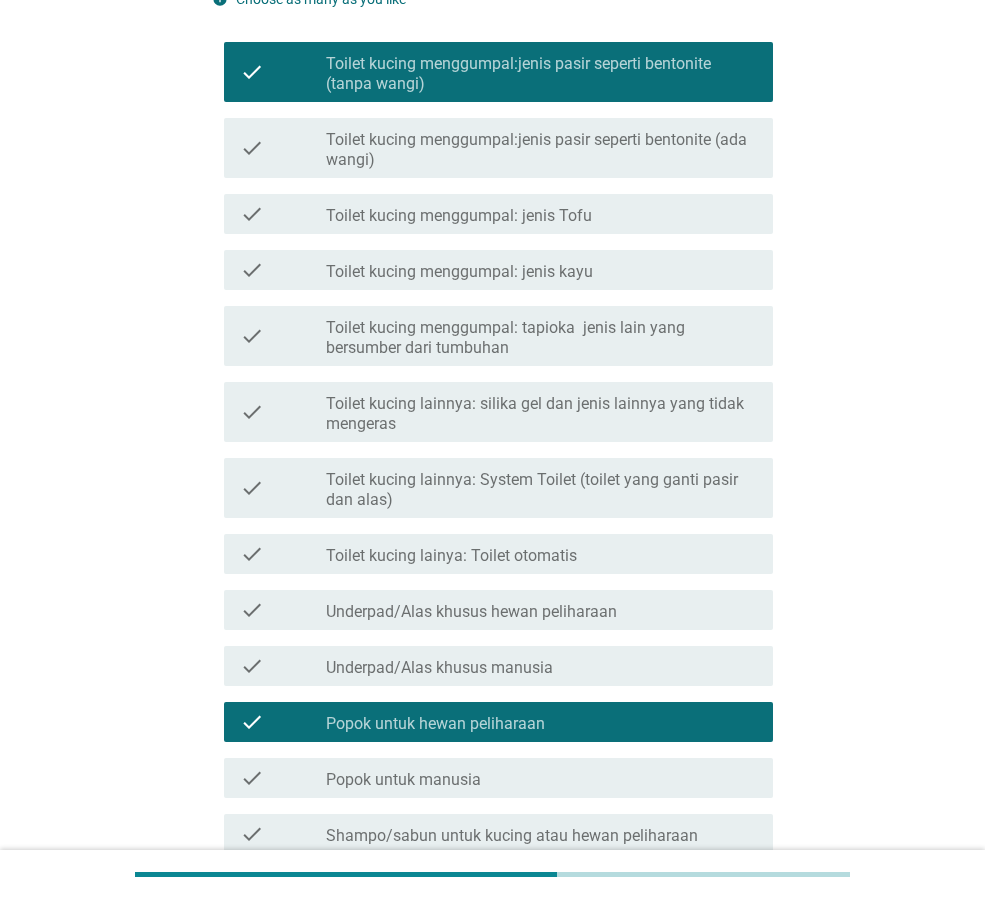 click on "Toilet kucing menggumpal:jenis pasir seperti bentonite (tanpa wangi)" at bounding box center [541, 74] 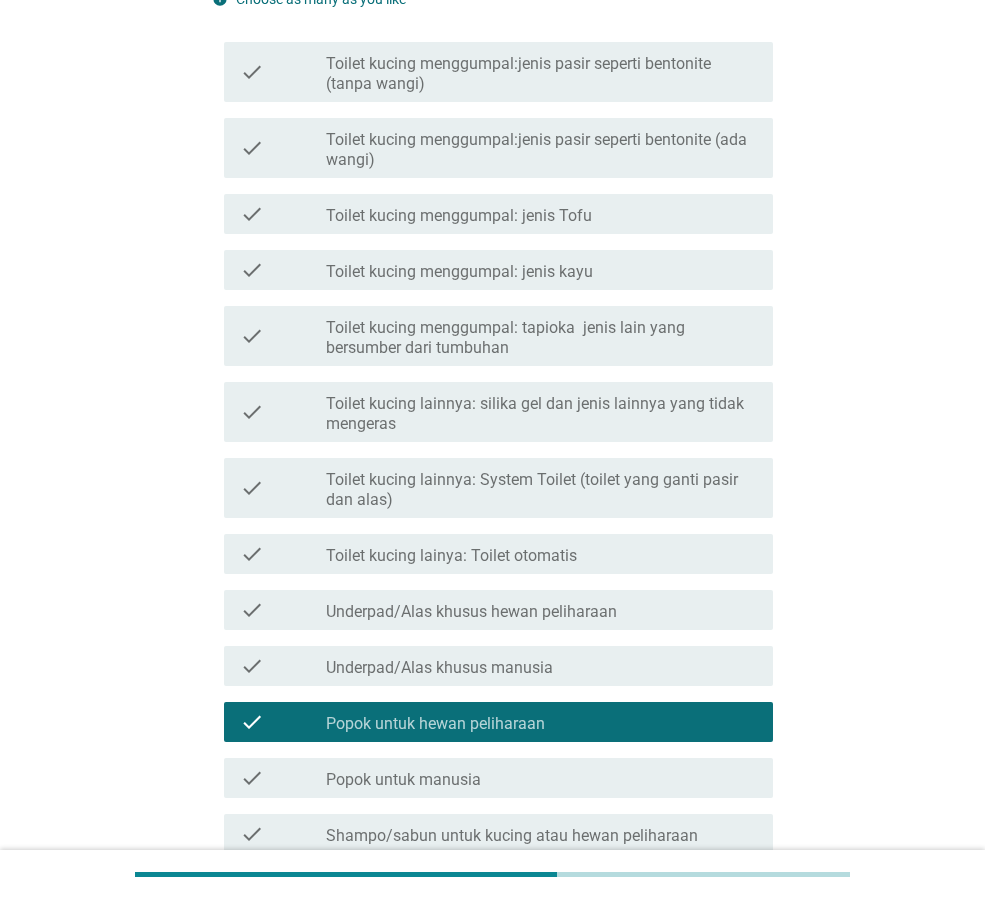 click on "check_box_outline_blank Toilet kucing menggumpal:jenis pasir seperti bentonite (ada wangi)" at bounding box center [541, 148] 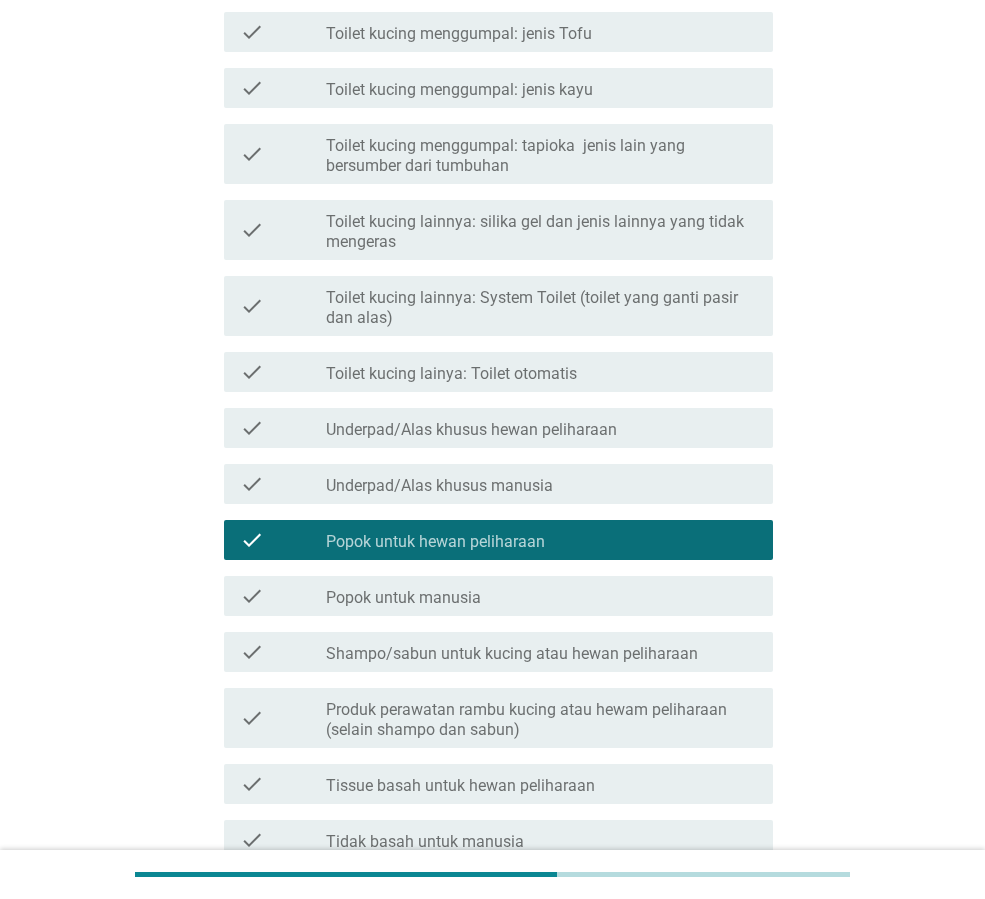 scroll, scrollTop: 400, scrollLeft: 0, axis: vertical 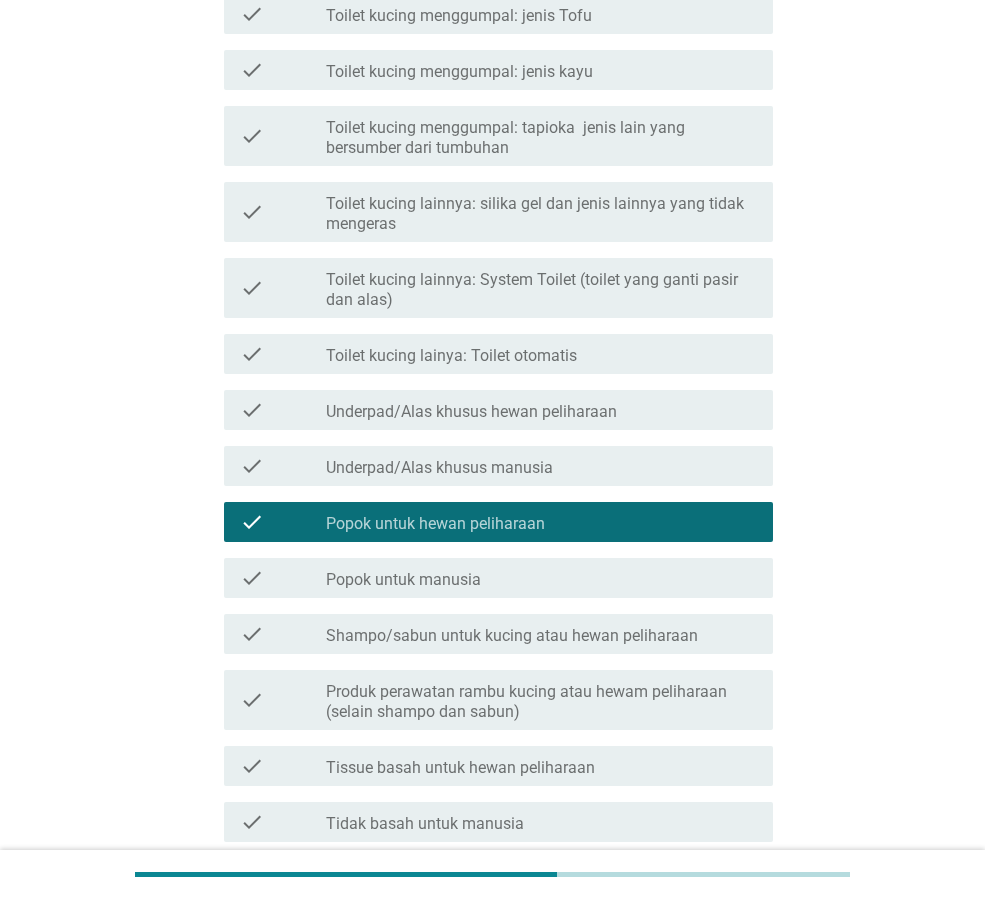 click on "check_box_outline_blank Popok untuk hewan peliharaan" at bounding box center (541, 522) 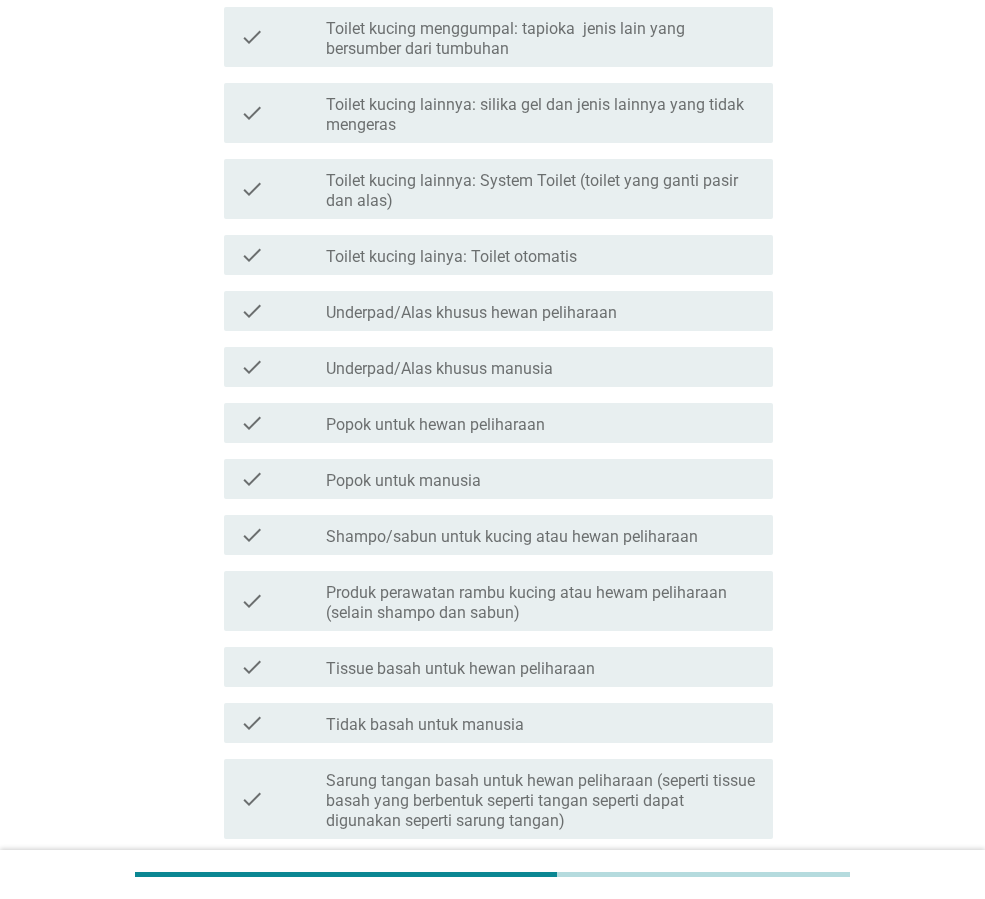 scroll, scrollTop: 500, scrollLeft: 0, axis: vertical 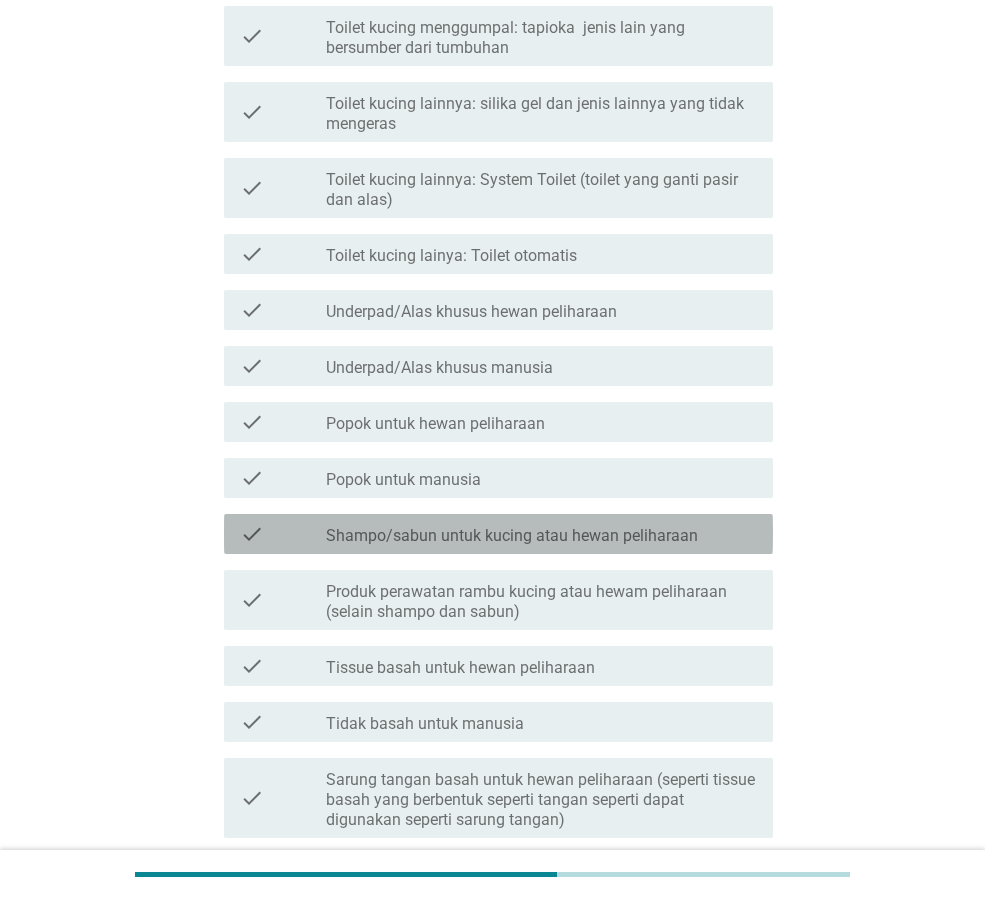 click on "Shampo/sabun untuk kucing atau hewan peliharaan" at bounding box center [512, 536] 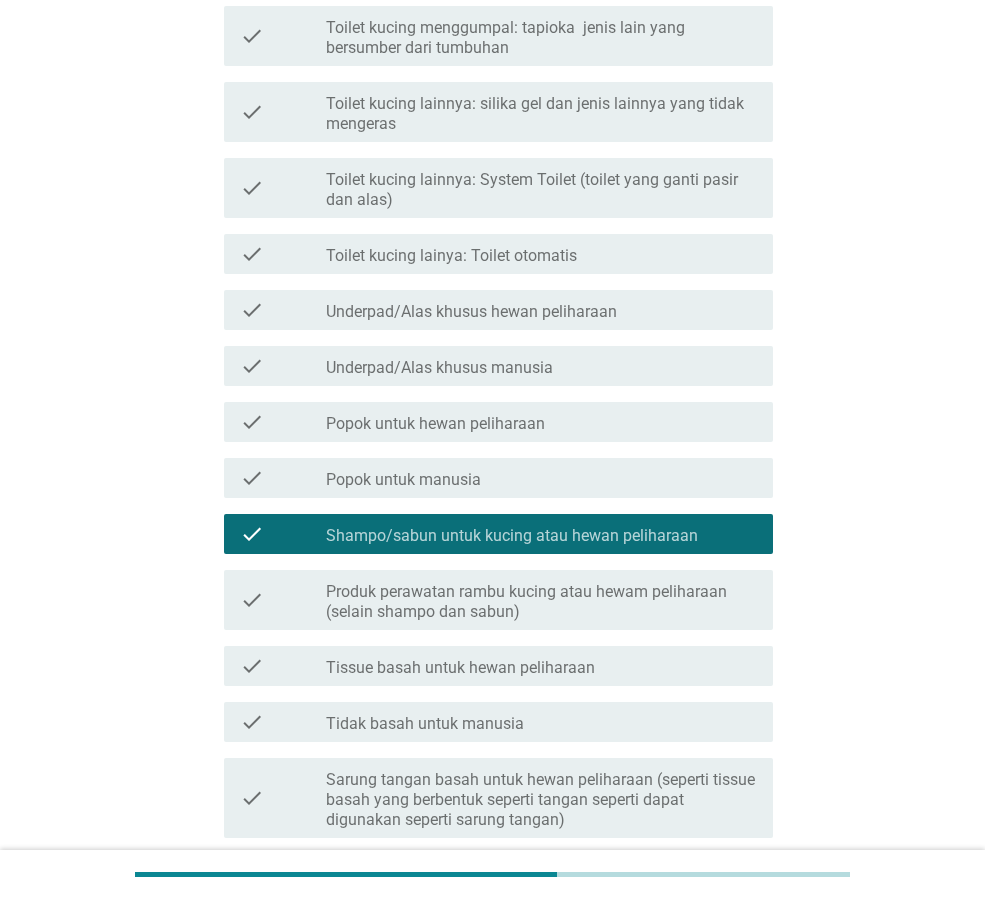 click on "Produk perawatan rambu kucing atau hewam peliharaan (selain shampo dan sabun)" at bounding box center (541, 602) 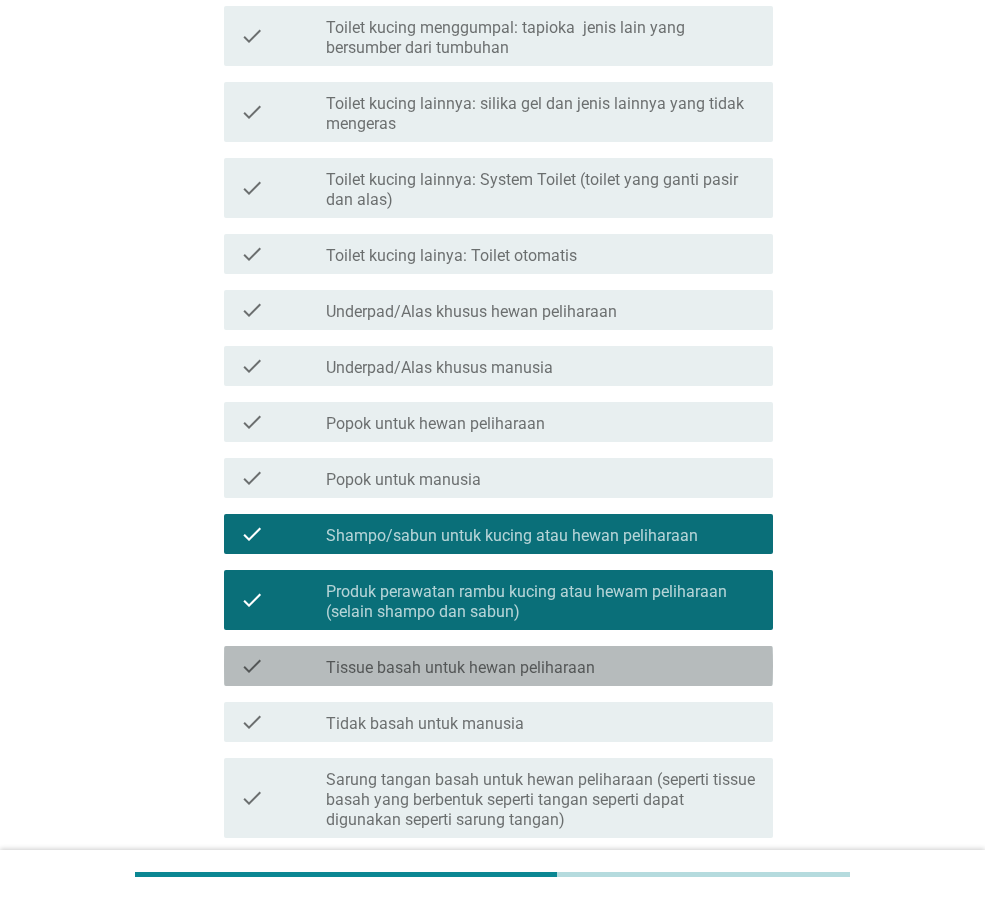 click on "check_box_outline_blank Tissue basah untuk hewan peliharaan" at bounding box center [541, 666] 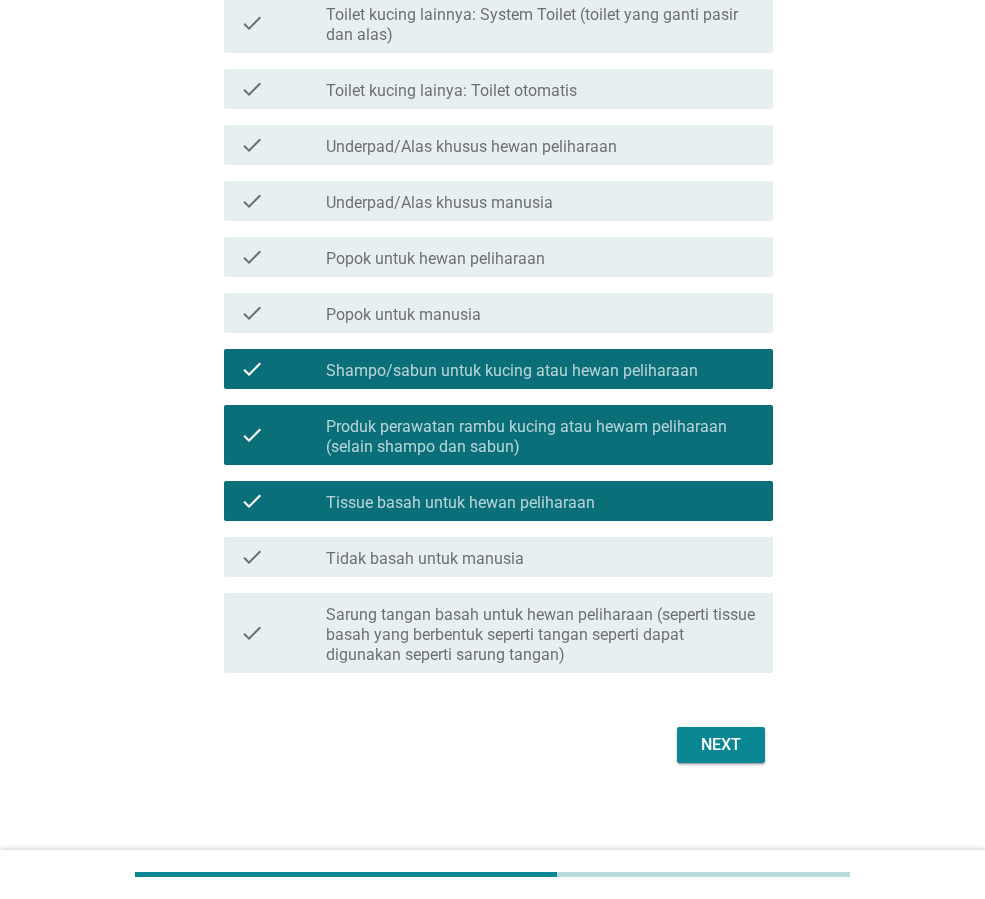 scroll, scrollTop: 672, scrollLeft: 0, axis: vertical 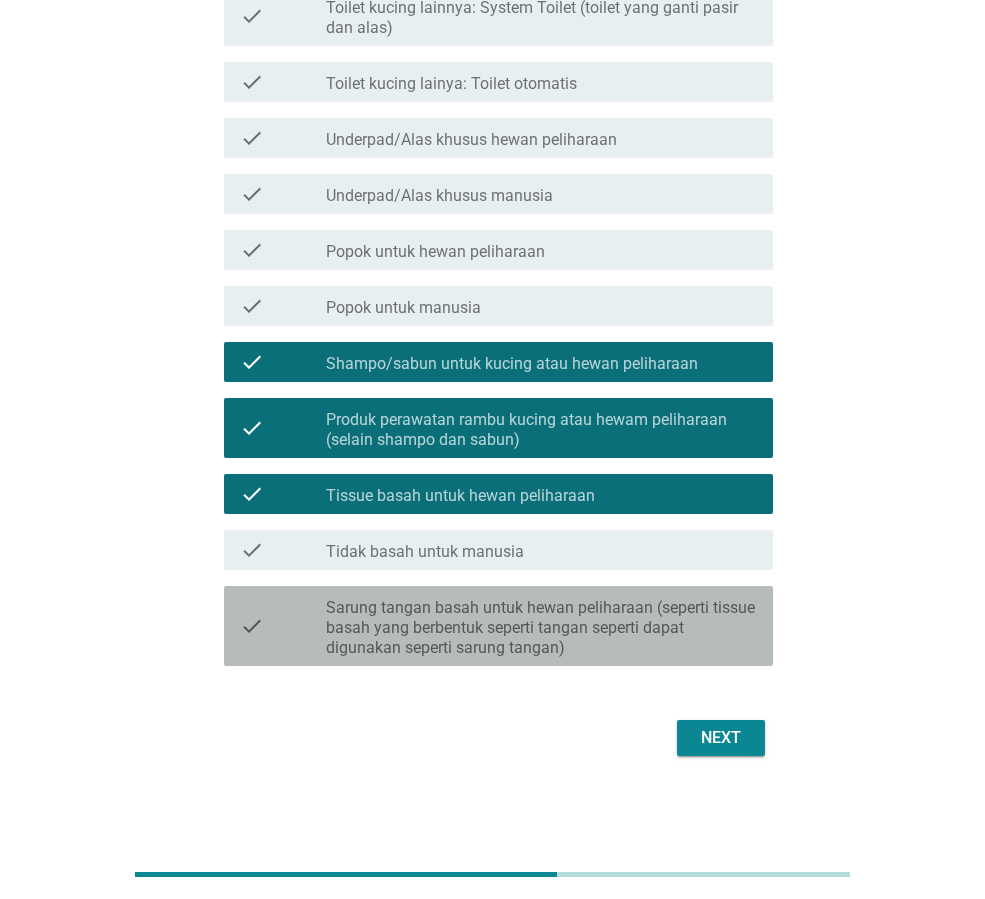 click on "Sarung tangan basah untuk hewan peliharaan (seperti tissue basah yang berbentuk seperti tangan seperti dapat digunakan seperti sarung tangan)" at bounding box center (541, 628) 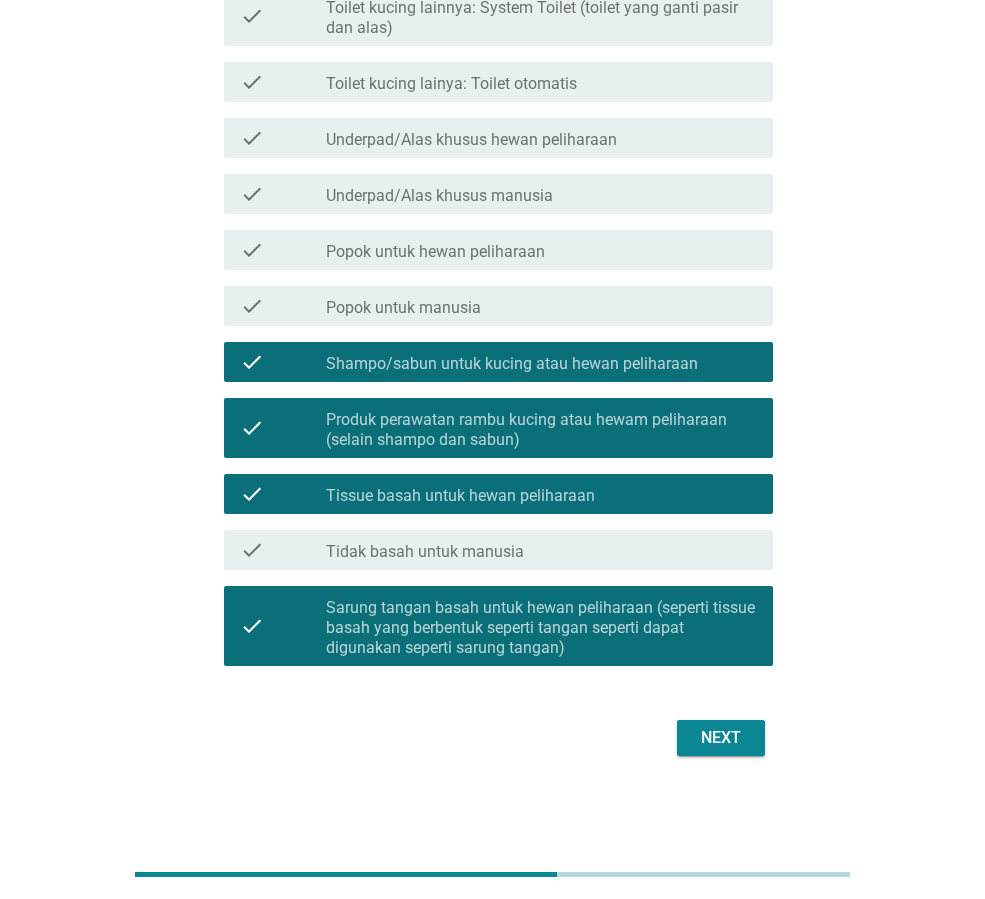 click on "Next" at bounding box center (721, 738) 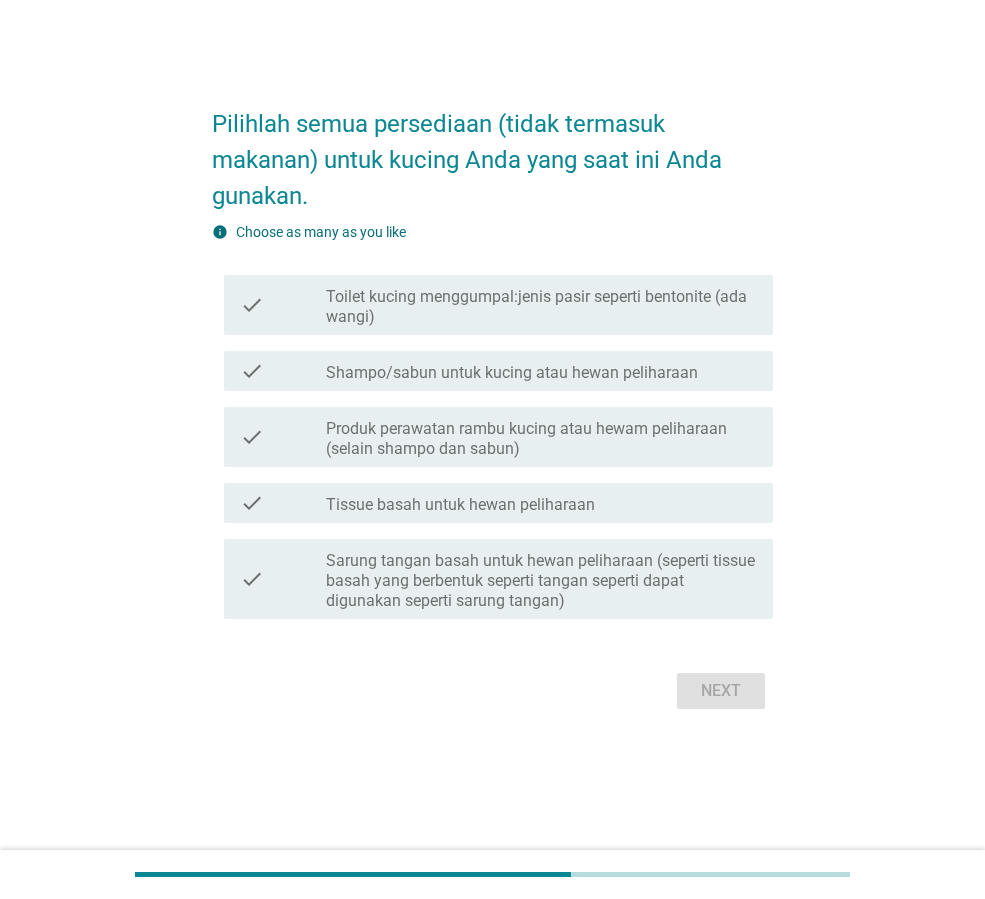 scroll, scrollTop: 0, scrollLeft: 0, axis: both 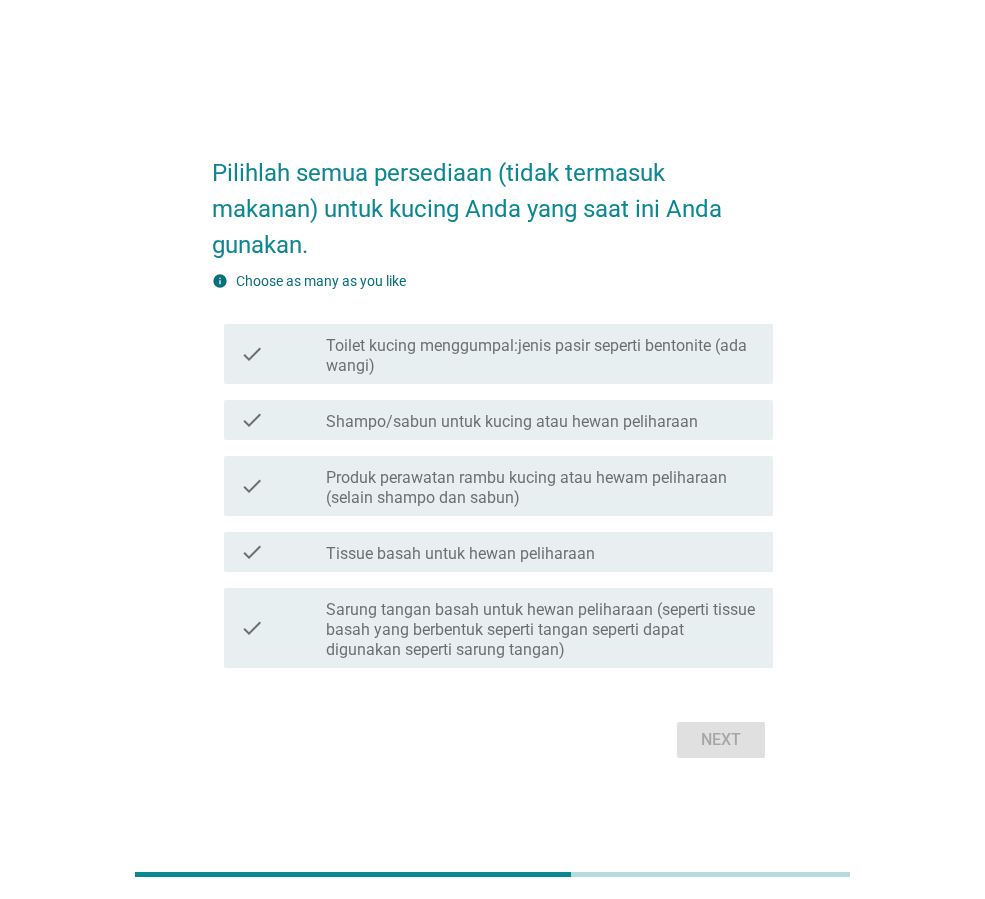 click on "Toilet kucing menggumpal:jenis pasir seperti bentonite (ada wangi)" at bounding box center [541, 356] 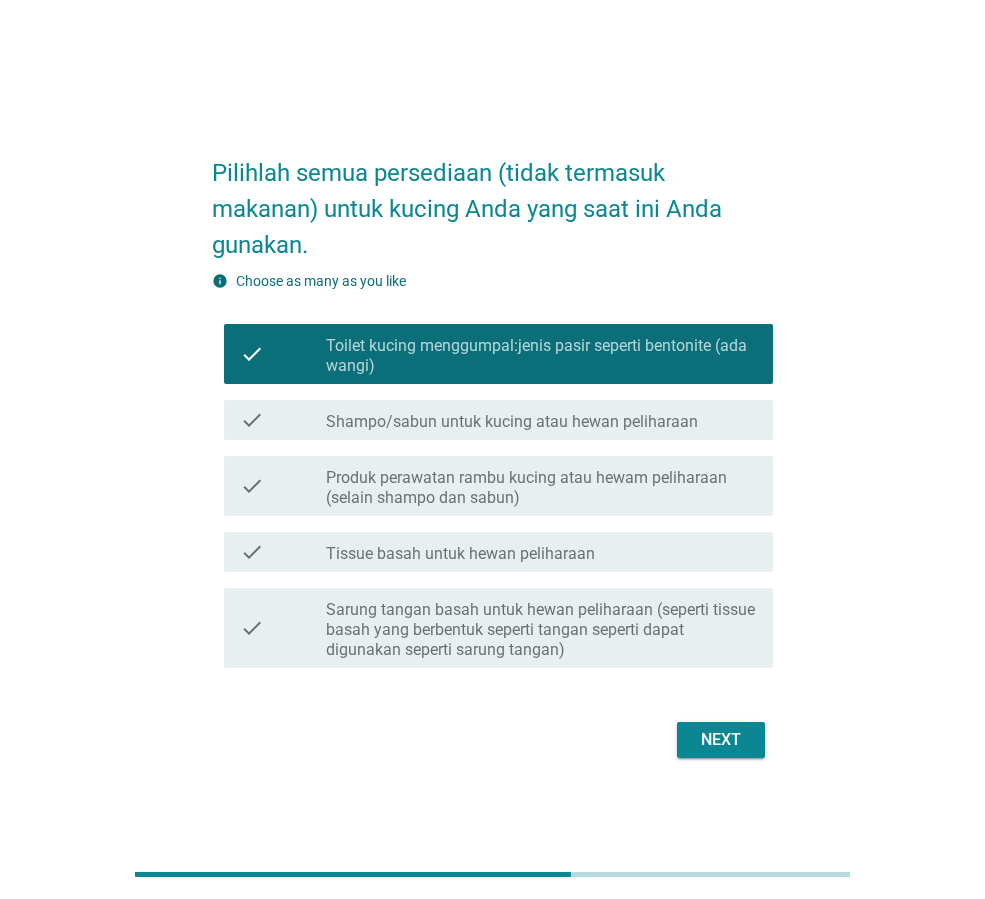 click on "Shampo/sabun untuk kucing atau hewan peliharaan" at bounding box center [512, 422] 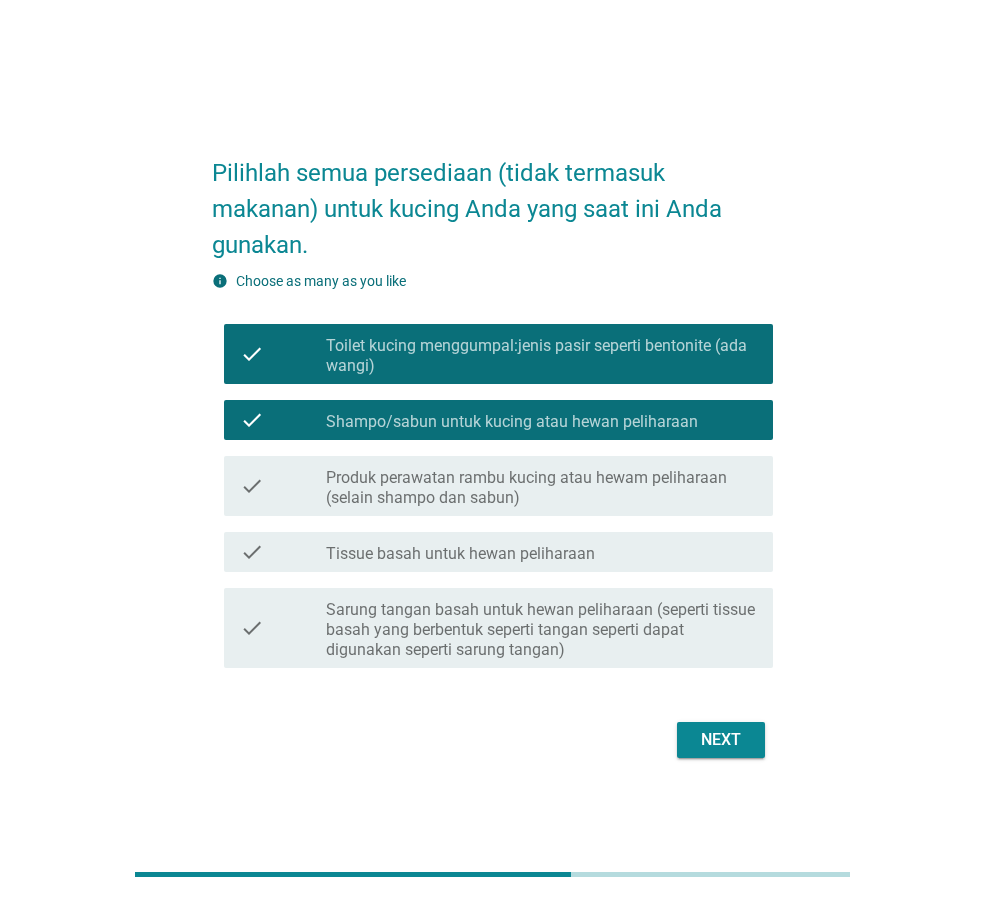 drag, startPoint x: 505, startPoint y: 465, endPoint x: 506, endPoint y: 484, distance: 19.026299 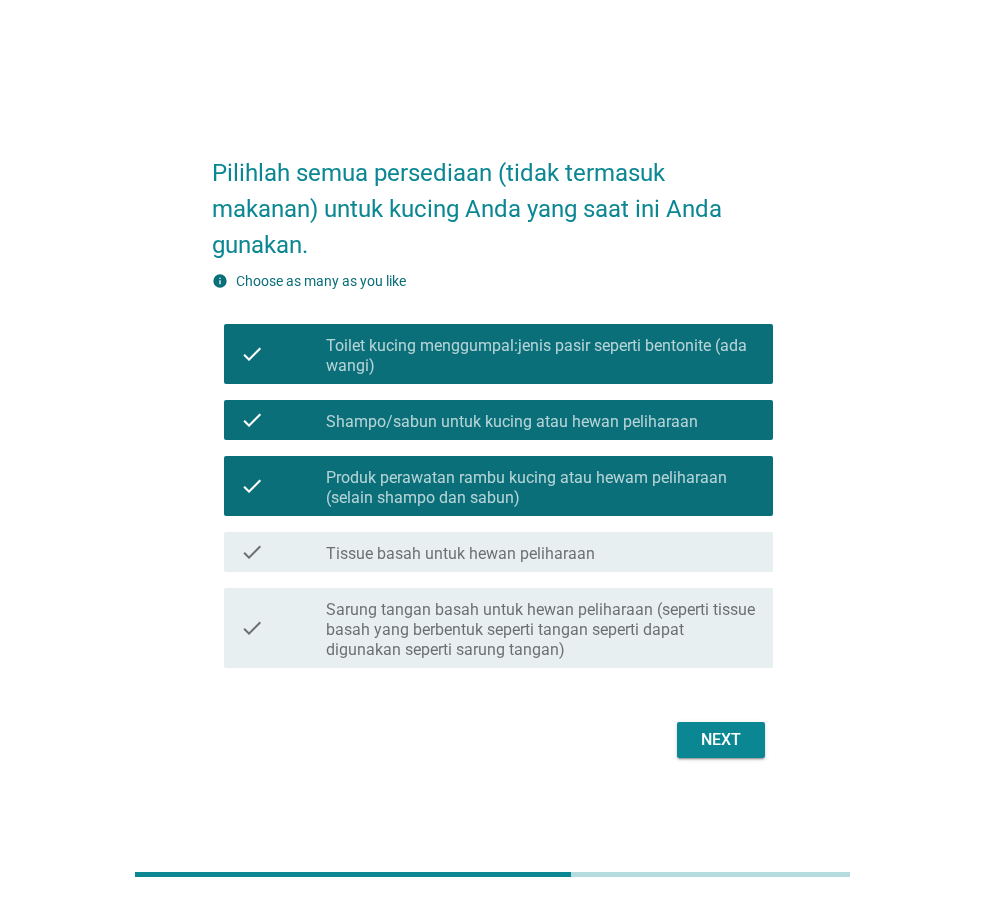 click on "check_box_outline_blank Tissue basah untuk hewan peliharaan" at bounding box center (541, 552) 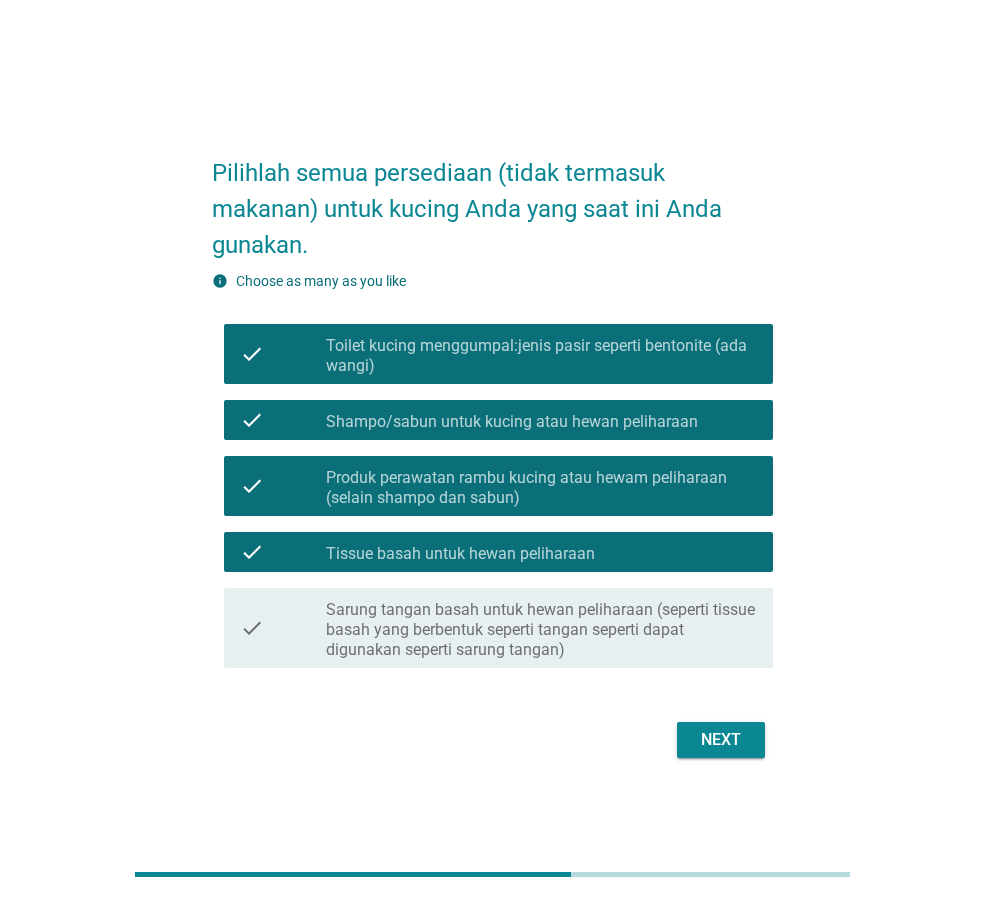 drag, startPoint x: 527, startPoint y: 638, endPoint x: 548, endPoint y: 648, distance: 23.259407 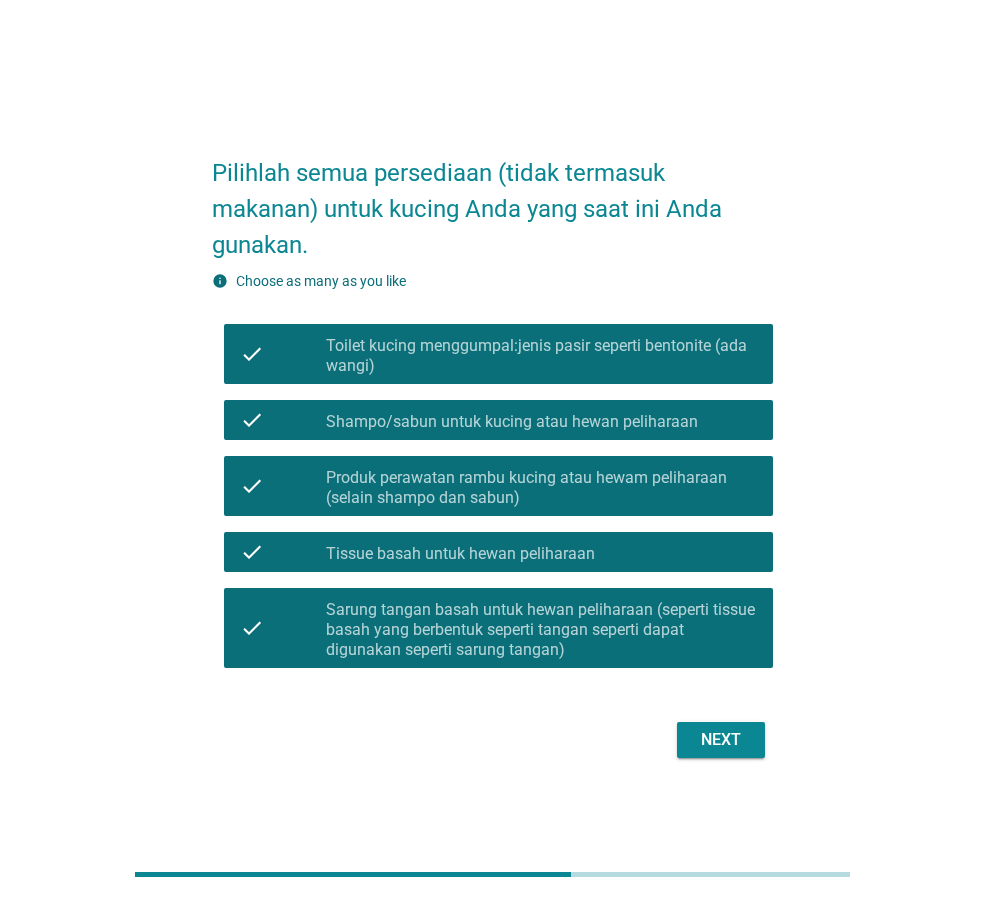 click on "Next" at bounding box center [721, 740] 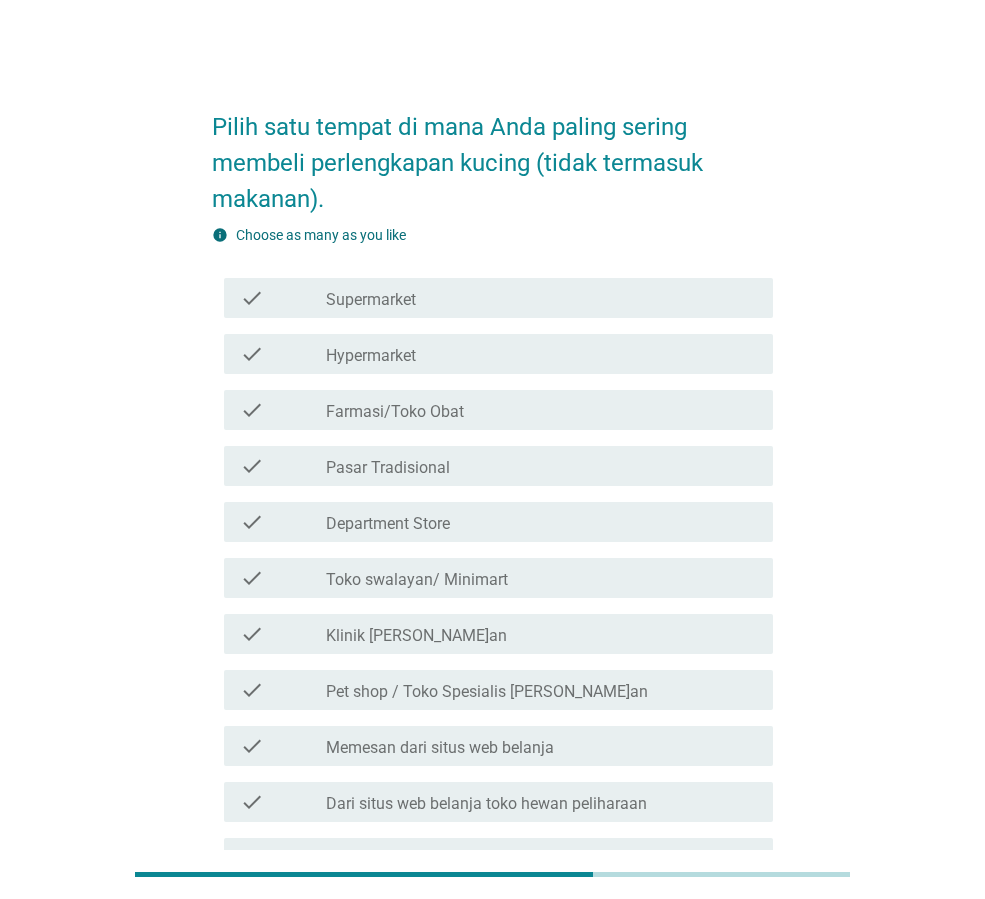 click on "check     check_box_outline_blank Supermarket" at bounding box center (498, 298) 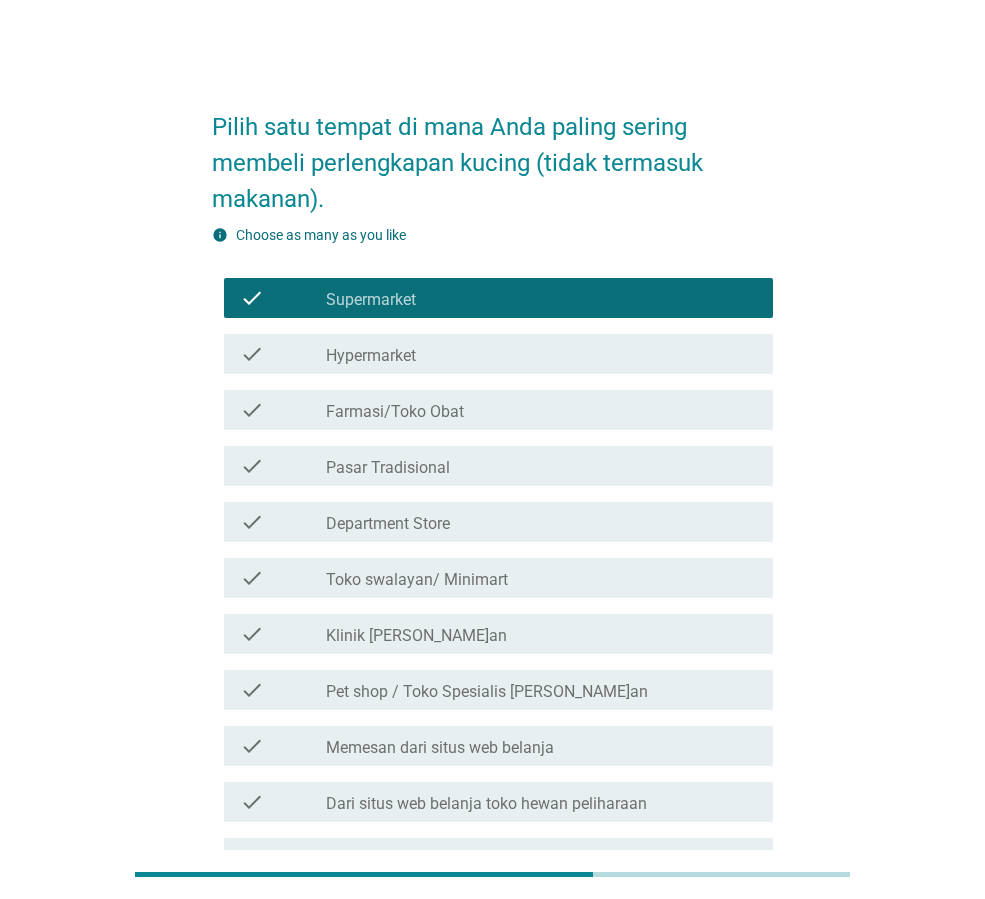 click on "check     check_box_outline_blank Klinik [PERSON_NAME]an" at bounding box center (498, 634) 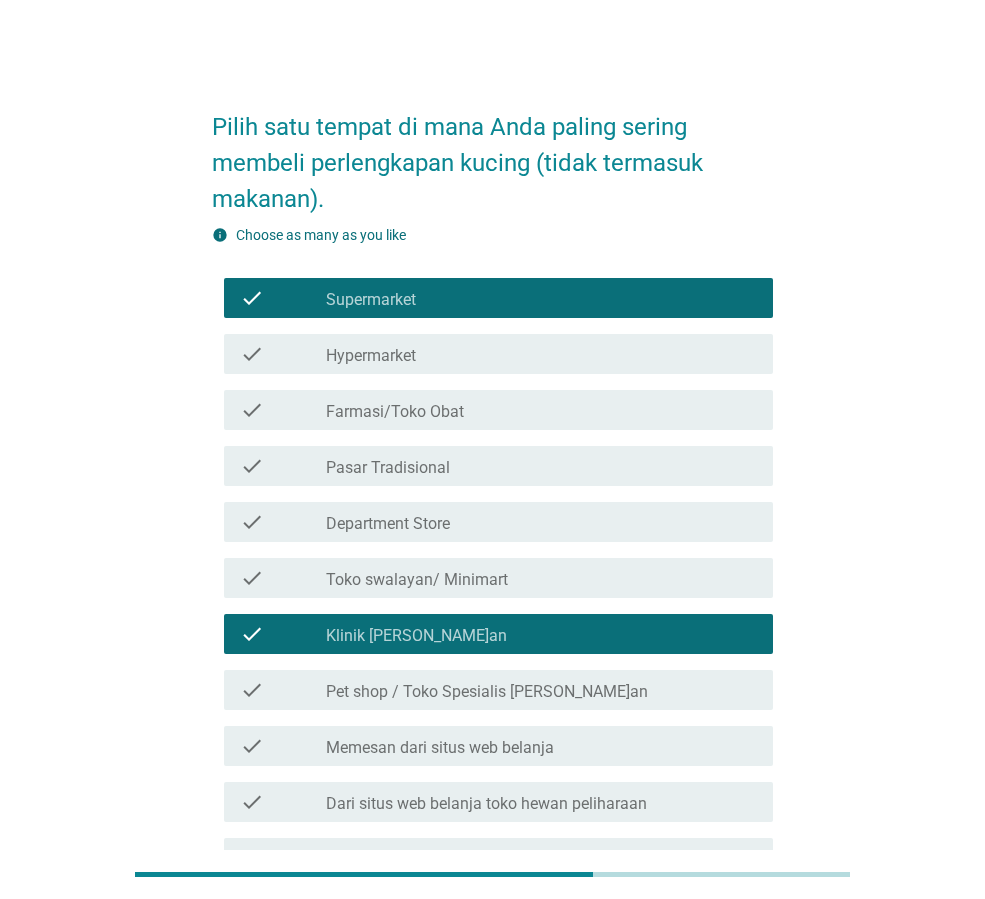 click on "check_box_outline_blank Pasar Tradisional" at bounding box center [541, 466] 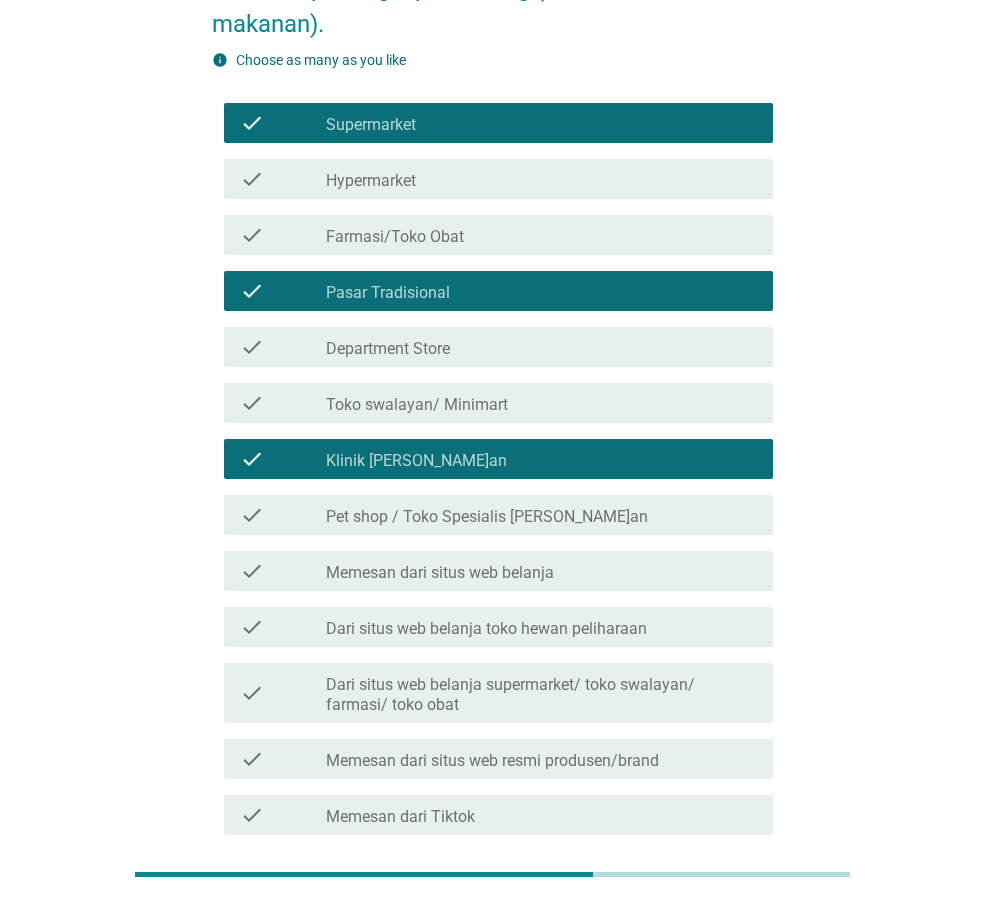scroll, scrollTop: 200, scrollLeft: 0, axis: vertical 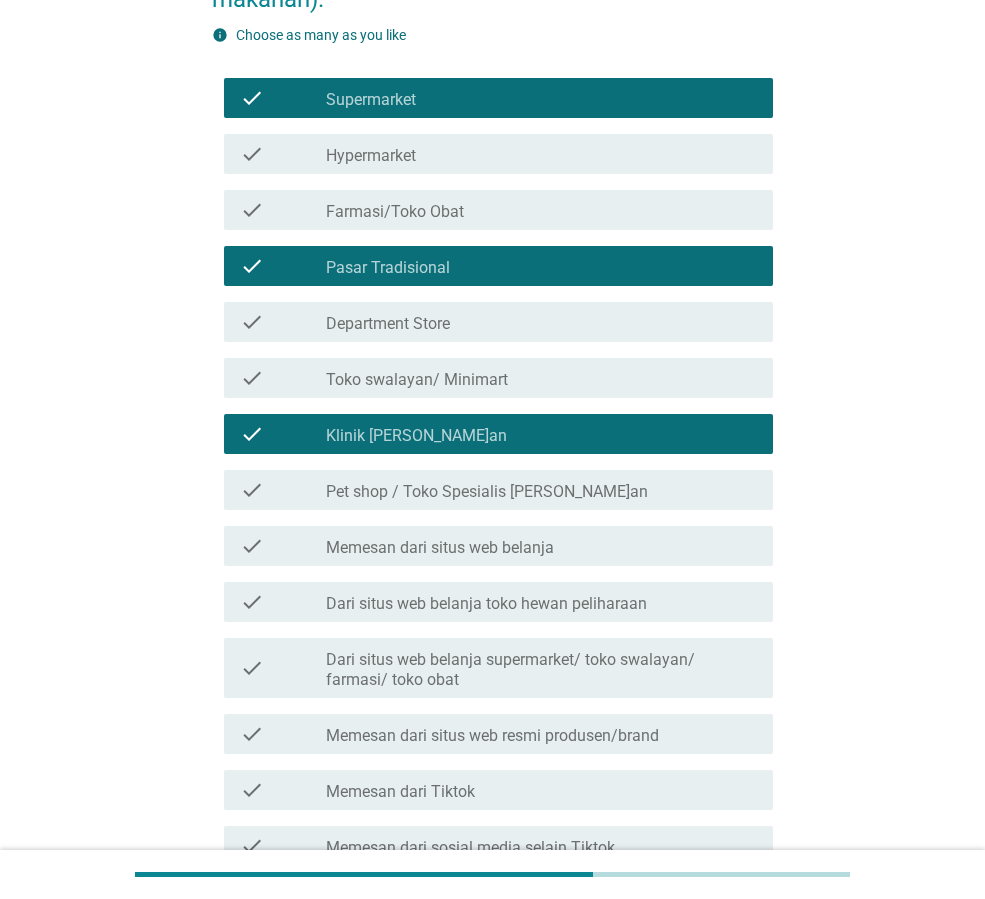 click on "Pet shop / Toko Spesialis [PERSON_NAME]an" at bounding box center (487, 492) 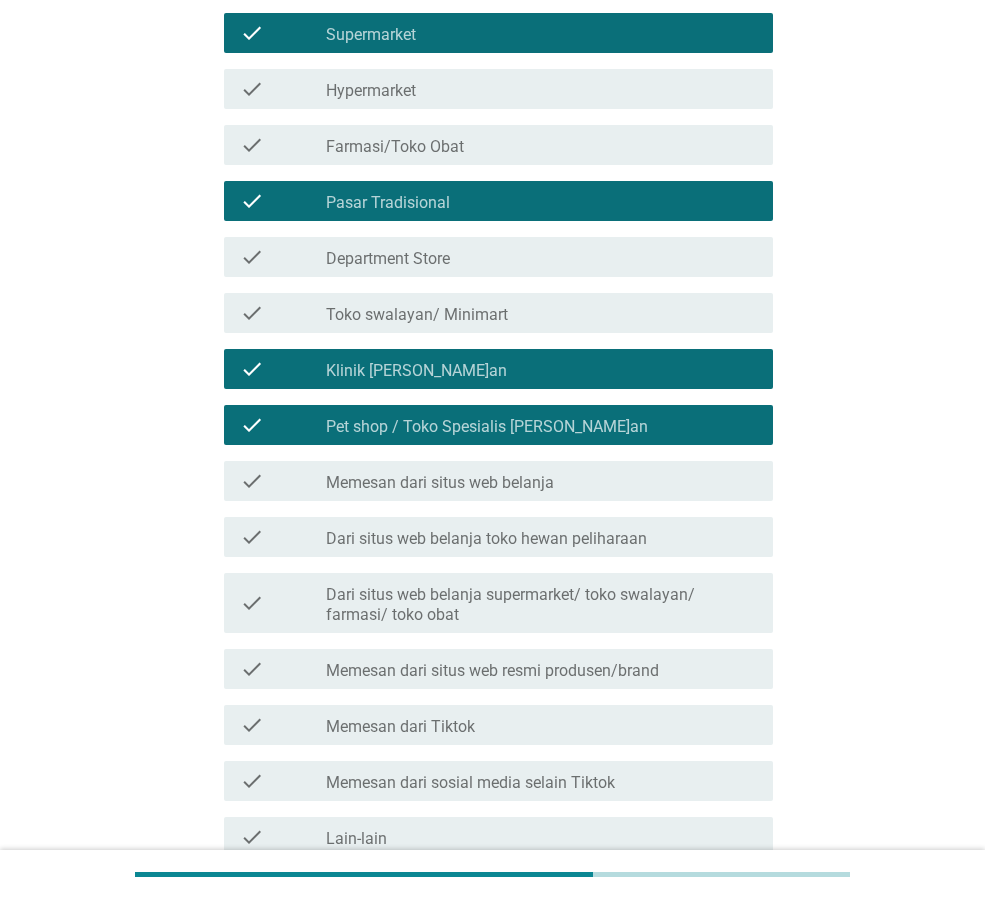 scroll, scrollTop: 400, scrollLeft: 0, axis: vertical 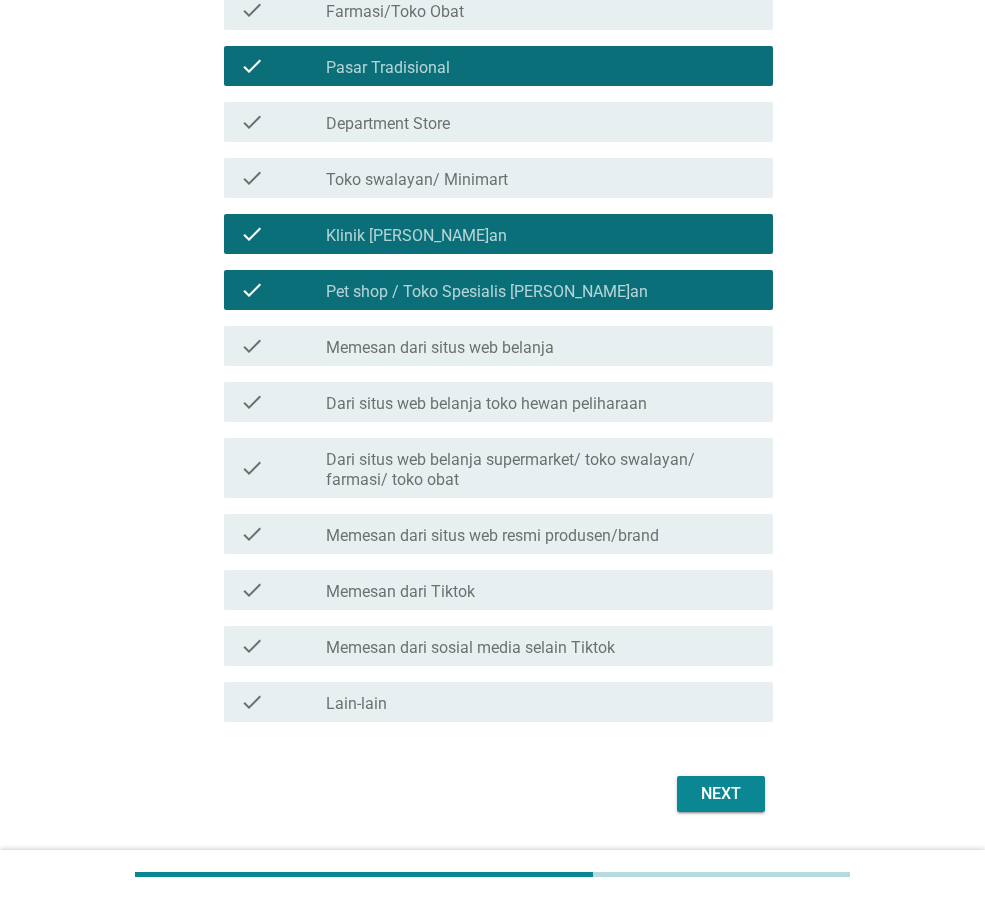 click on "Next" at bounding box center (721, 794) 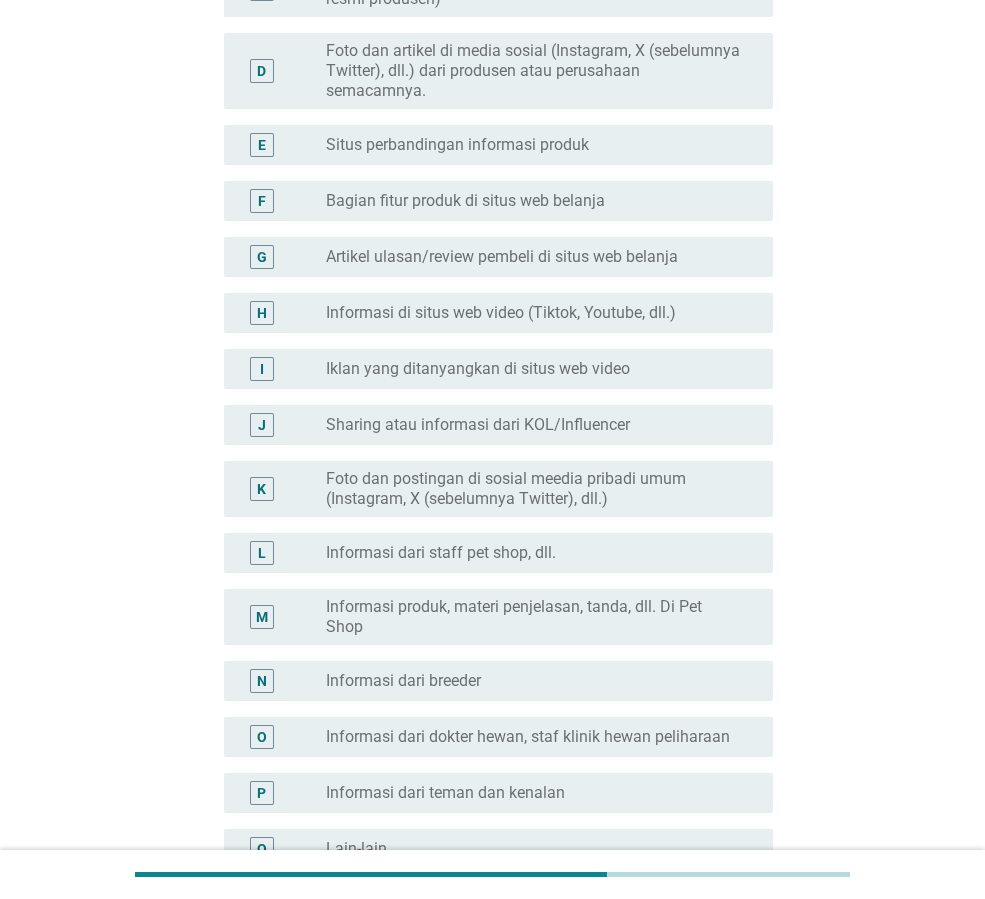 scroll, scrollTop: 0, scrollLeft: 0, axis: both 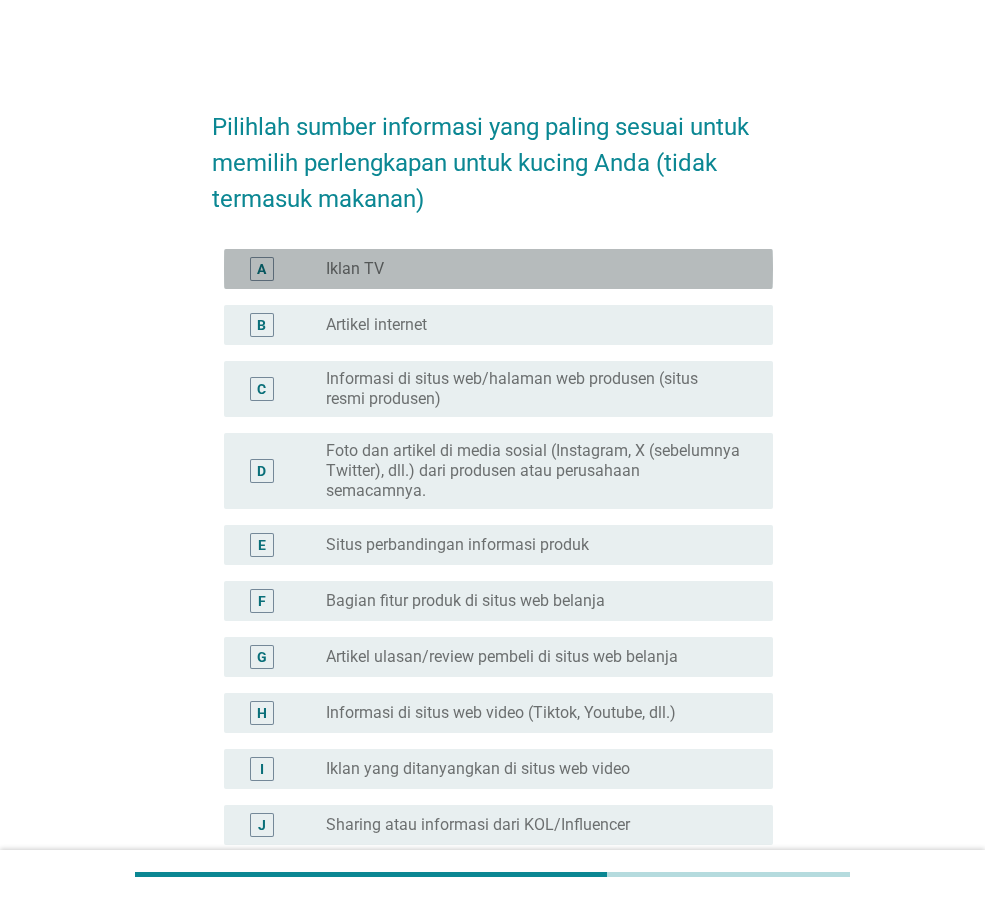 click on "A     radio_button_unchecked Iklan TV" at bounding box center [498, 269] 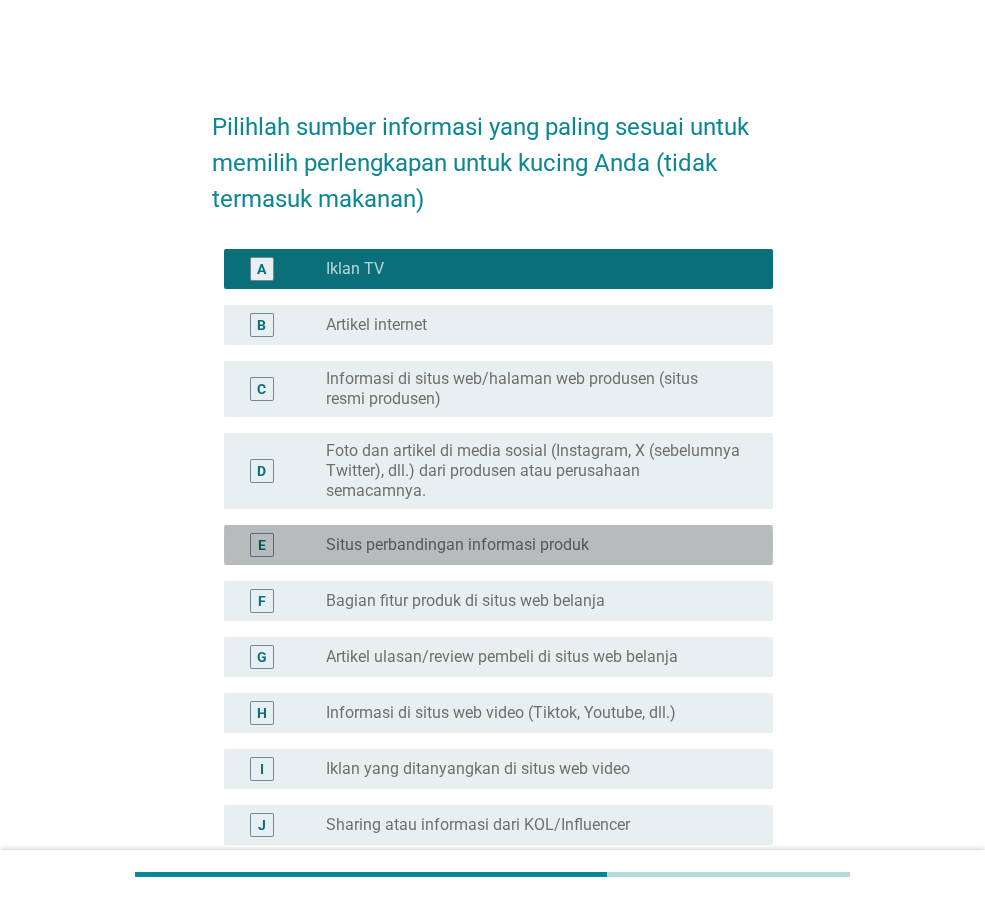 click on "Situs perbandingan informasi produk" at bounding box center [457, 545] 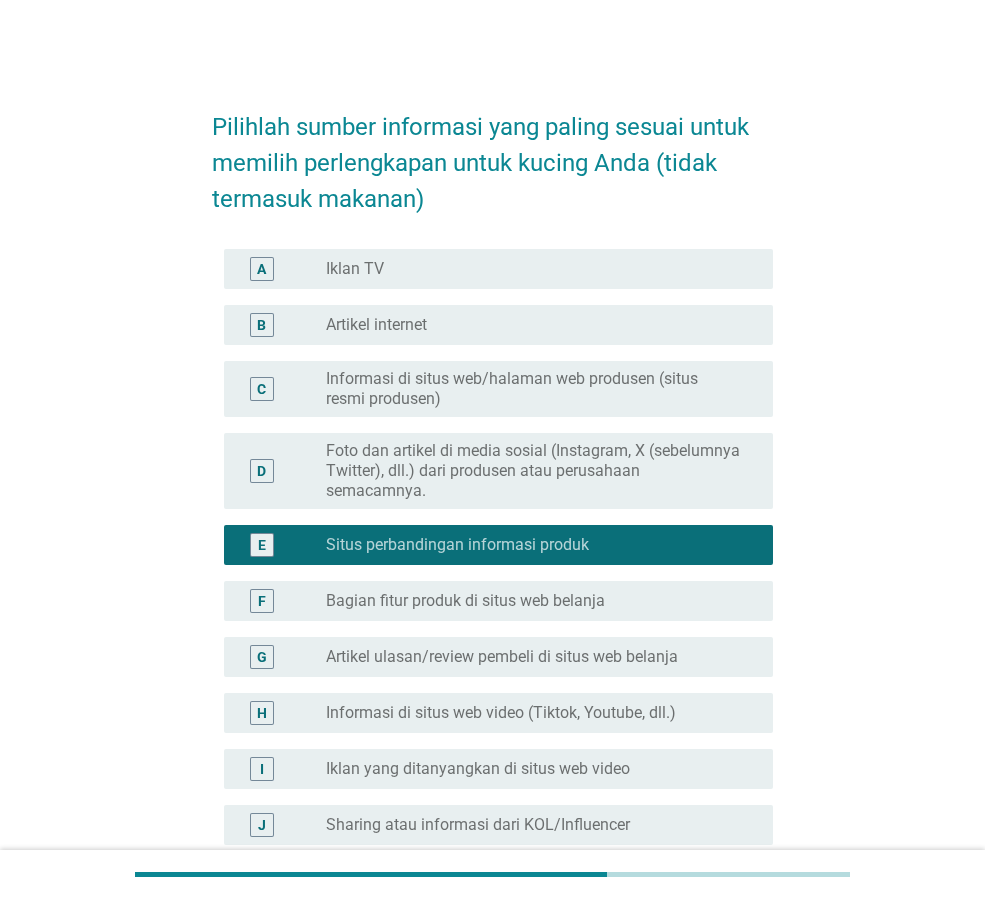 click on "Foto dan artikel di media sosial (Instagram, X (sebelumnya Twitter), dll.) dari produsen atau perusahaan semacamnya." at bounding box center [533, 471] 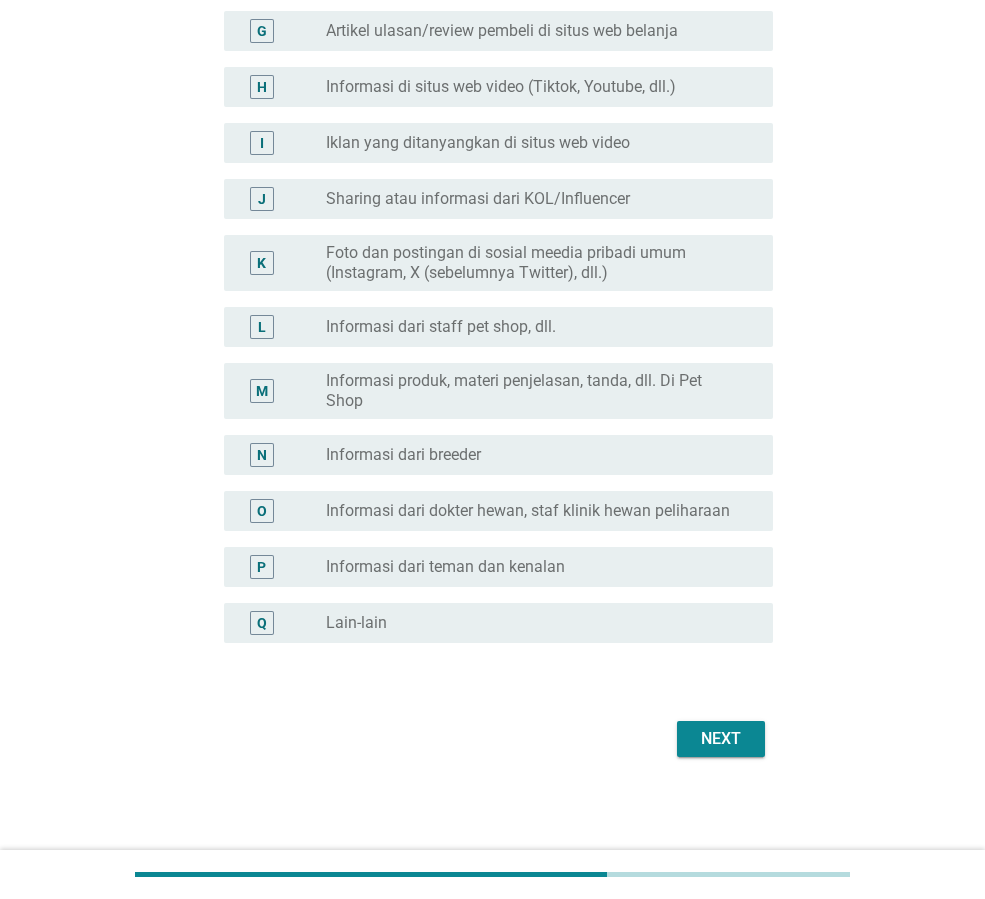 scroll, scrollTop: 627, scrollLeft: 0, axis: vertical 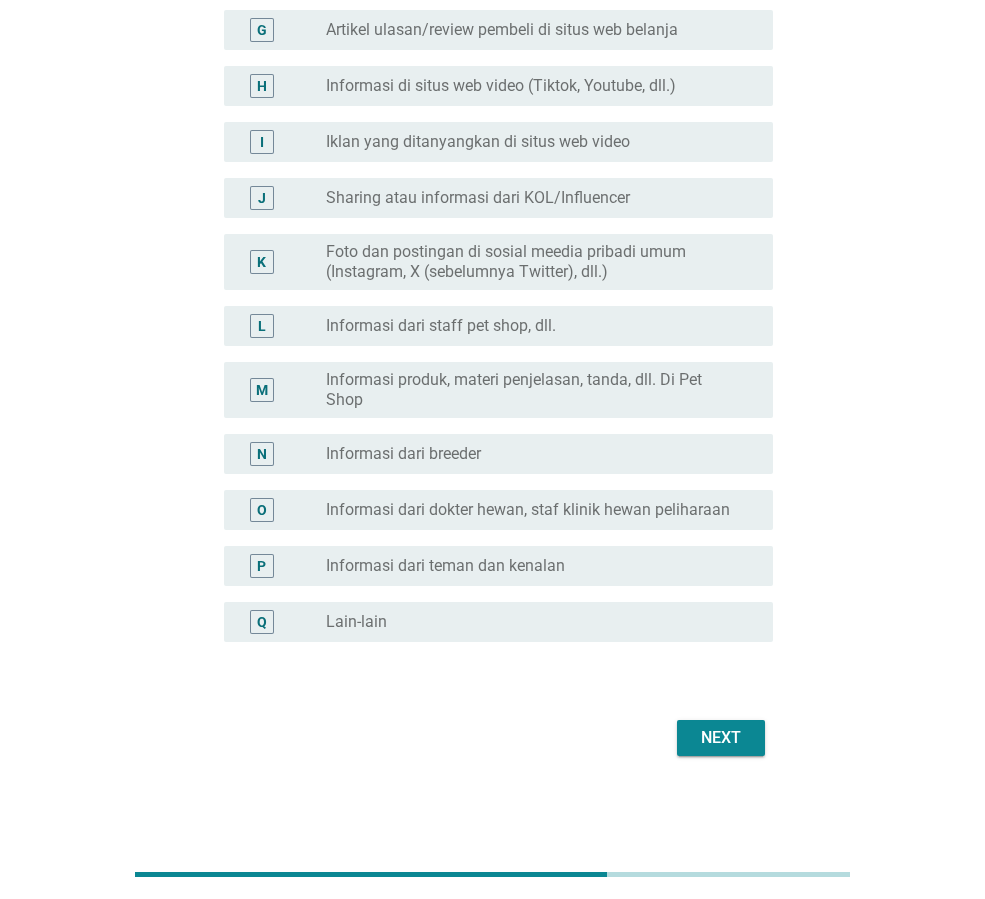 click on "Next" at bounding box center (721, 738) 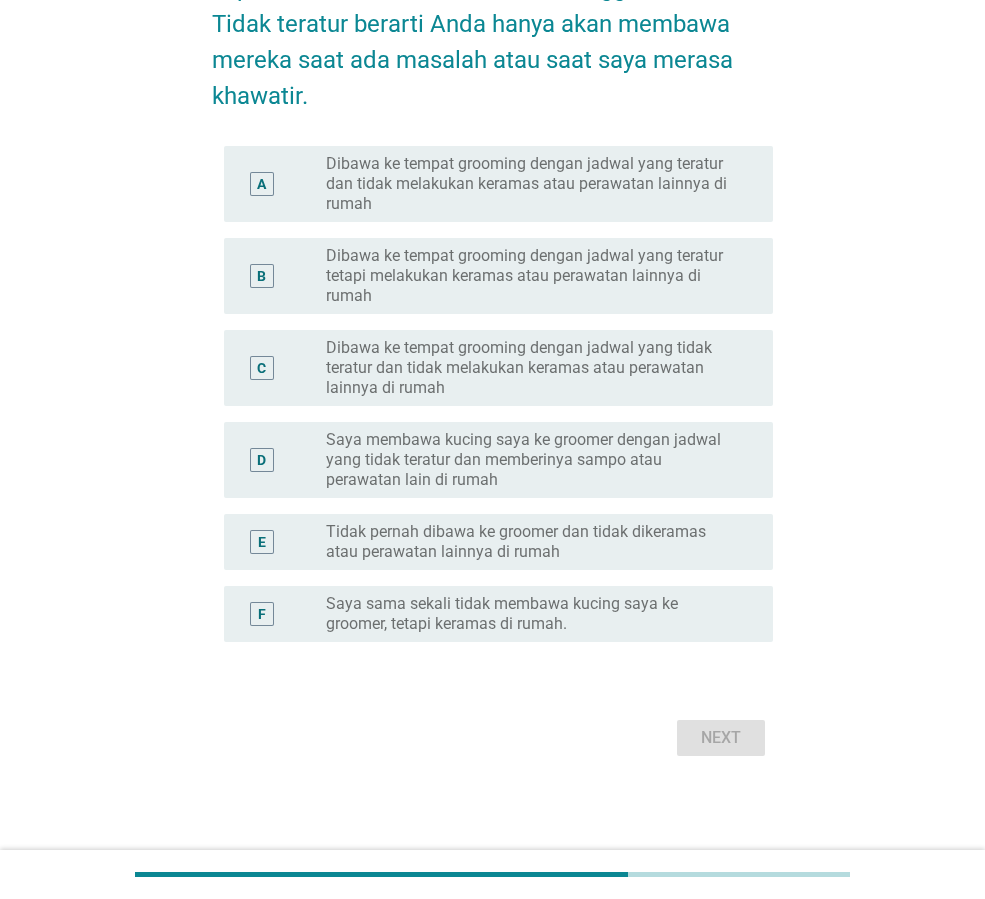 scroll, scrollTop: 0, scrollLeft: 0, axis: both 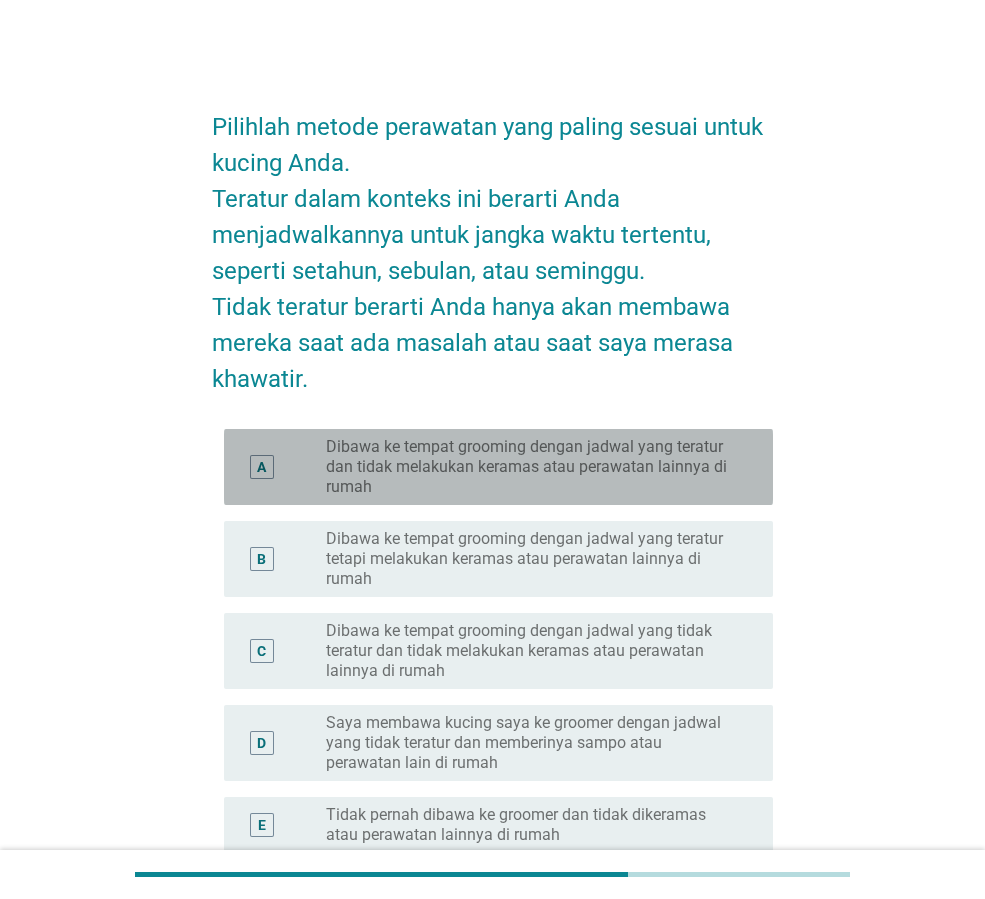 click on "Dibawa ke tempat grooming dengan jadwal yang teratur dan tidak melakukan keramas atau perawatan lainnya di rumah" at bounding box center (533, 467) 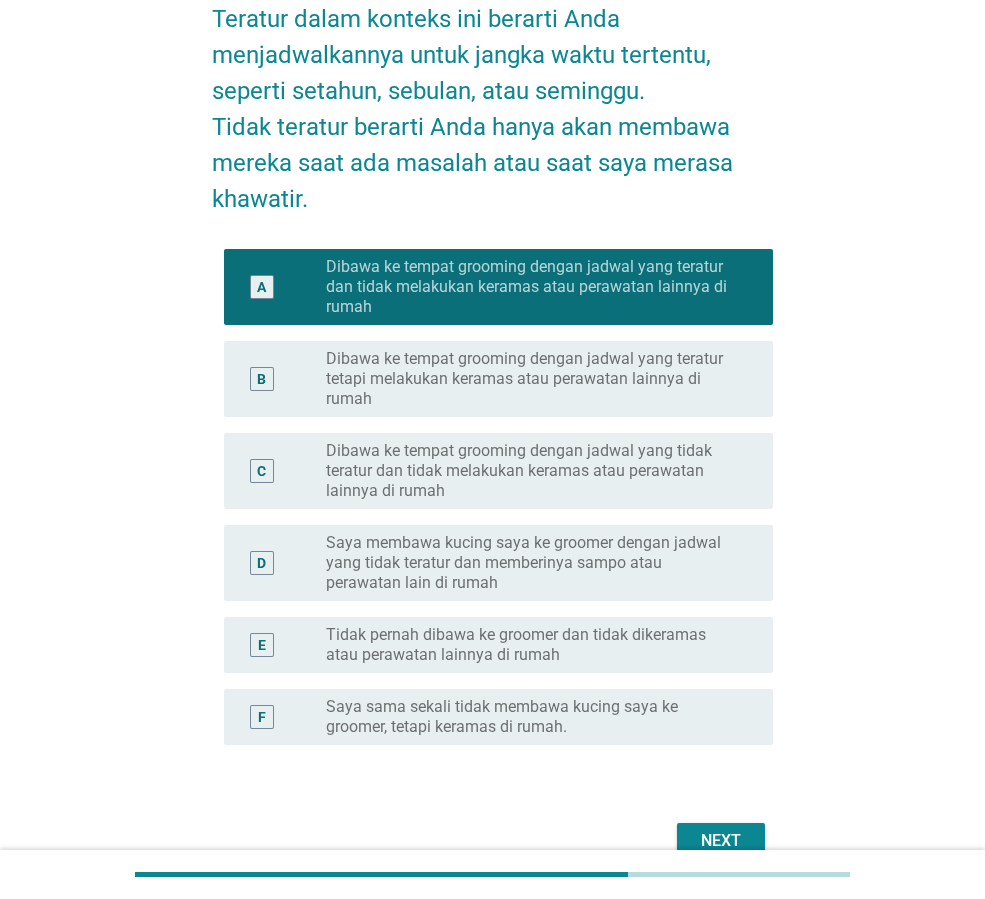scroll, scrollTop: 200, scrollLeft: 0, axis: vertical 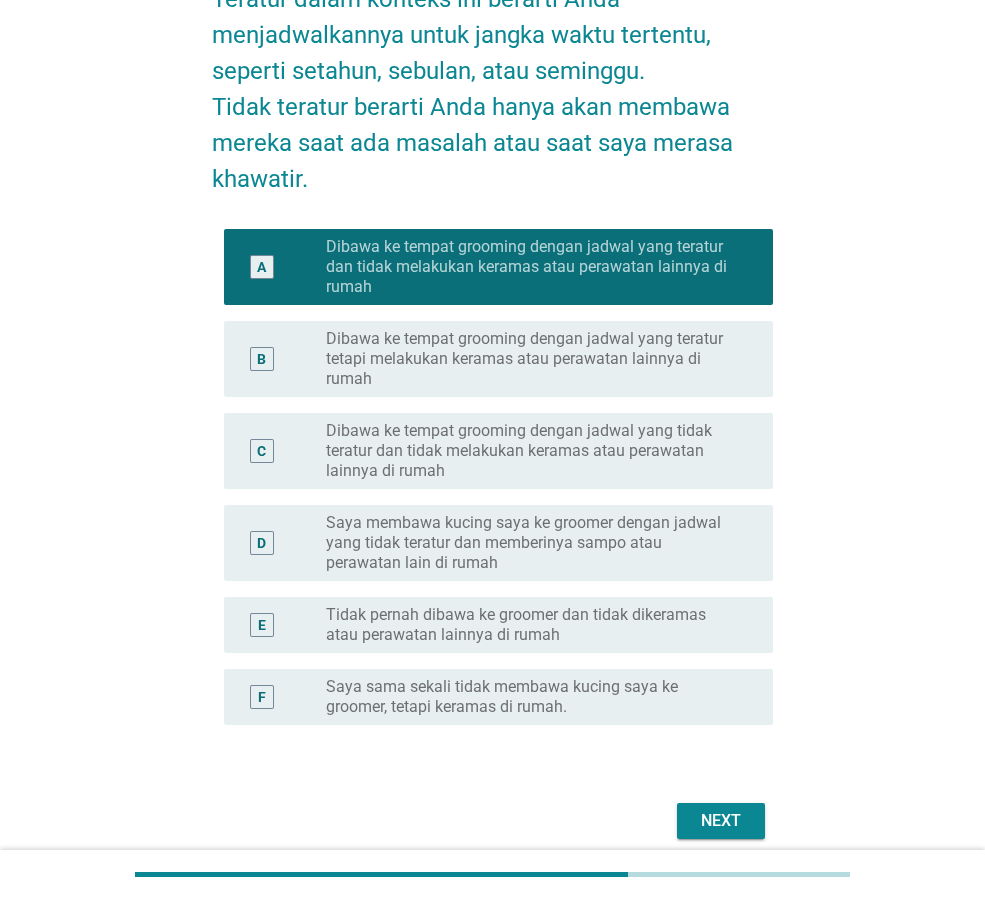 click on "Next" at bounding box center [721, 821] 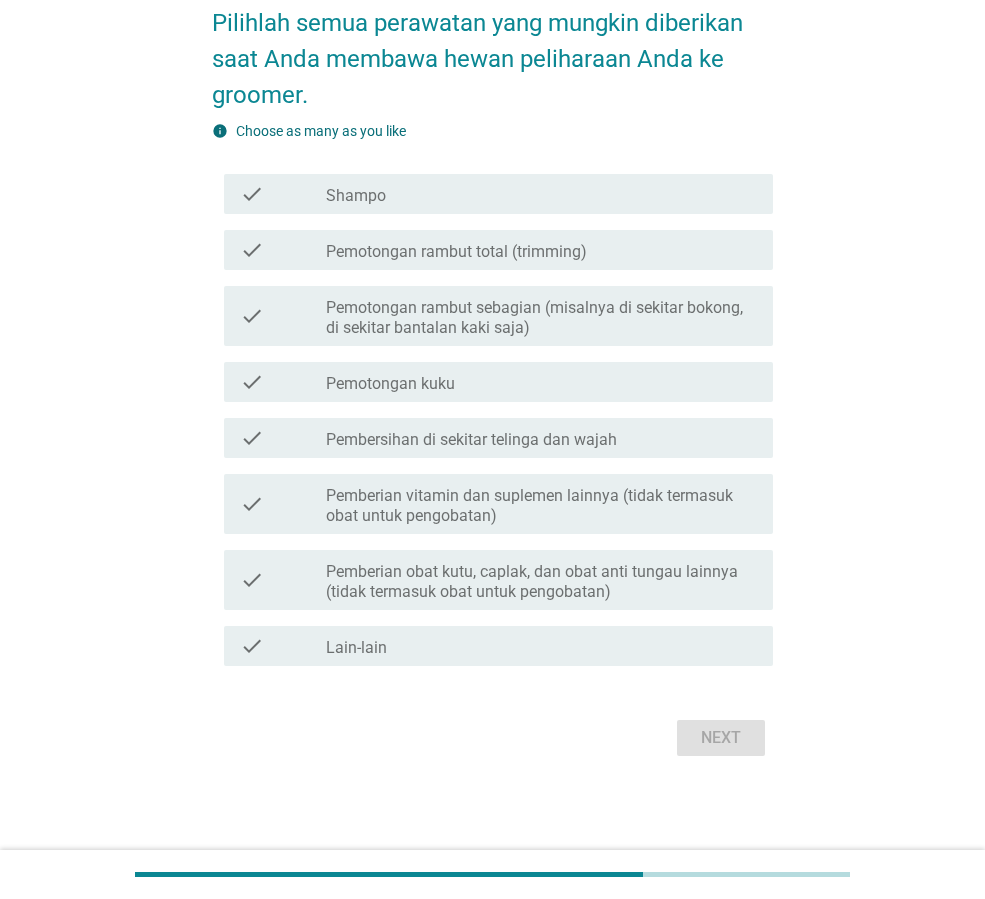 scroll, scrollTop: 0, scrollLeft: 0, axis: both 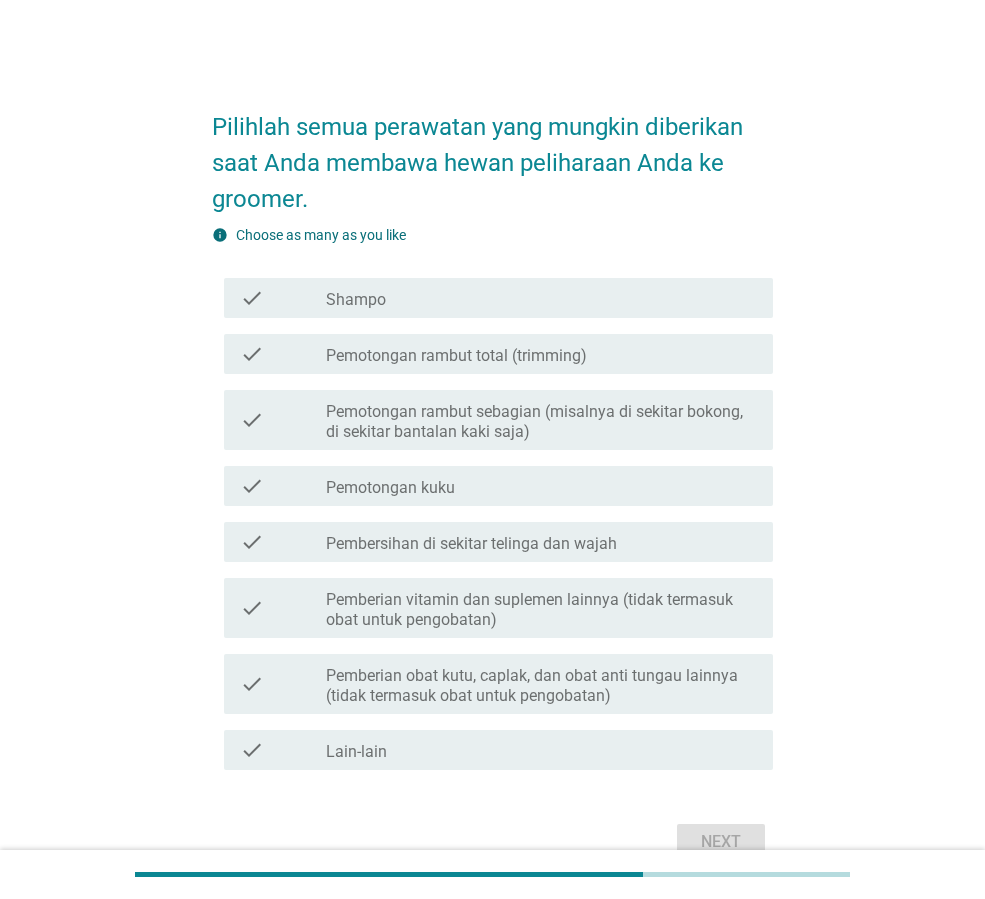 click on "check     check_box_outline_blank Shampo" at bounding box center (498, 298) 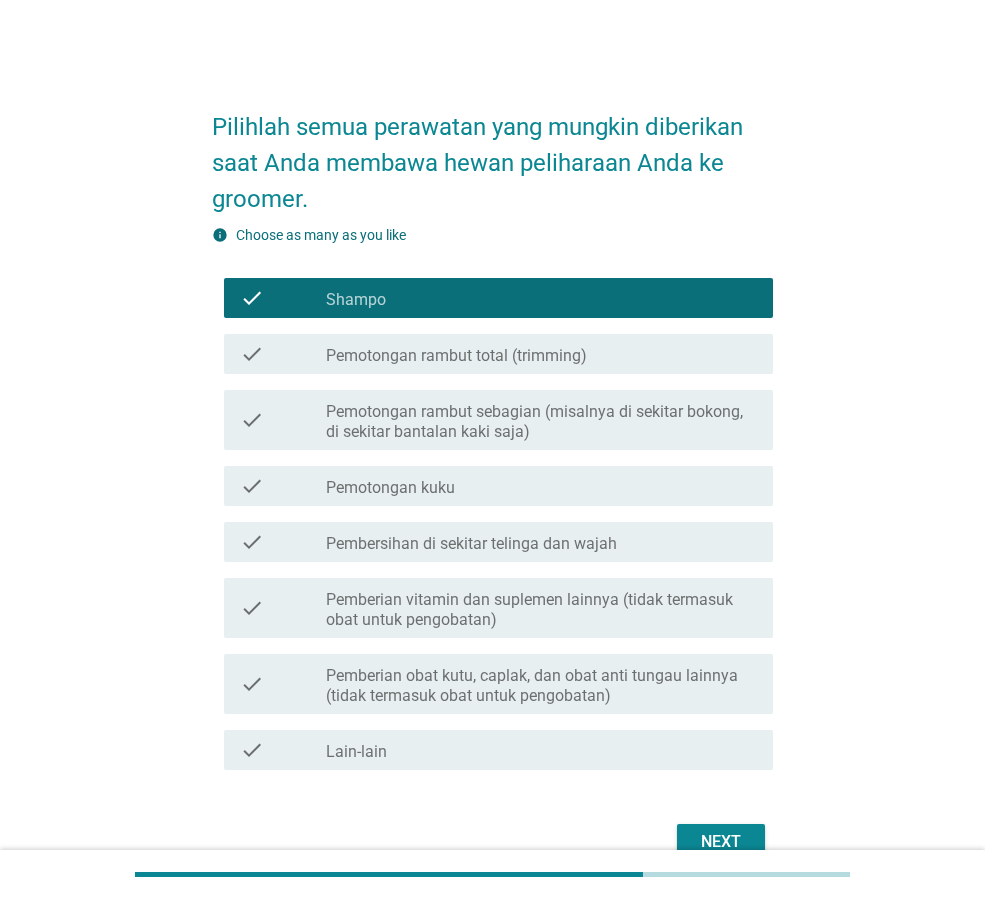 click on "Pemotongan rambut total (trimming)" at bounding box center [456, 356] 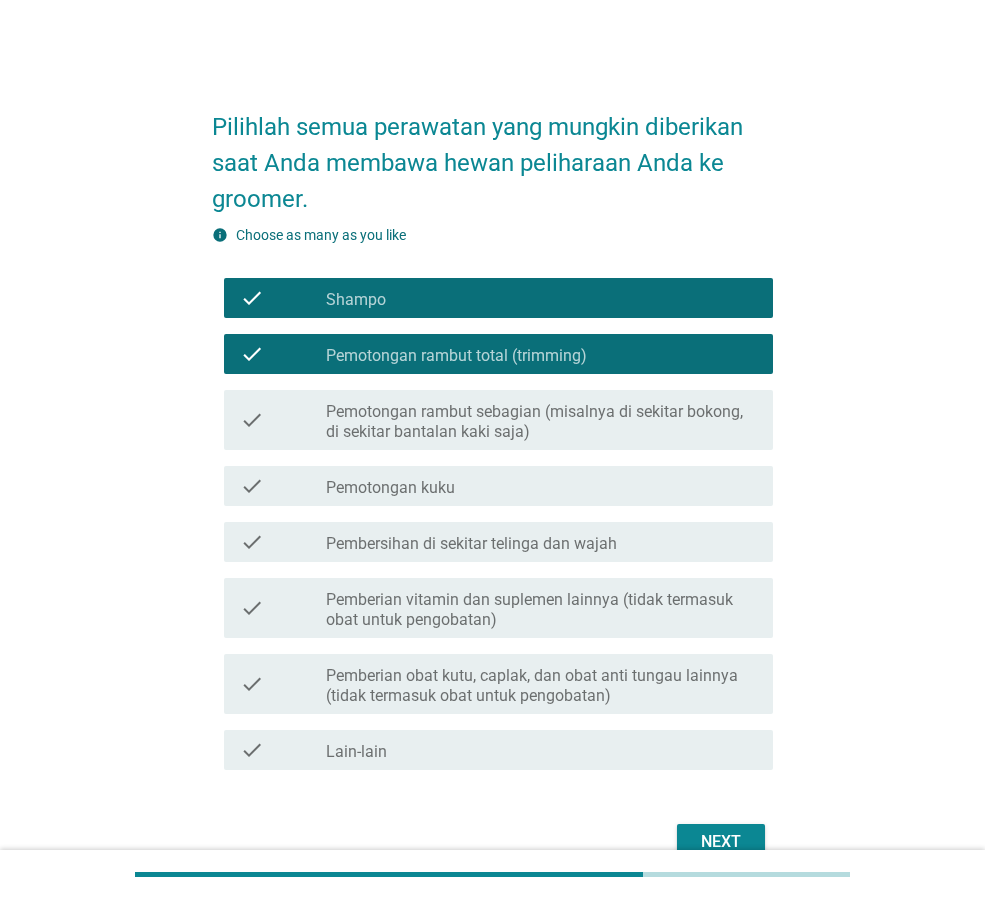 click on "Pemotongan rambut sebagian (misalnya di sekitar bokong, di sekitar bantalan kaki saja)" at bounding box center [541, 422] 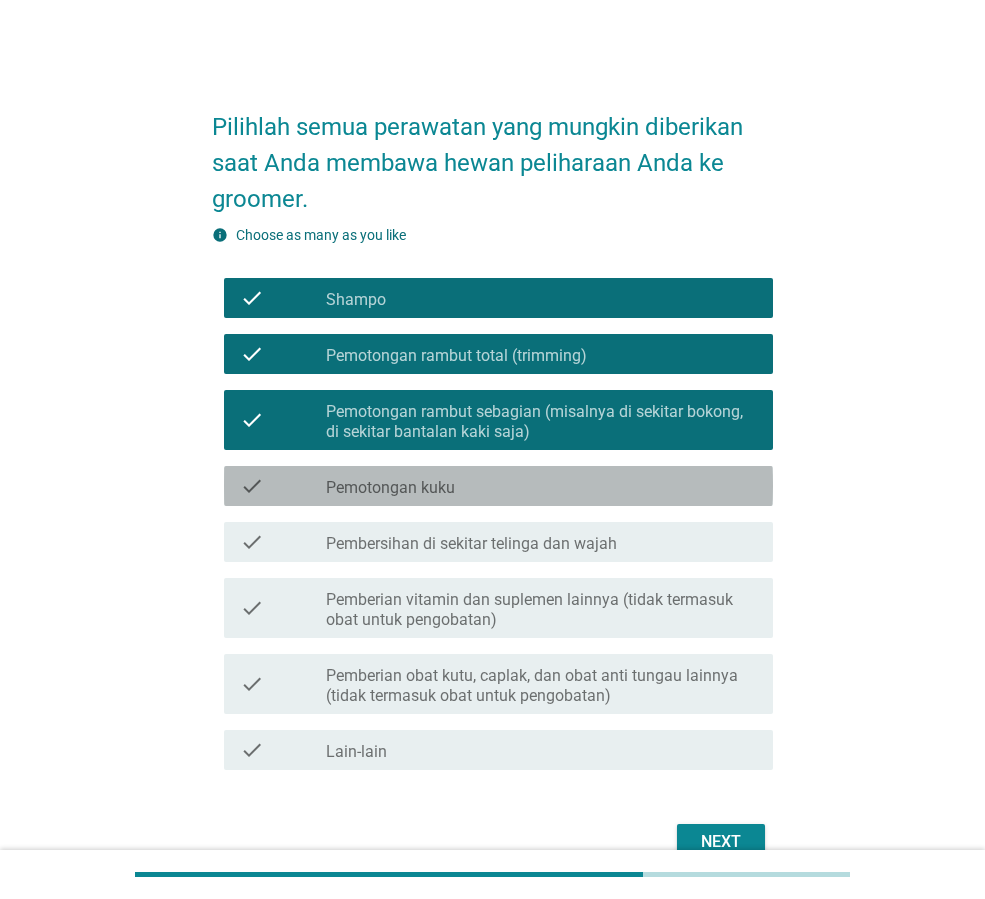click on "check_box_outline_blank Pemotongan kuku" at bounding box center (541, 486) 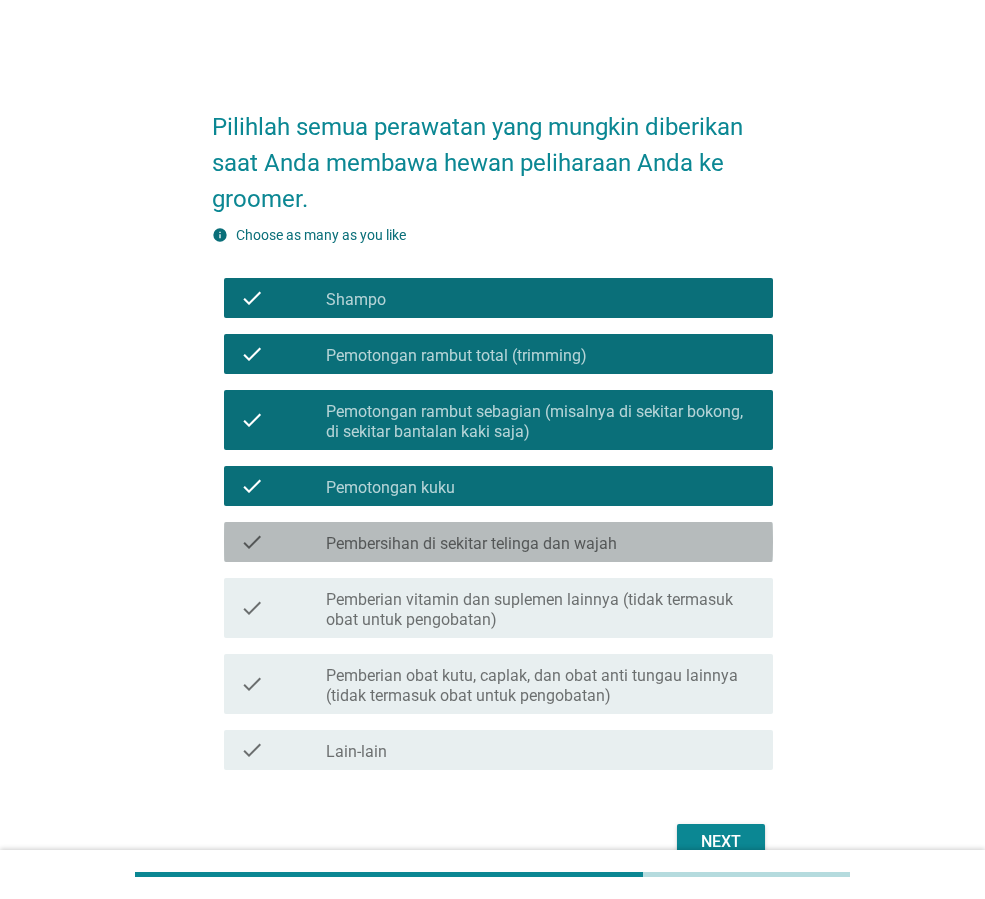 click on "Pembersihan di sekitar telinga dan wajah" at bounding box center (471, 544) 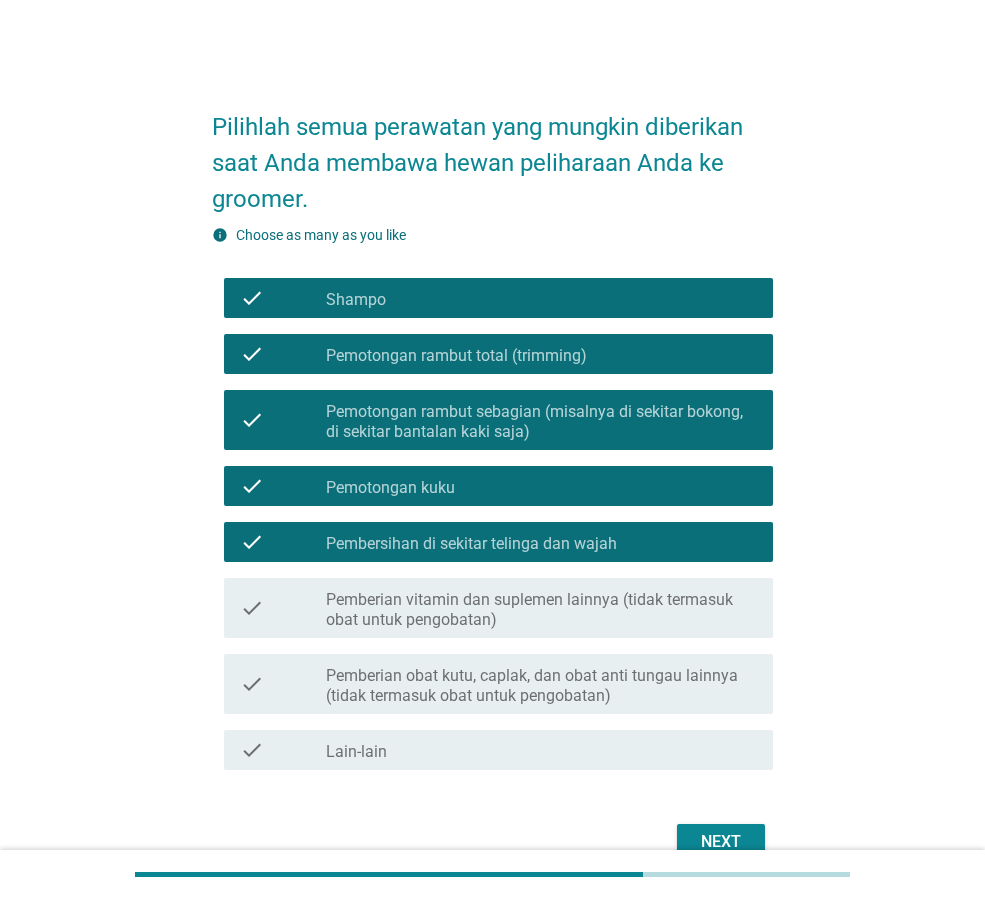 drag, startPoint x: 554, startPoint y: 586, endPoint x: 555, endPoint y: 601, distance: 15.033297 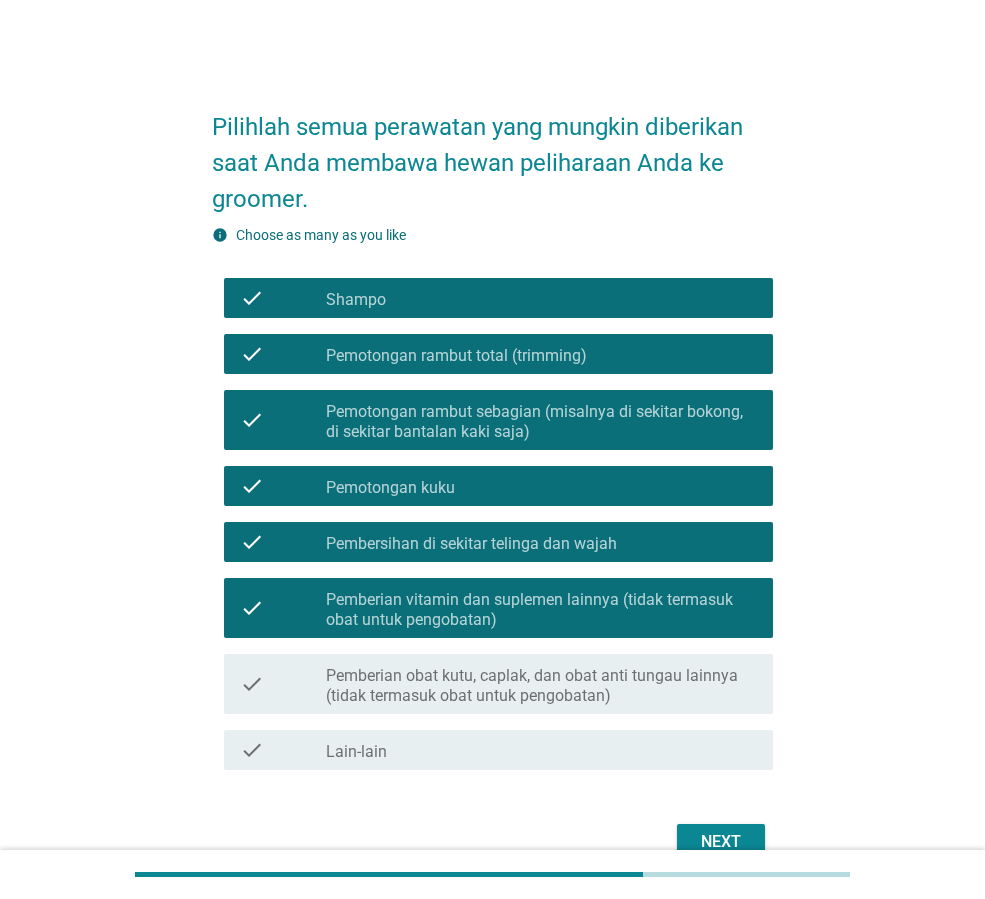 drag, startPoint x: 561, startPoint y: 662, endPoint x: 576, endPoint y: 686, distance: 28.301943 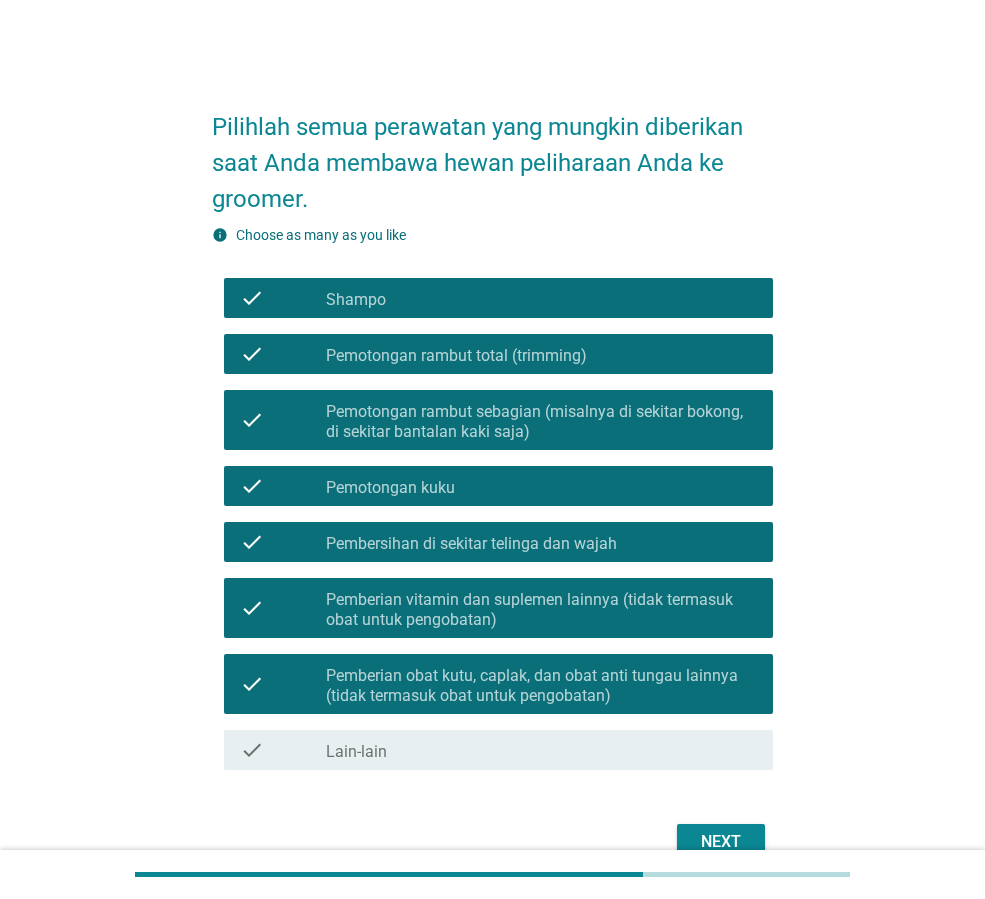 click on "Next" at bounding box center (721, 842) 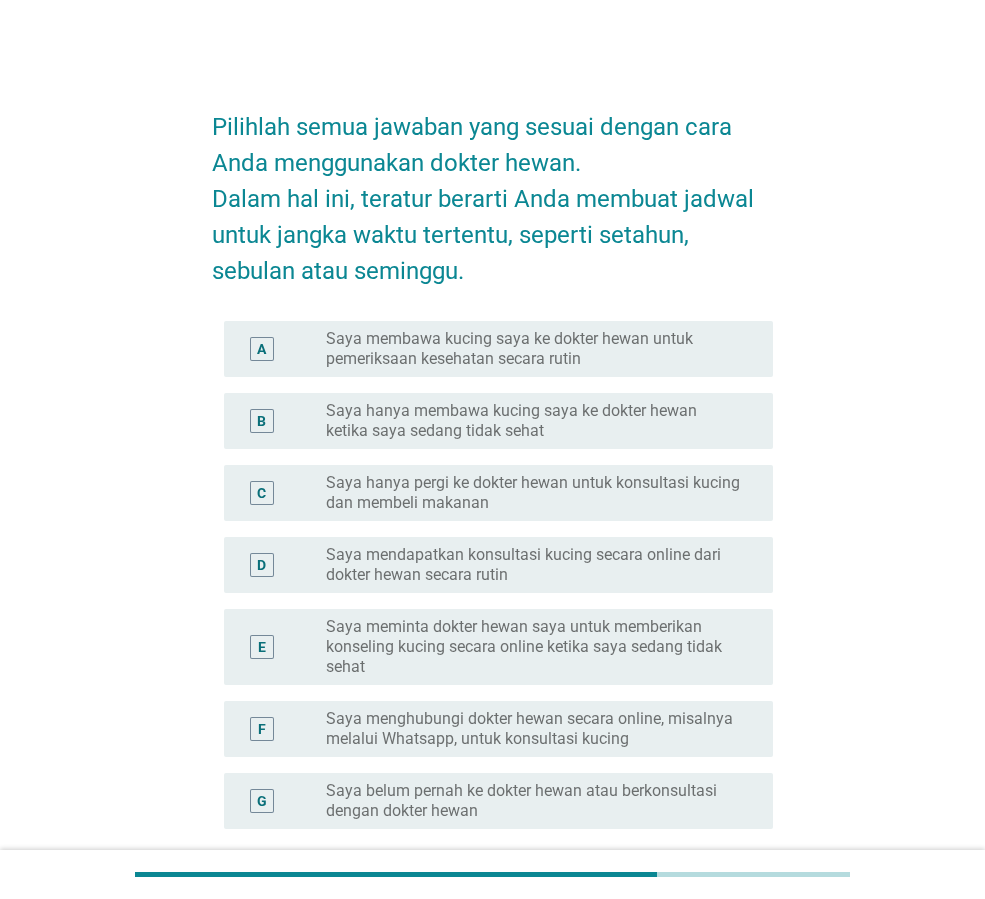 click on "Saya membawa kucing saya ke dokter hewan untuk pemeriksaan kesehatan secara rutin" at bounding box center (533, 349) 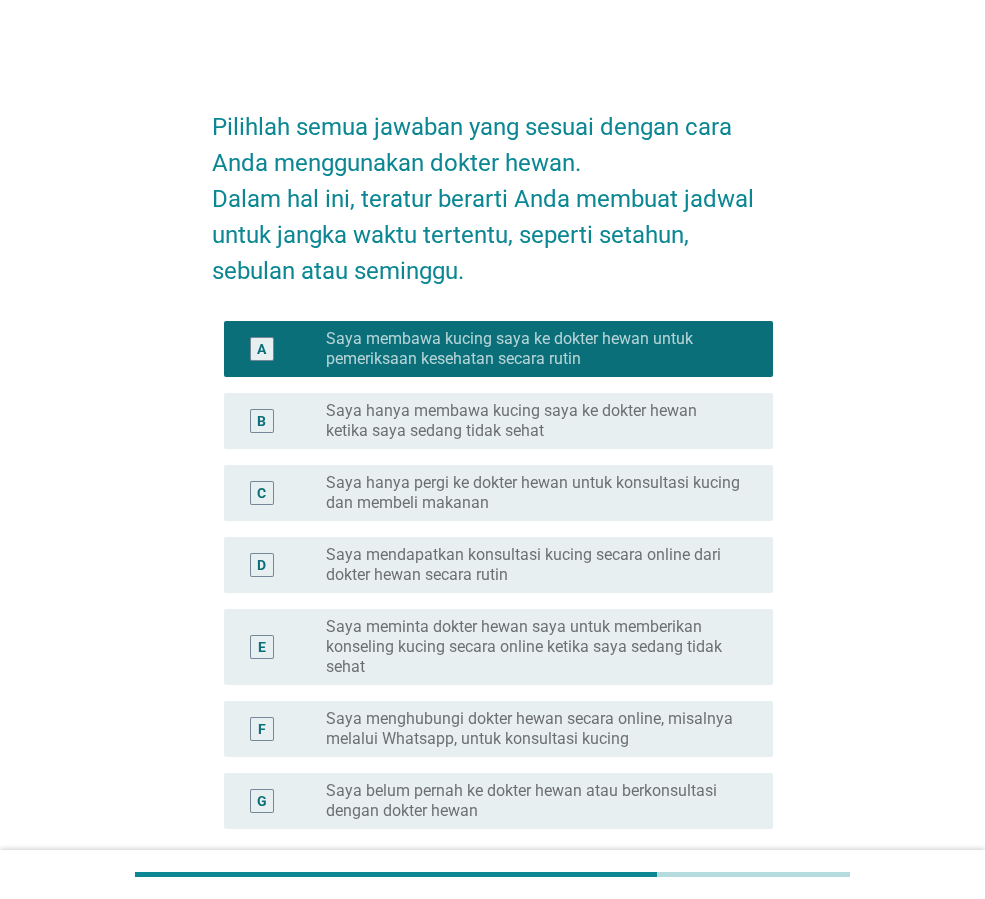 click on "Saya hanya membawa kucing saya ke dokter hewan ketika saya sedang tidak sehat" at bounding box center [533, 421] 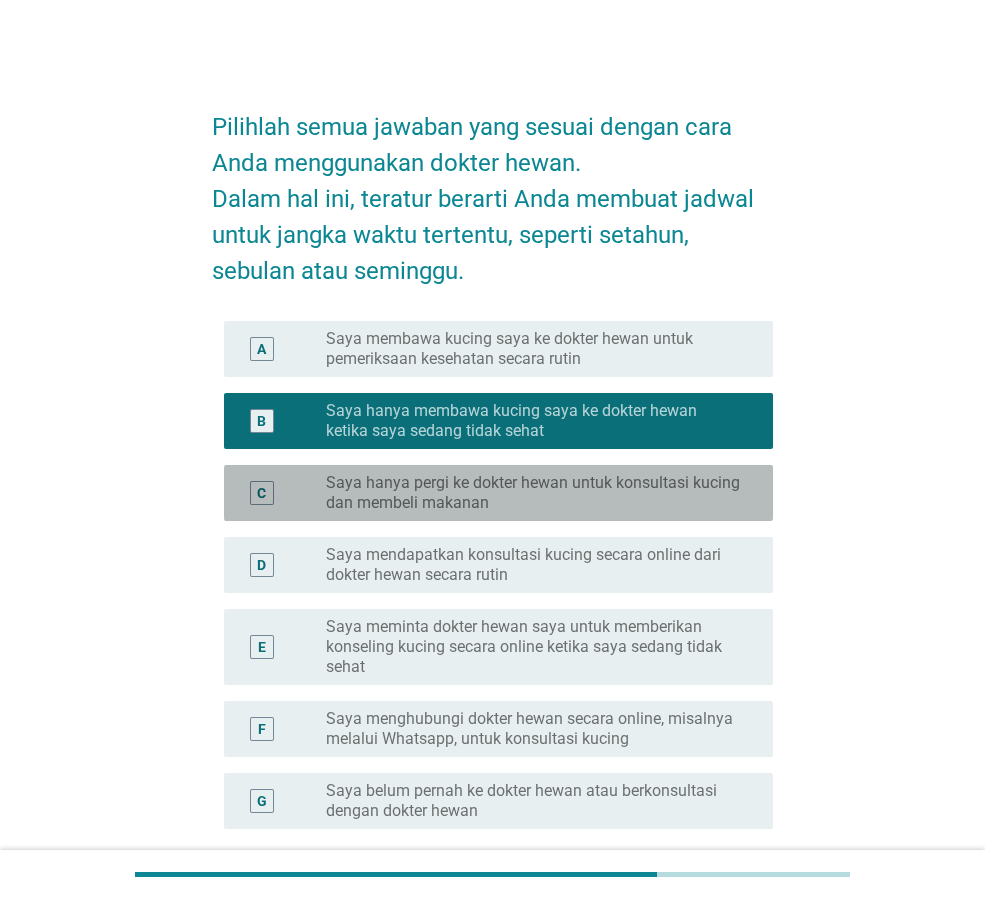 click on "Saya hanya pergi ke dokter hewan untuk konsultasi kucing dan membeli makanan" at bounding box center (533, 493) 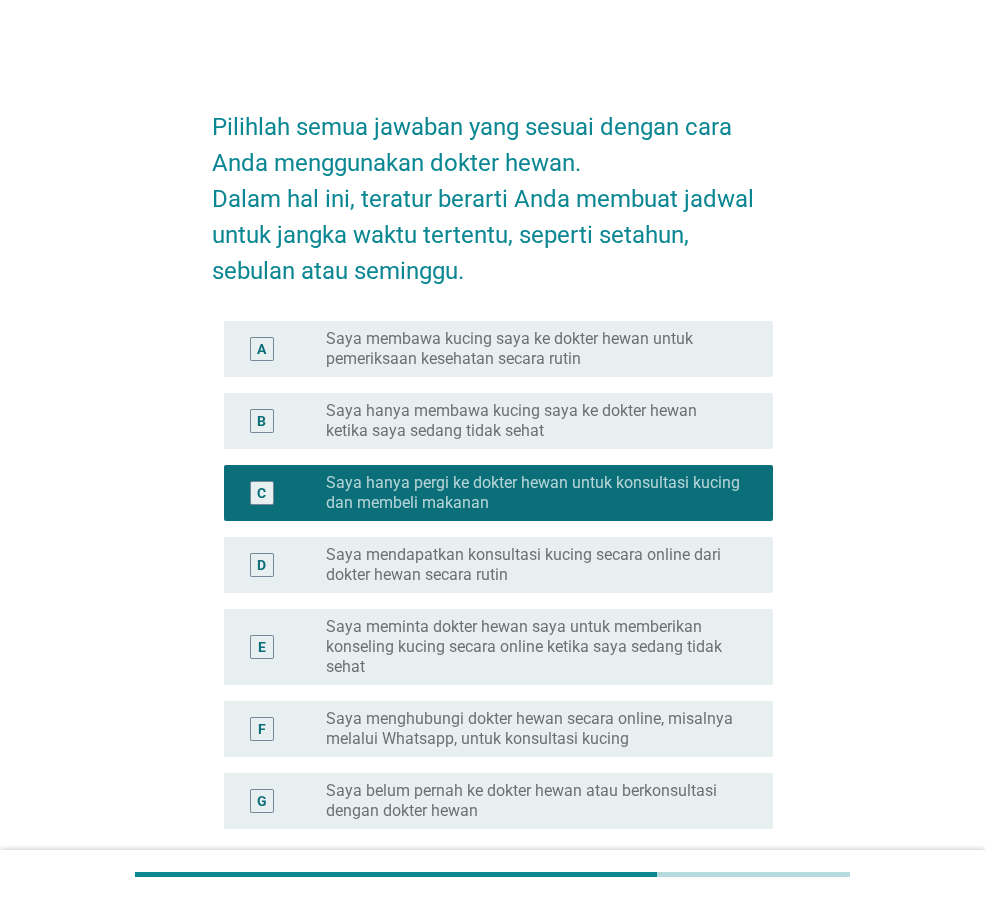 click on "Saya membawa kucing saya ke dokter hewan untuk pemeriksaan kesehatan secara rutin" at bounding box center [533, 349] 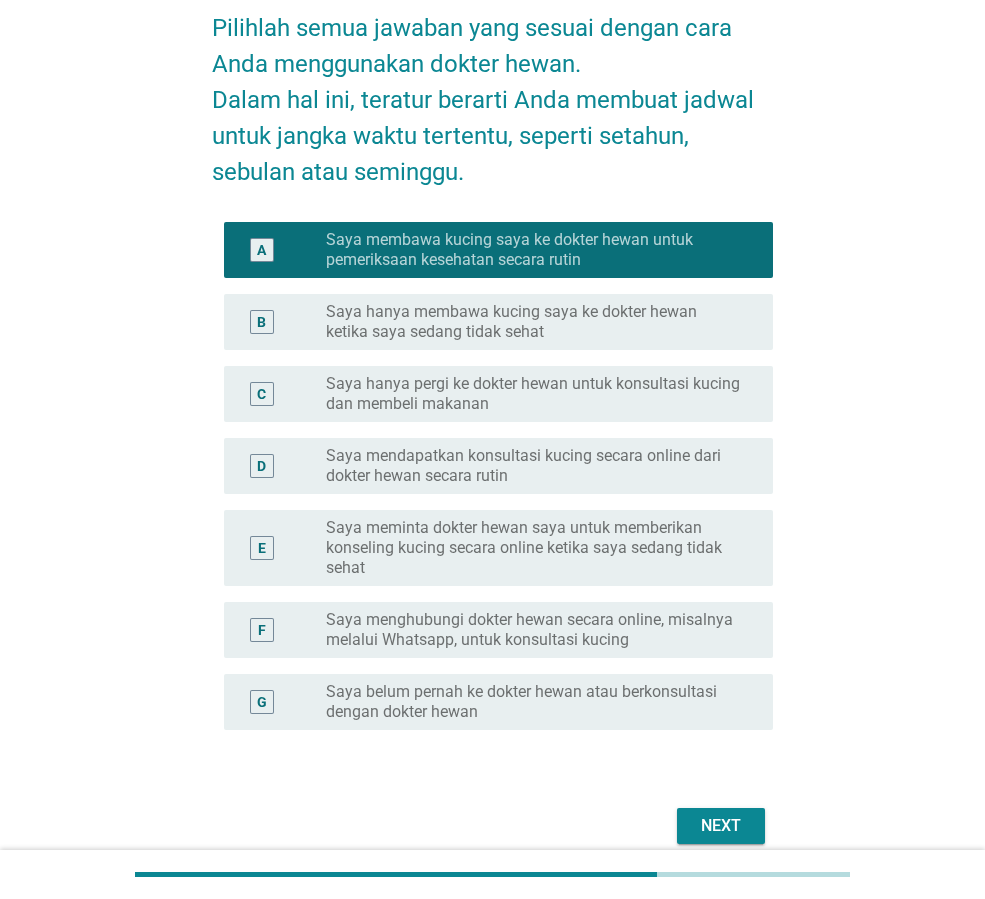 scroll, scrollTop: 100, scrollLeft: 0, axis: vertical 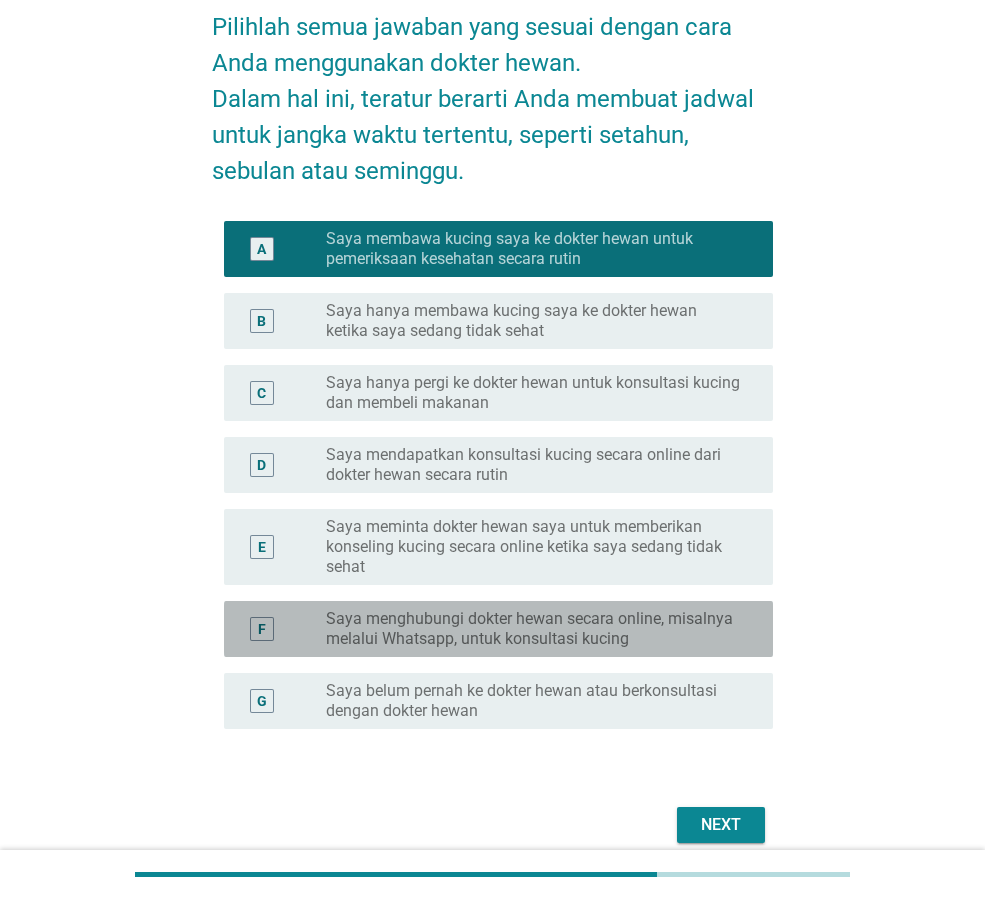 click on "Saya menghubungi dokter hewan secara online, misalnya melalui Whatsapp, untuk konsultasi kucing" at bounding box center [533, 629] 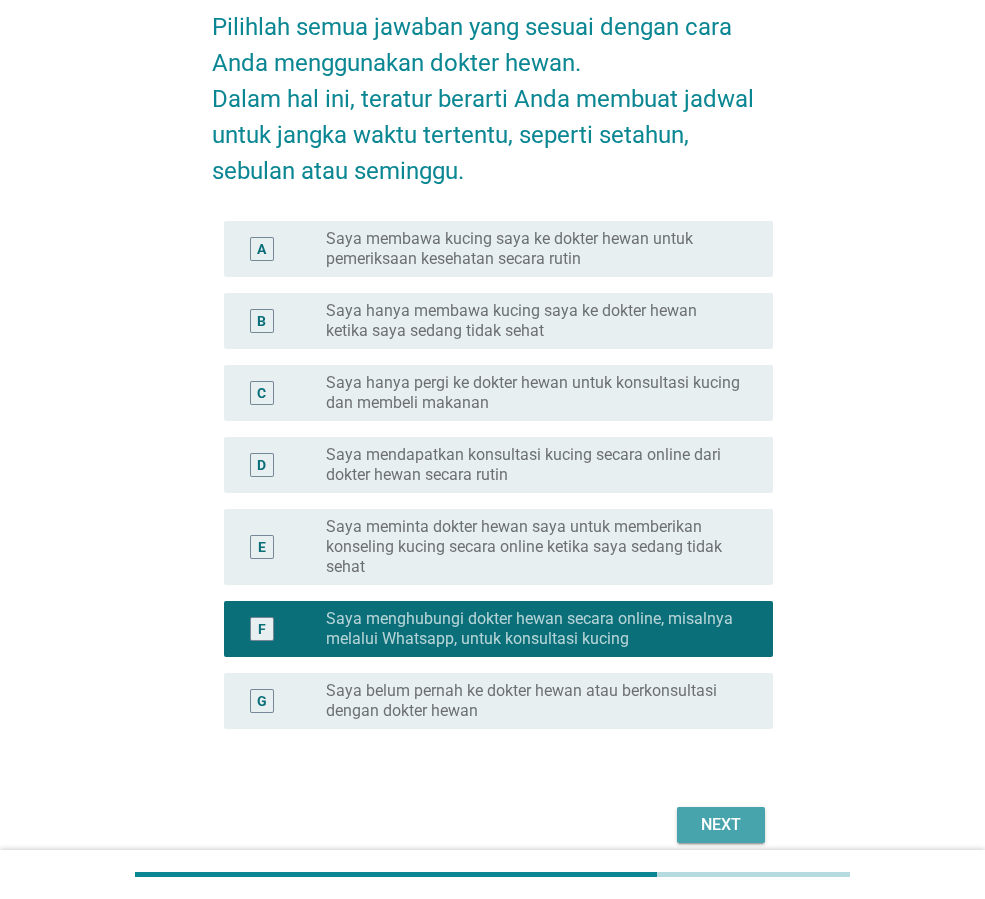 click on "Next" at bounding box center [721, 825] 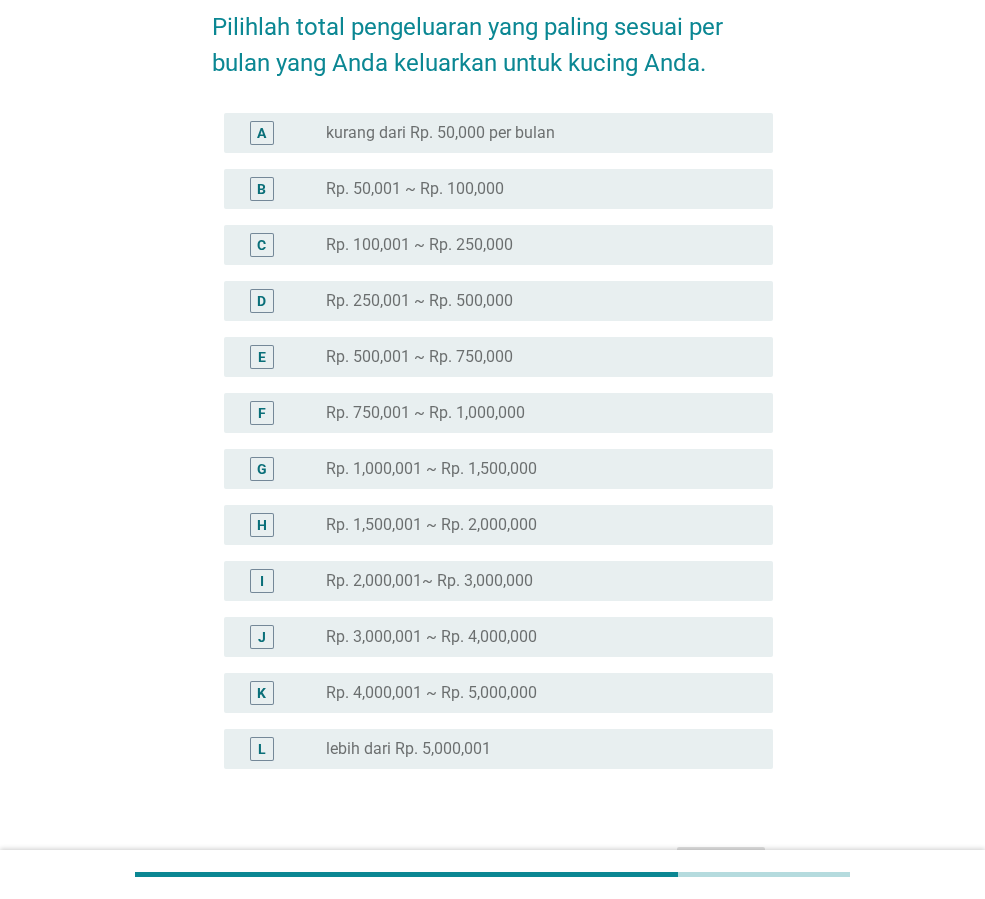 scroll, scrollTop: 0, scrollLeft: 0, axis: both 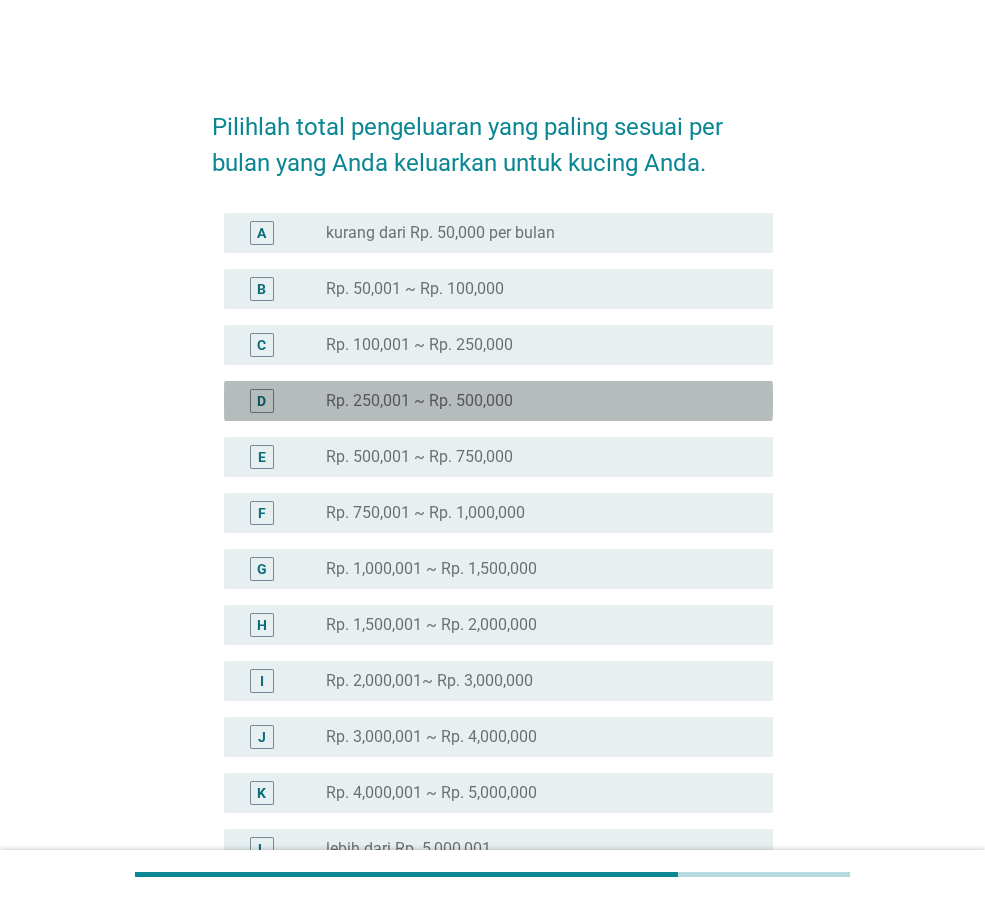 click on "Rp. 250,001 ~ Rp. 500,000" at bounding box center [419, 401] 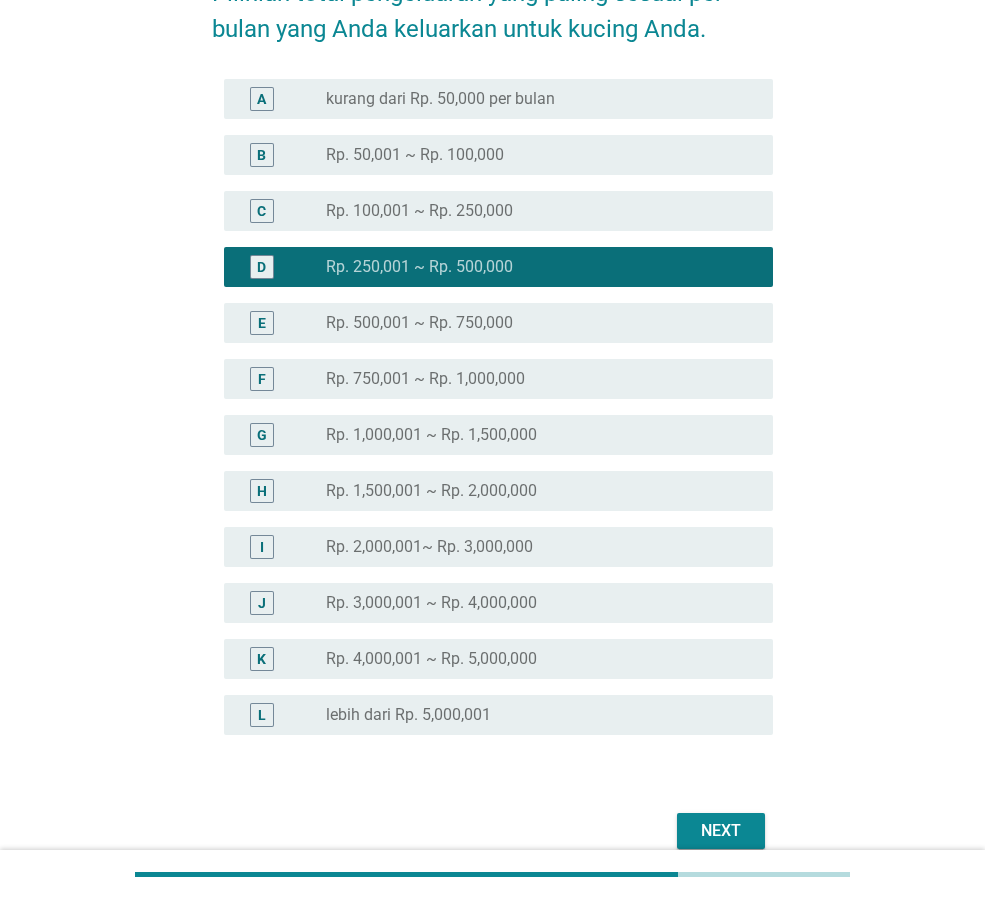 scroll, scrollTop: 227, scrollLeft: 0, axis: vertical 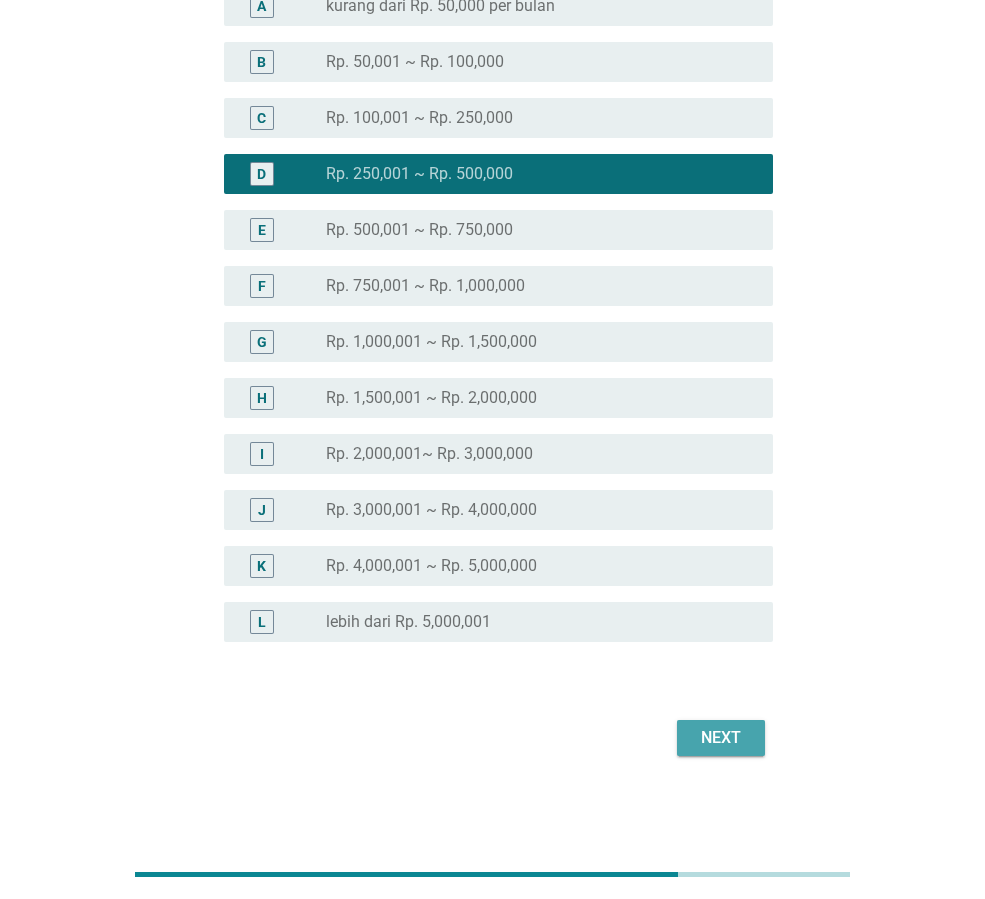 click on "Next" at bounding box center [721, 738] 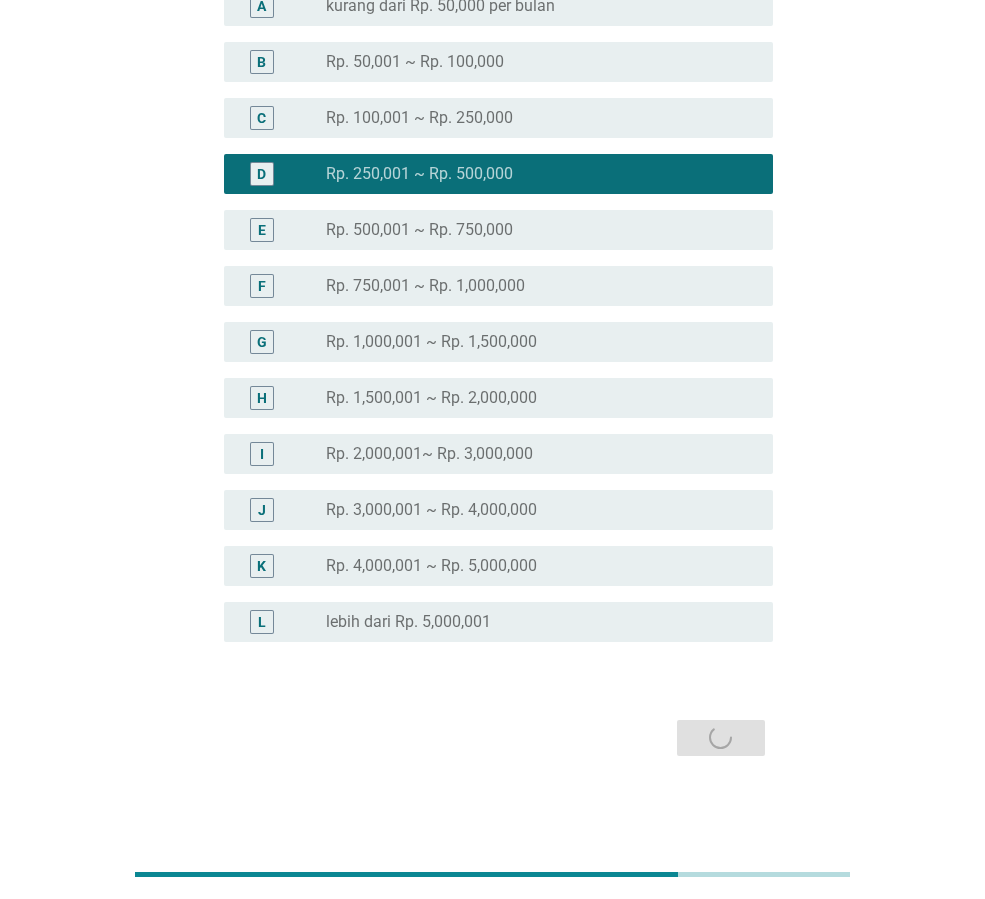 scroll, scrollTop: 0, scrollLeft: 0, axis: both 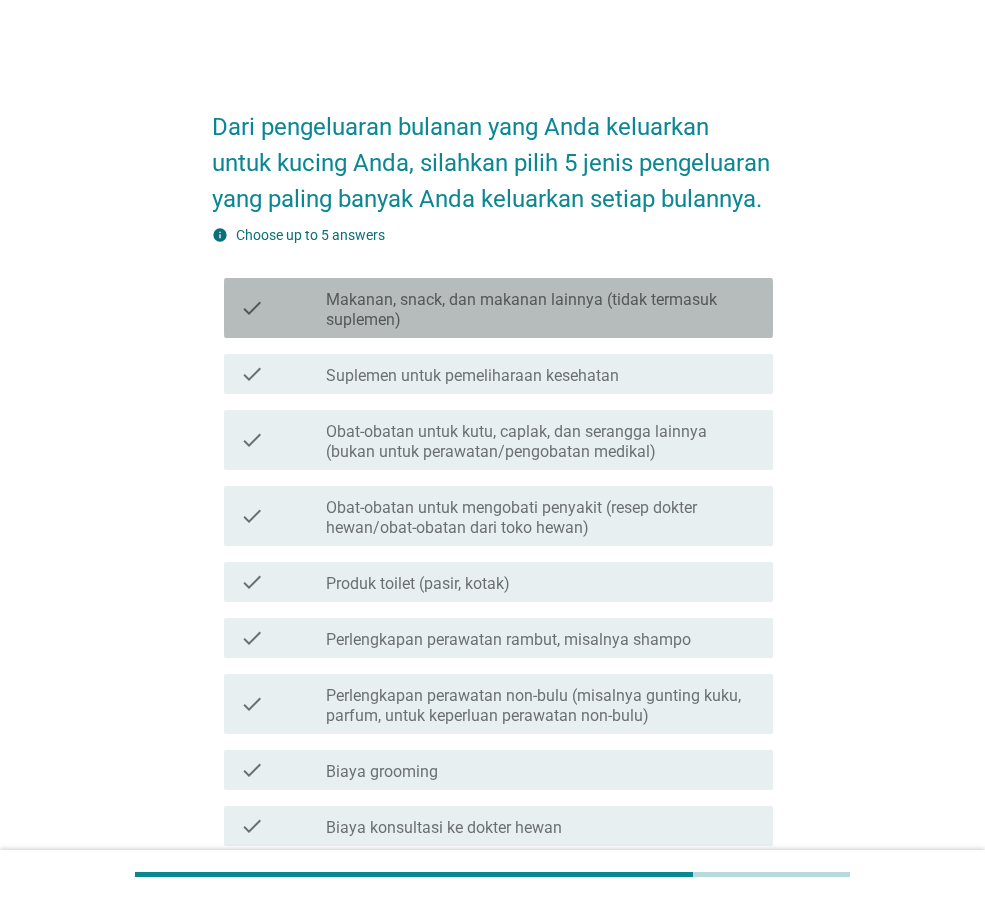 click on "Makanan, snack, dan makanan lainnya (tidak termasuk suplemen)" at bounding box center [541, 310] 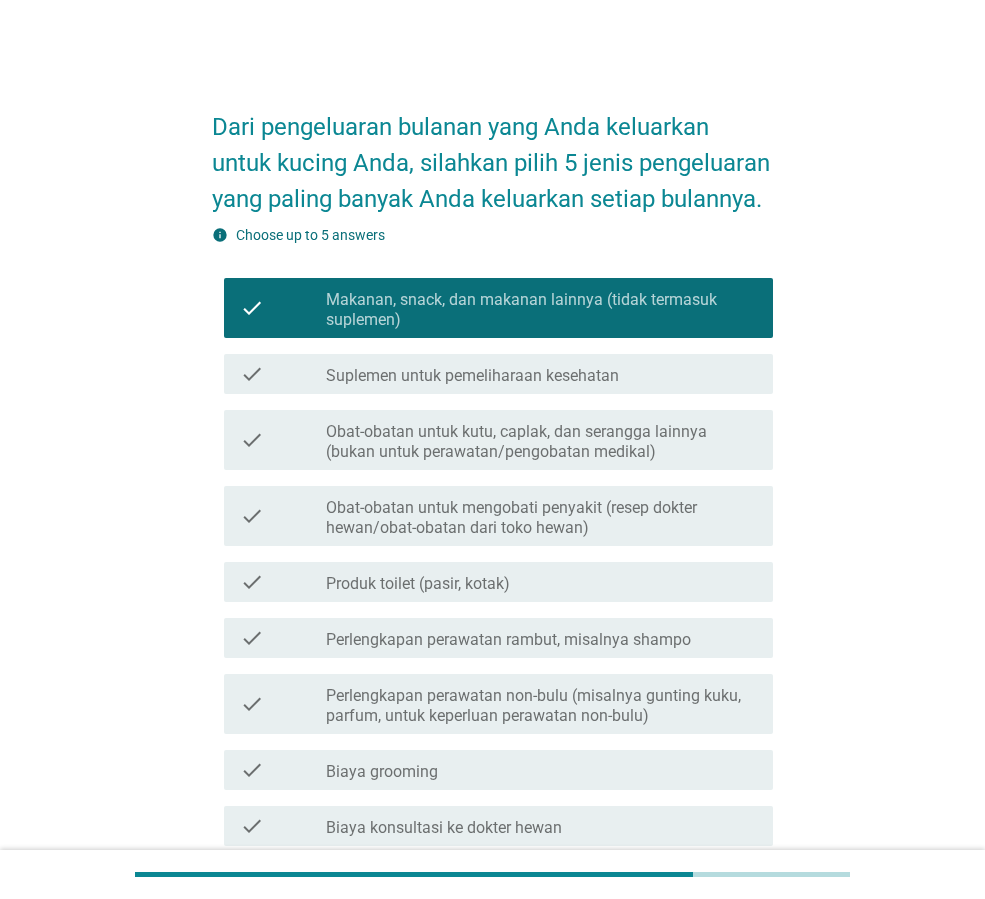 click on "Obat-obatan untuk kutu, caplak, dan serangga lainnya (bukan untuk perawatan/pengobatan medikal)" at bounding box center (541, 442) 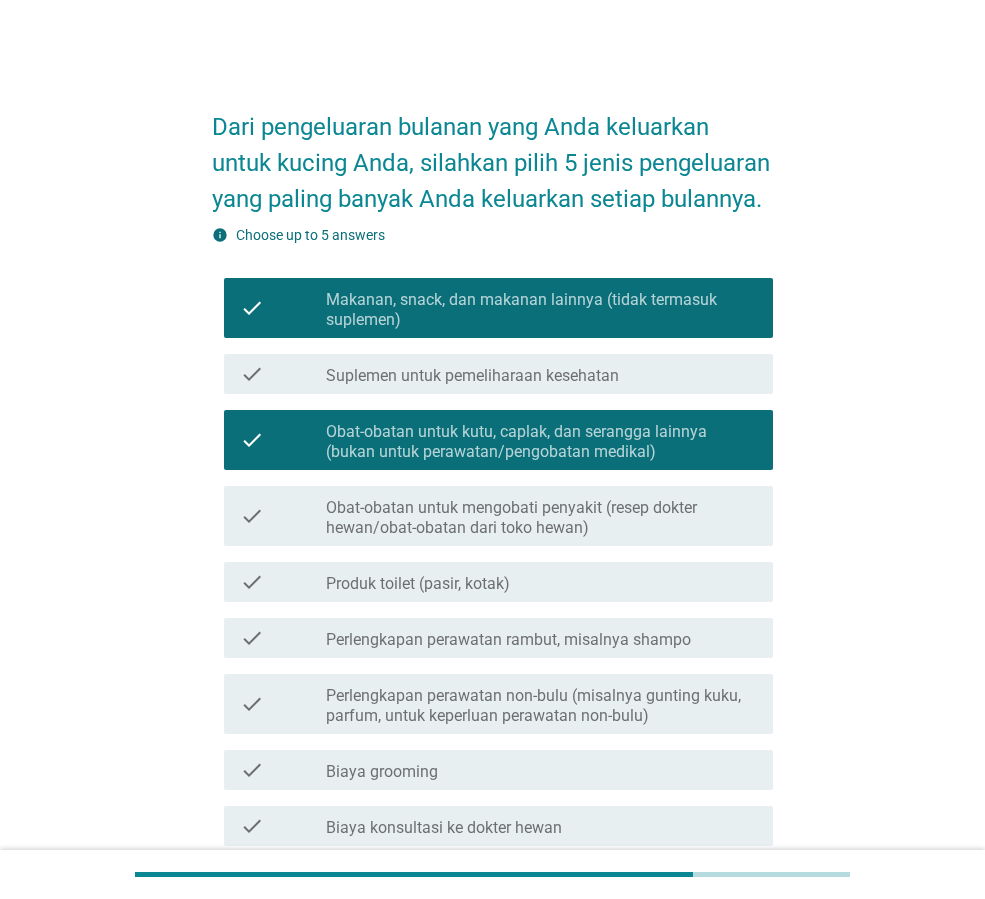 click on "check     check_box_outline_blank Suplemen untuk pemeliharaan kesehatan" at bounding box center (498, 374) 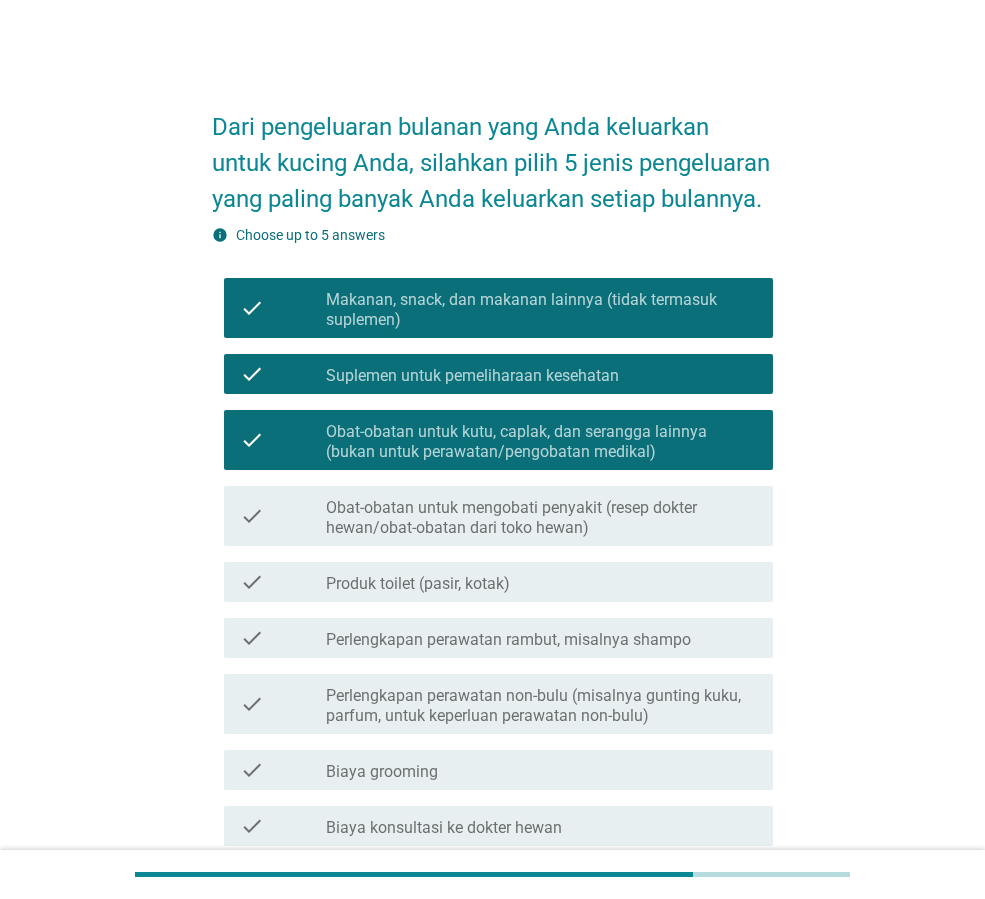 click on "Obat-obatan untuk kutu, caplak, dan serangga lainnya (bukan untuk perawatan/pengobatan medikal)" at bounding box center [541, 442] 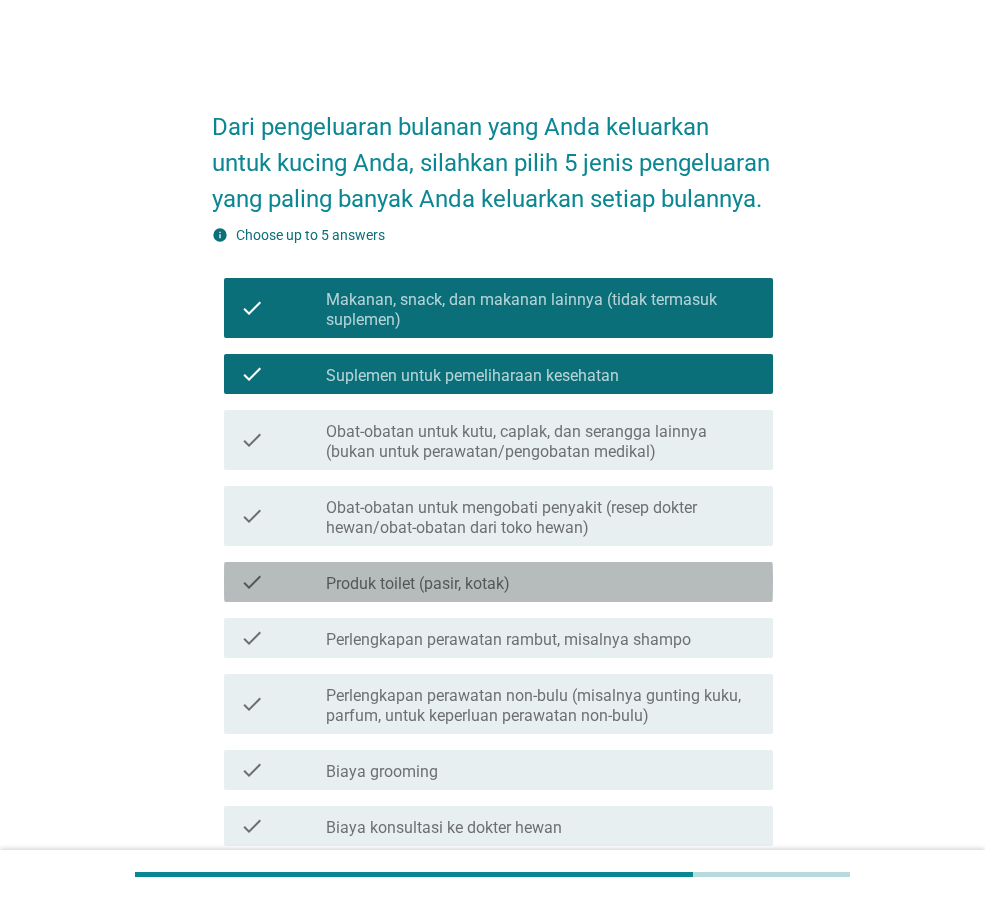 click on "check_box_outline_blank Produk toilet (pasir, kotak)" at bounding box center [541, 582] 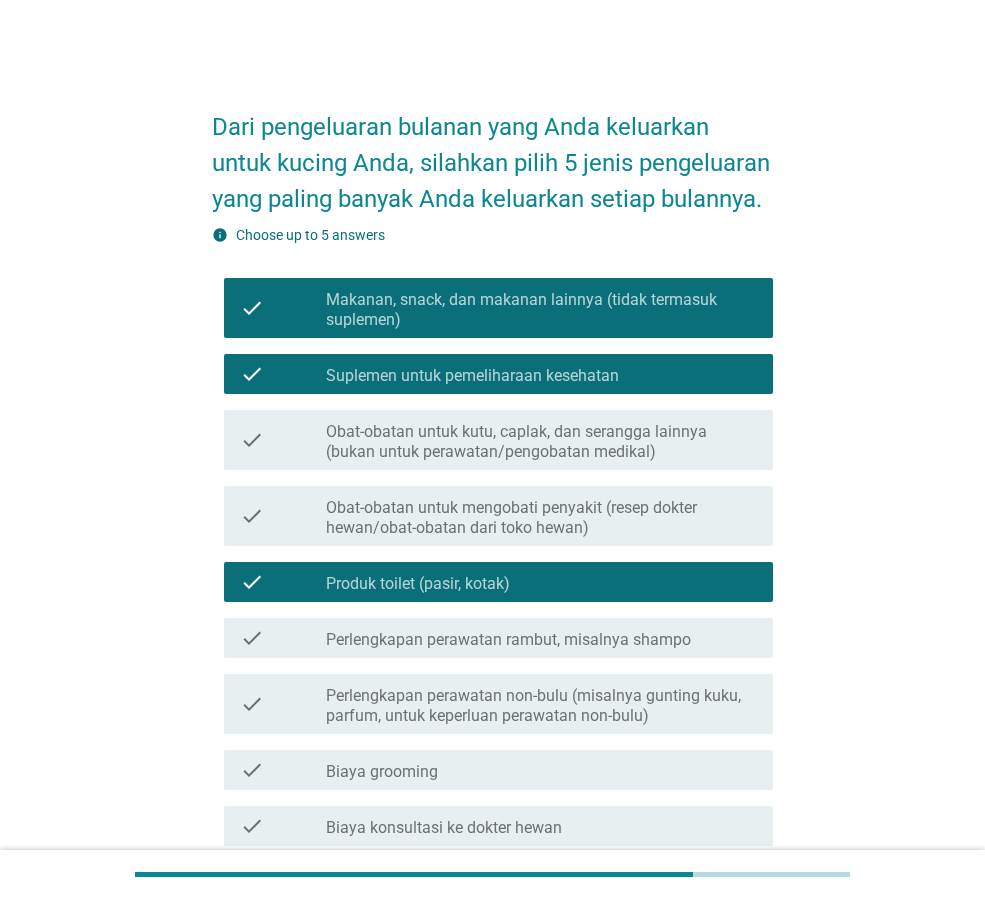 click on "Perlengkapan perawatan non-bulu (misalnya gunting kuku, parfum, untuk keperluan perawatan non-bulu)" at bounding box center [541, 706] 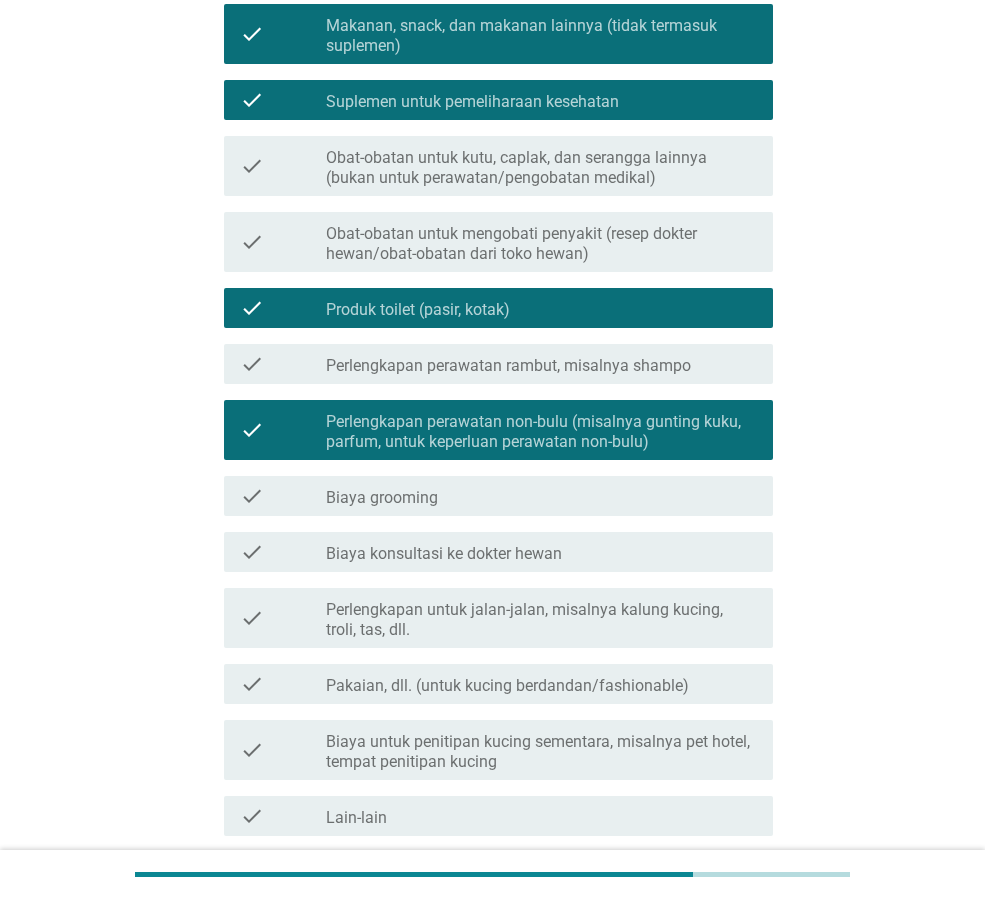 scroll, scrollTop: 300, scrollLeft: 0, axis: vertical 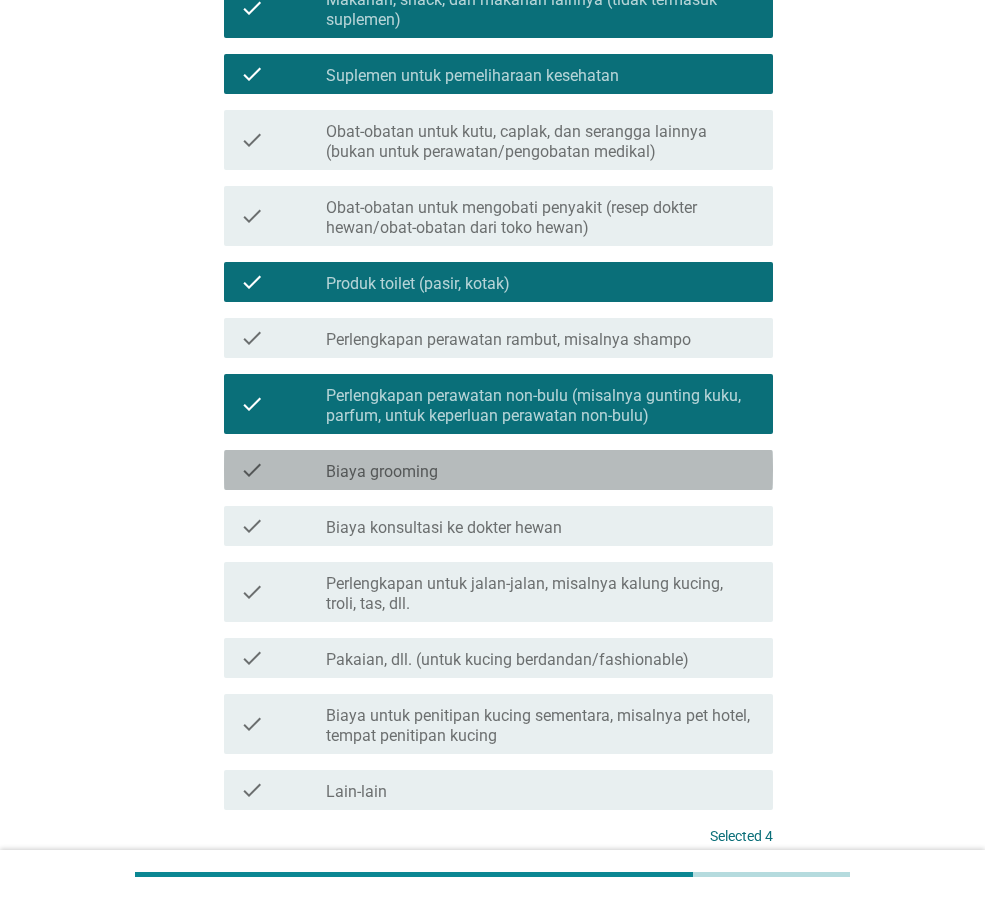 click on "check_box_outline_blank Biaya grooming" at bounding box center (541, 470) 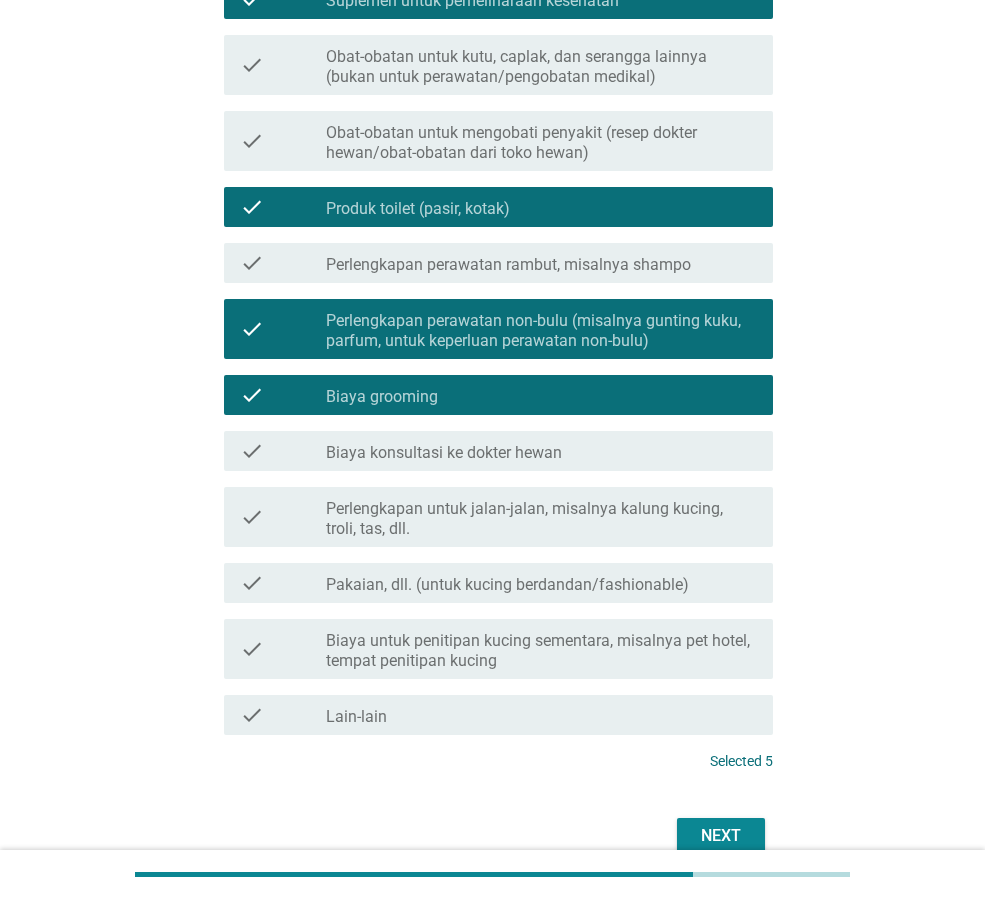 scroll, scrollTop: 473, scrollLeft: 0, axis: vertical 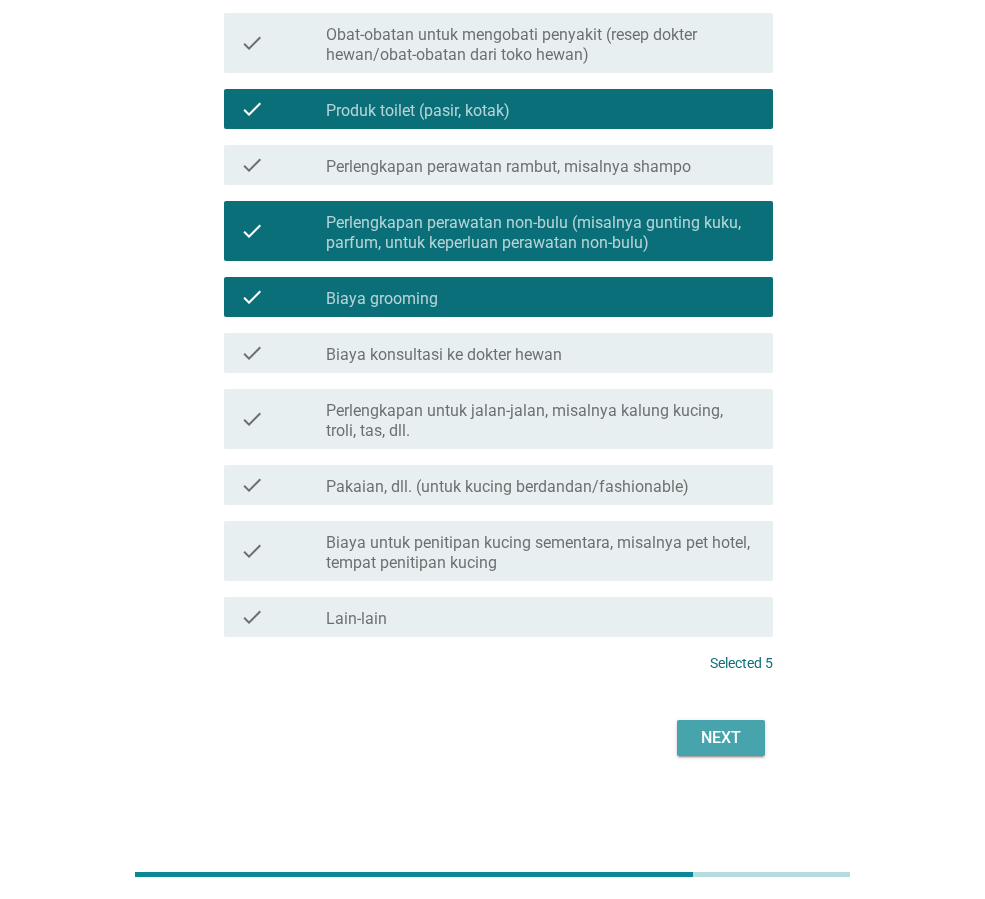 click on "Next" at bounding box center [721, 738] 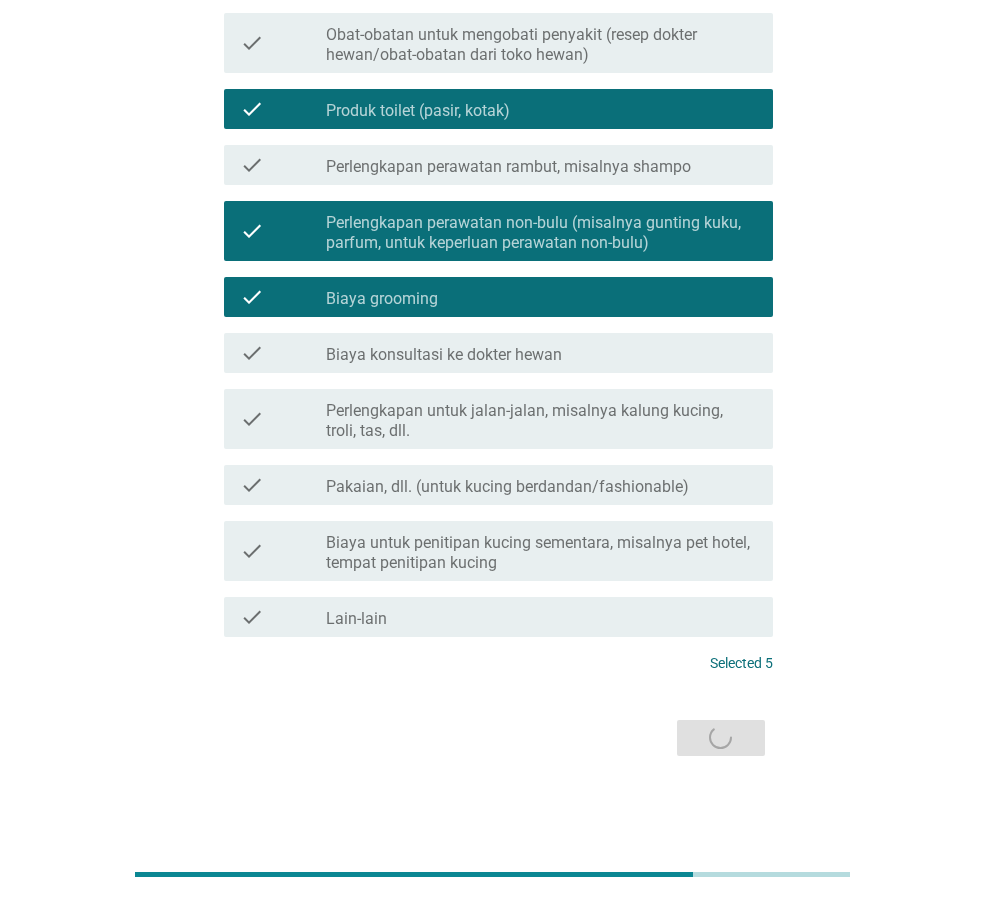 scroll, scrollTop: 0, scrollLeft: 0, axis: both 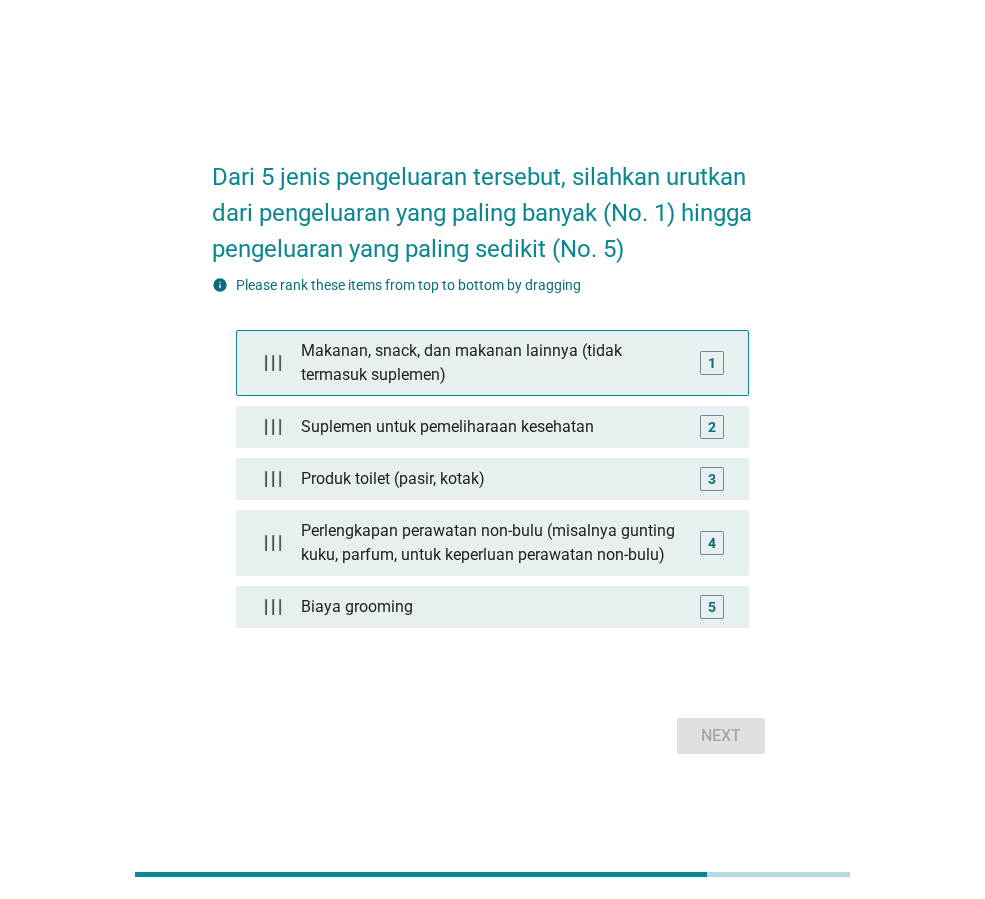 click on "Makanan, snack, dan makanan lainnya (tidak termasuk suplemen)" at bounding box center [492, 363] 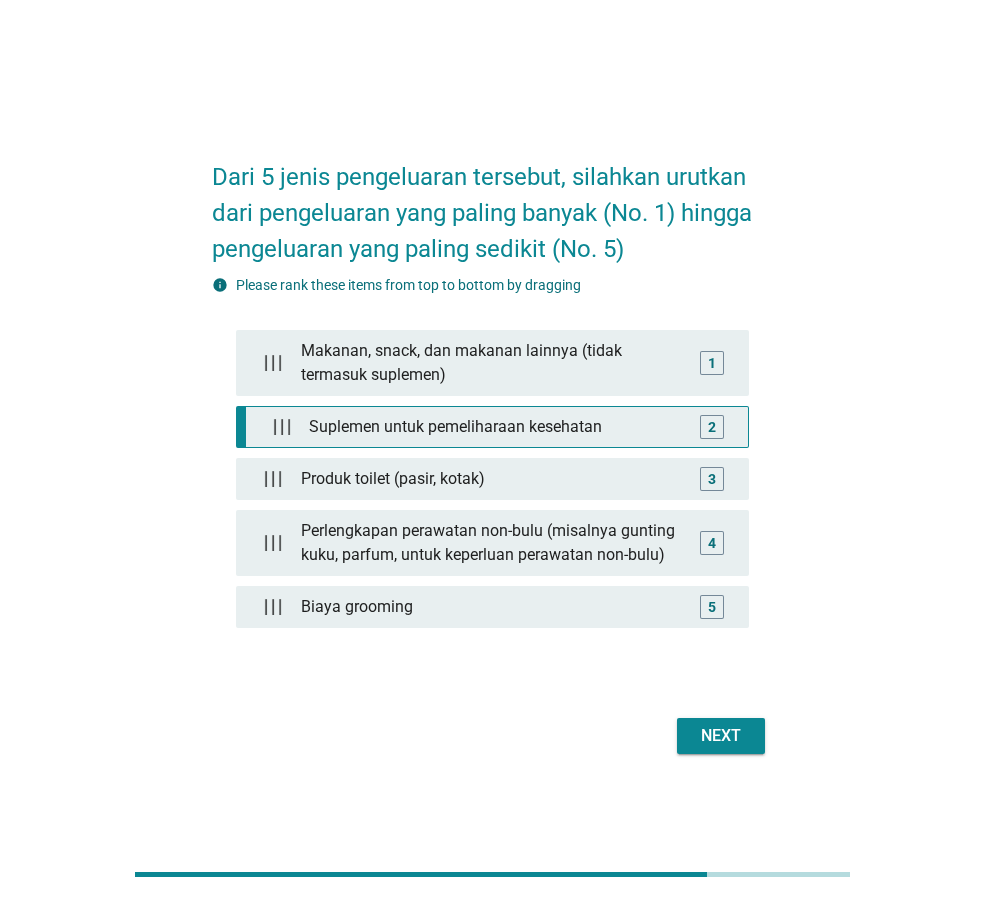 click on "Suplemen untuk pemeliharaan kesehatan" at bounding box center (496, 427) 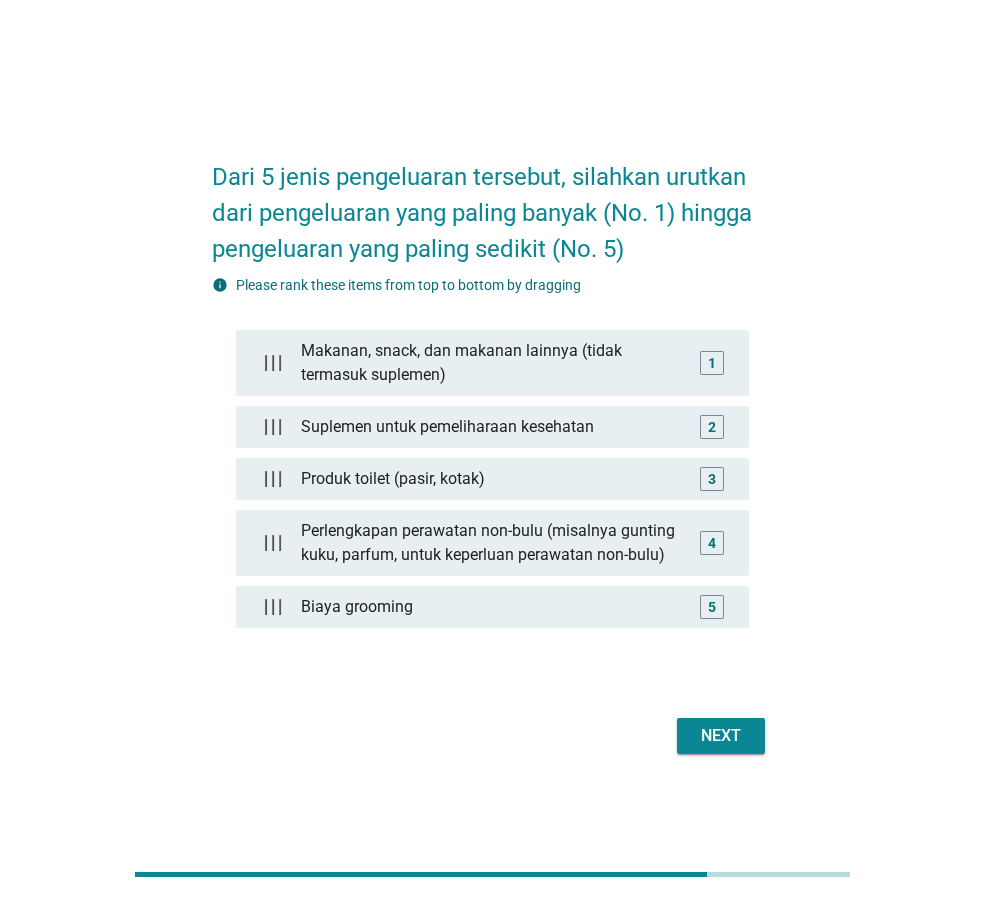 click on "Makanan, snack, dan makanan lainnya (tidak termasuk suplemen)   1   Suplemen untuk pemeliharaan kesehatan   2   Produk toilet (pasir, kotak)   3   Perlengkapan perawatan non-bulu (misalnya gunting kuku, parfum, untuk keperluan perawatan non-bulu)   4   Biaya grooming   5" at bounding box center (492, 489) 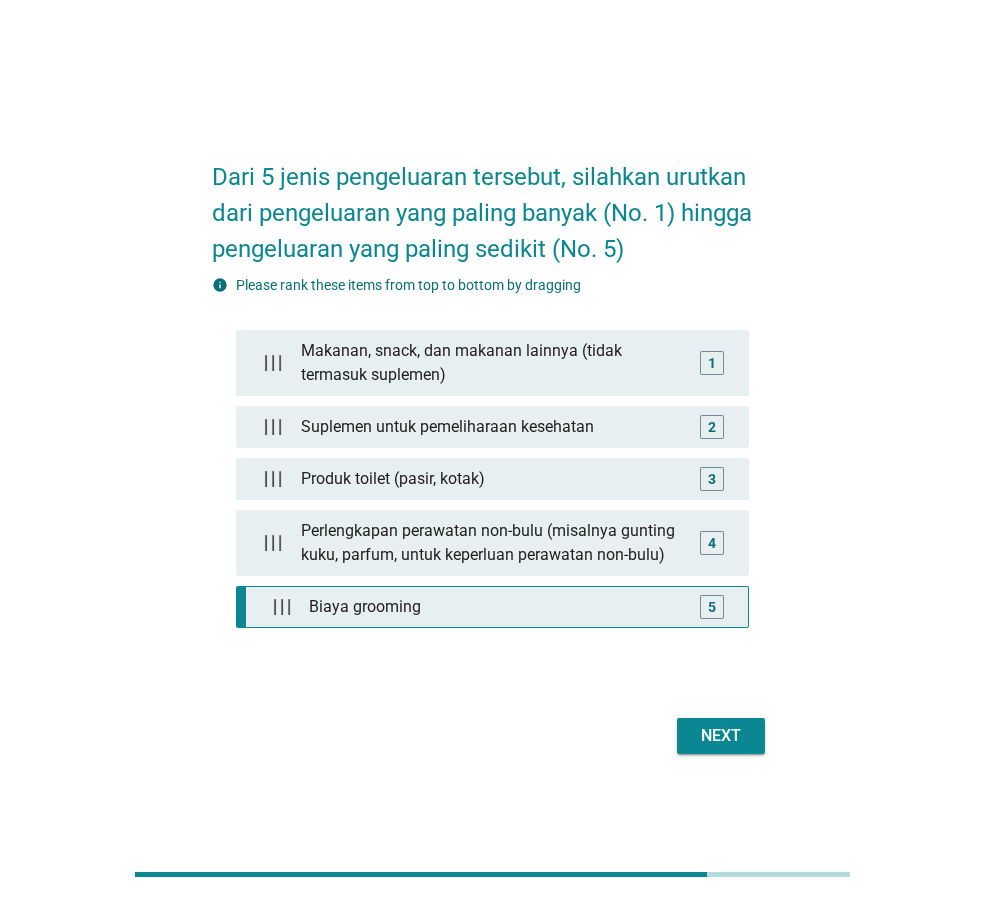 click on "5" at bounding box center [712, 607] 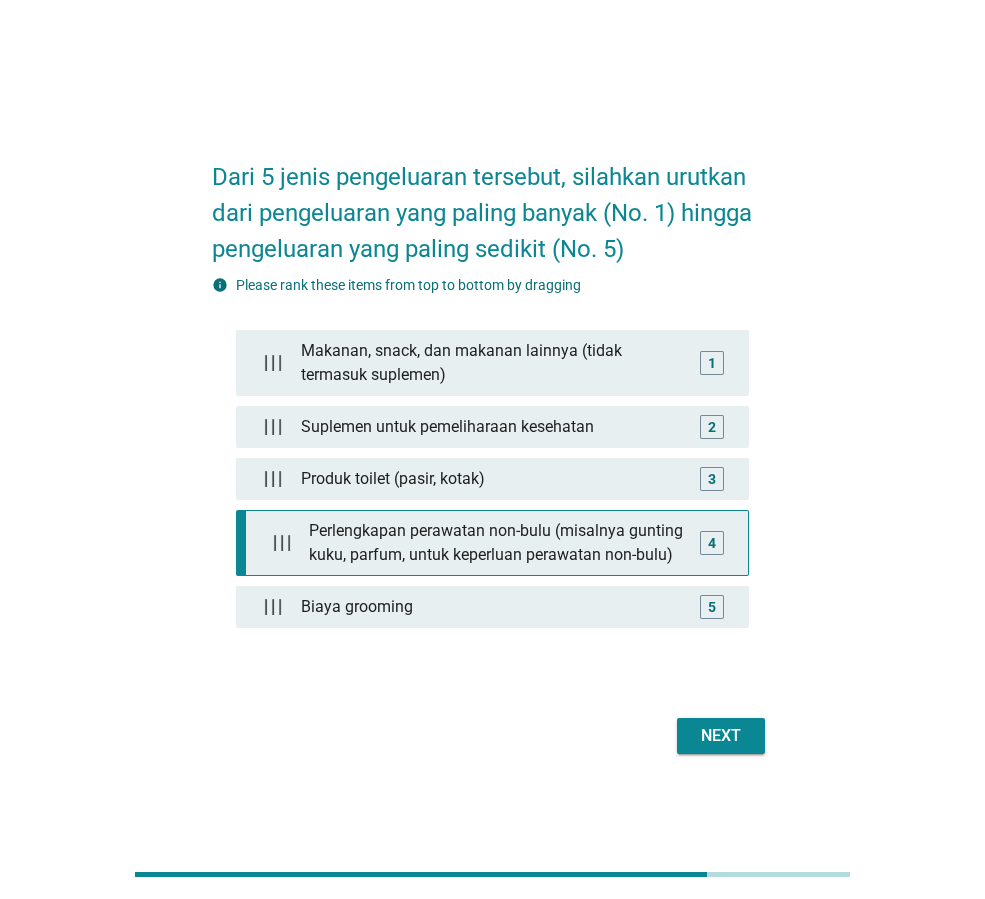 click on "4" at bounding box center [712, 543] 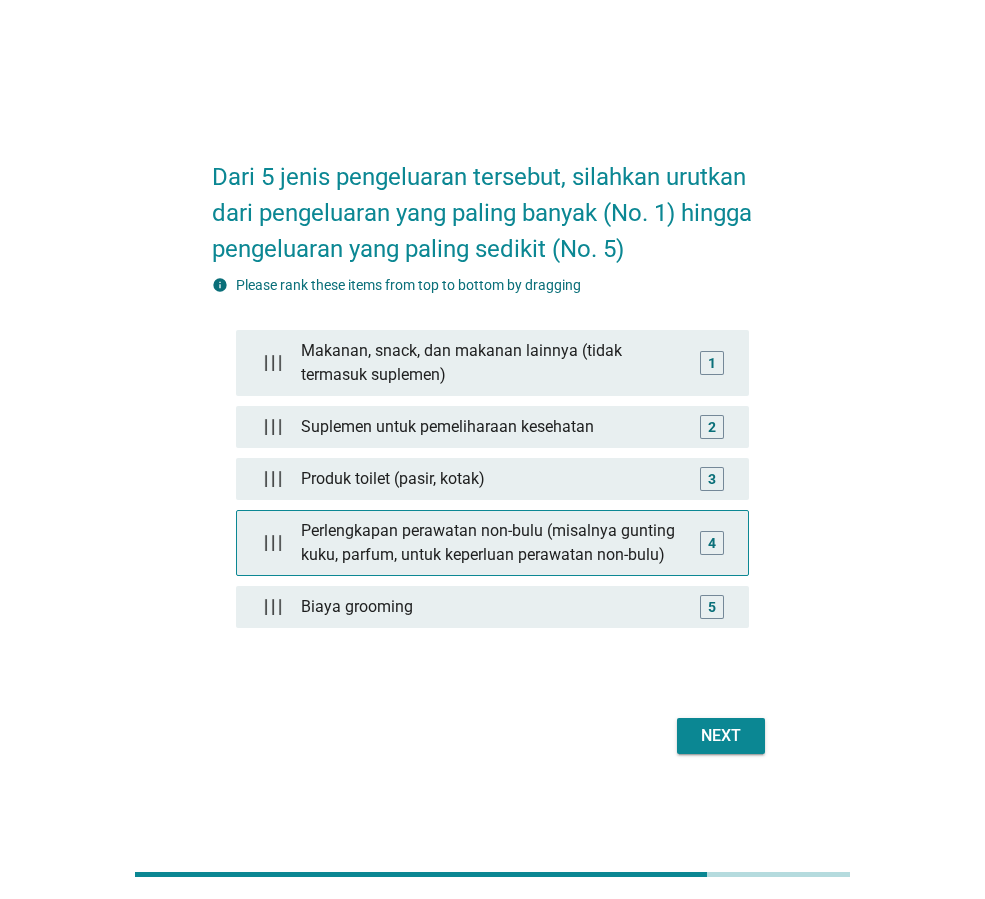 click on "4" at bounding box center (712, 543) 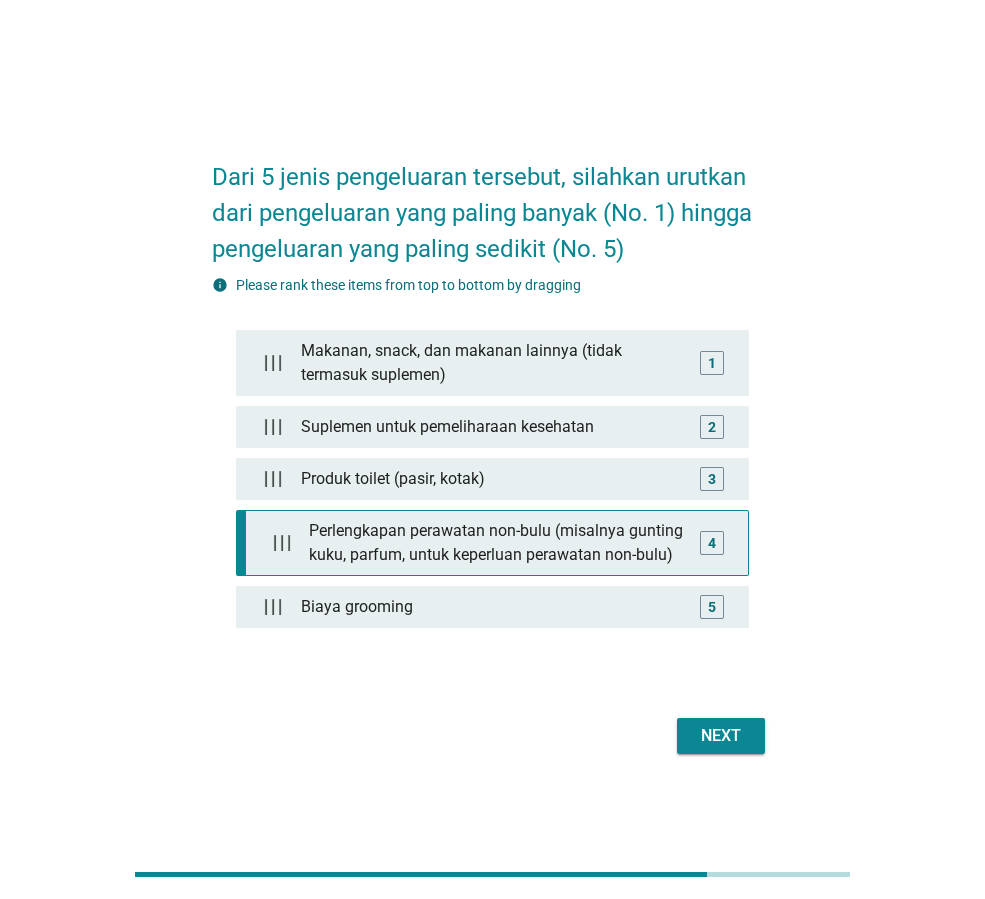 click at bounding box center (281, 543) 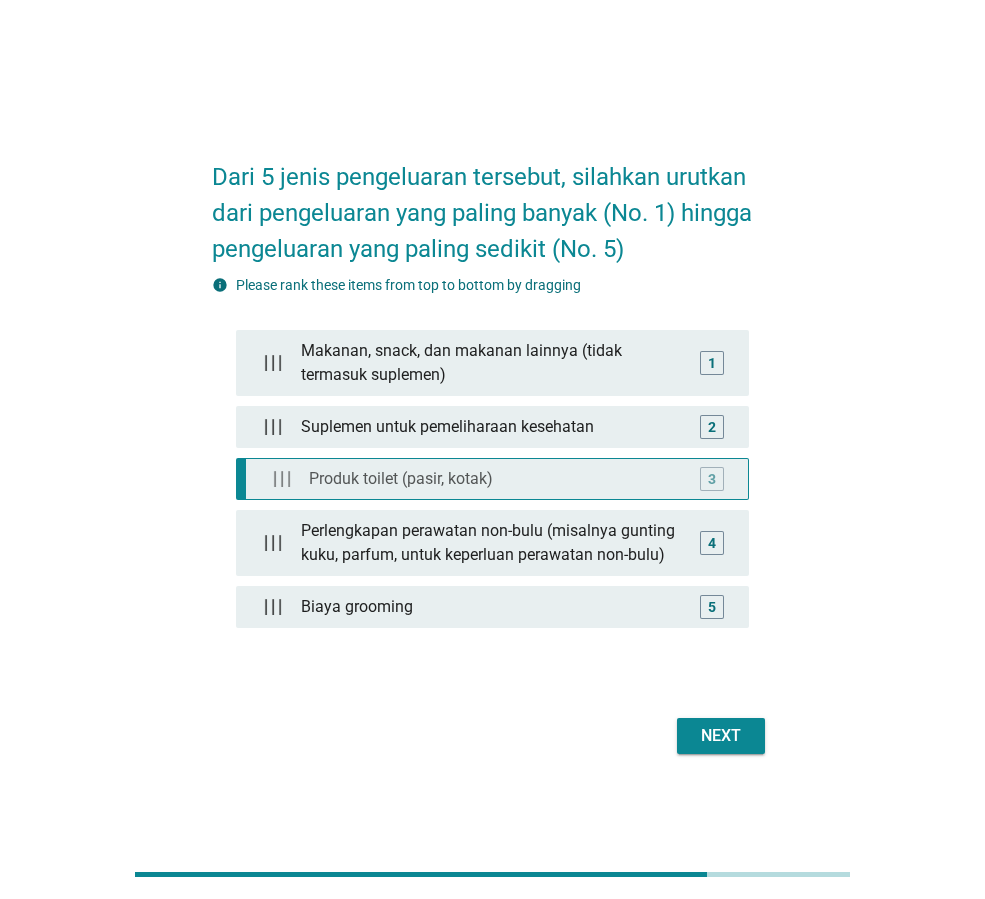 type 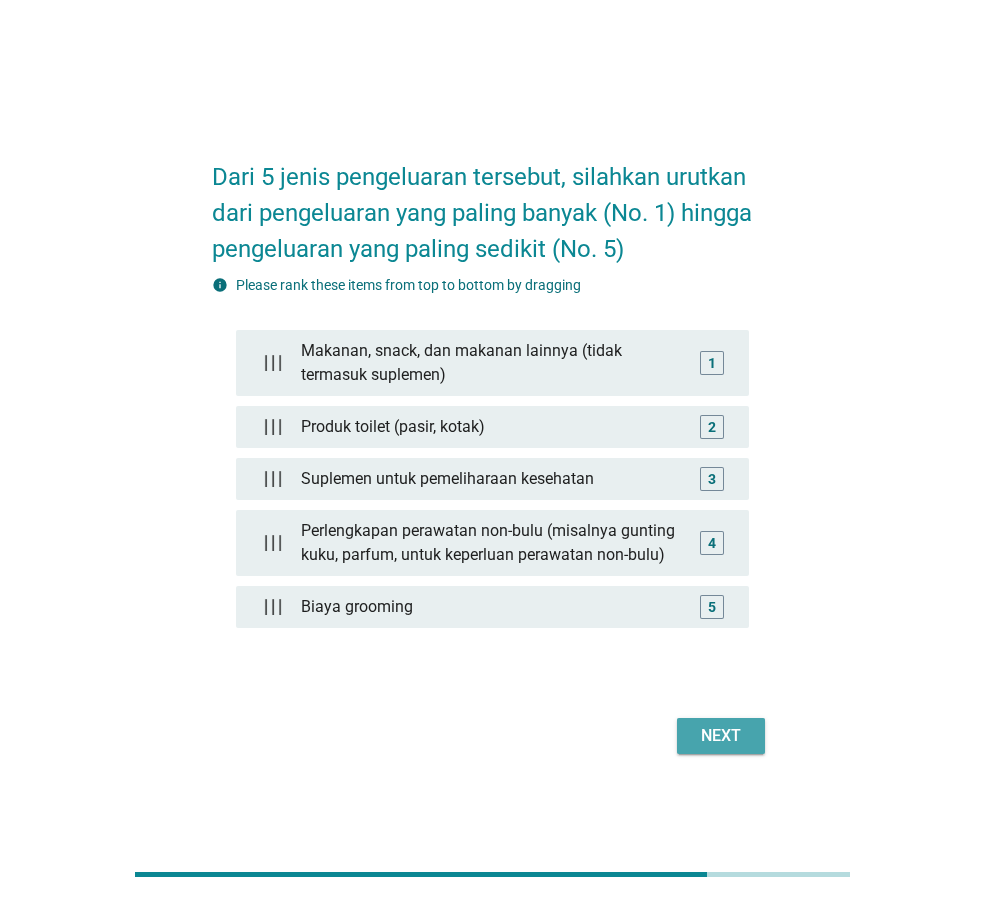 click on "Next" at bounding box center [721, 736] 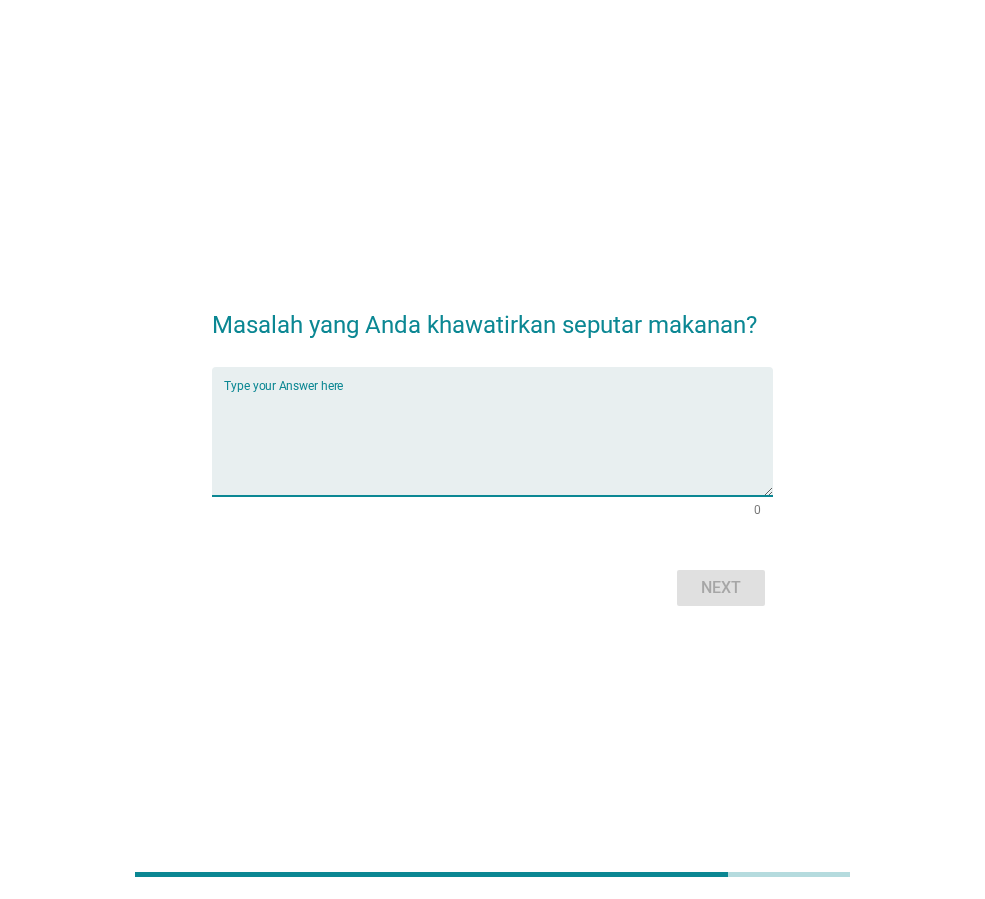 click at bounding box center [498, 443] 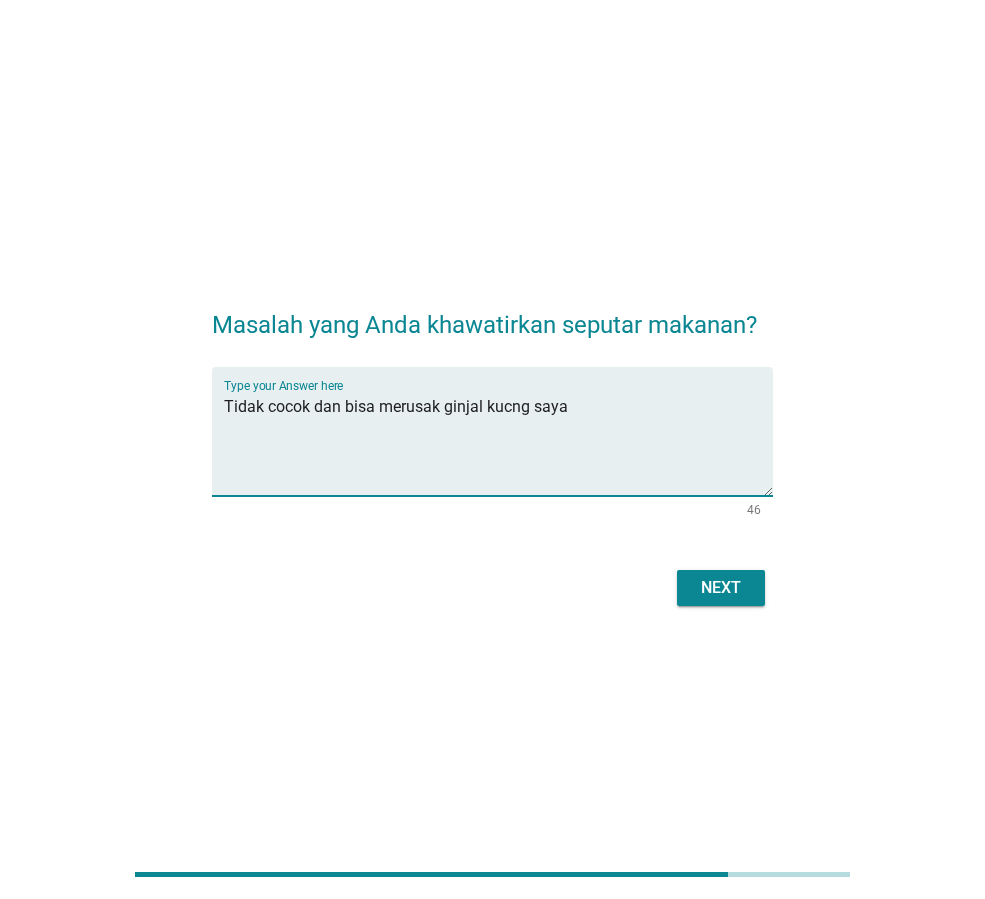 click on "Tidak cocok dan bisa merusak ginjal kucng saya" at bounding box center (498, 443) 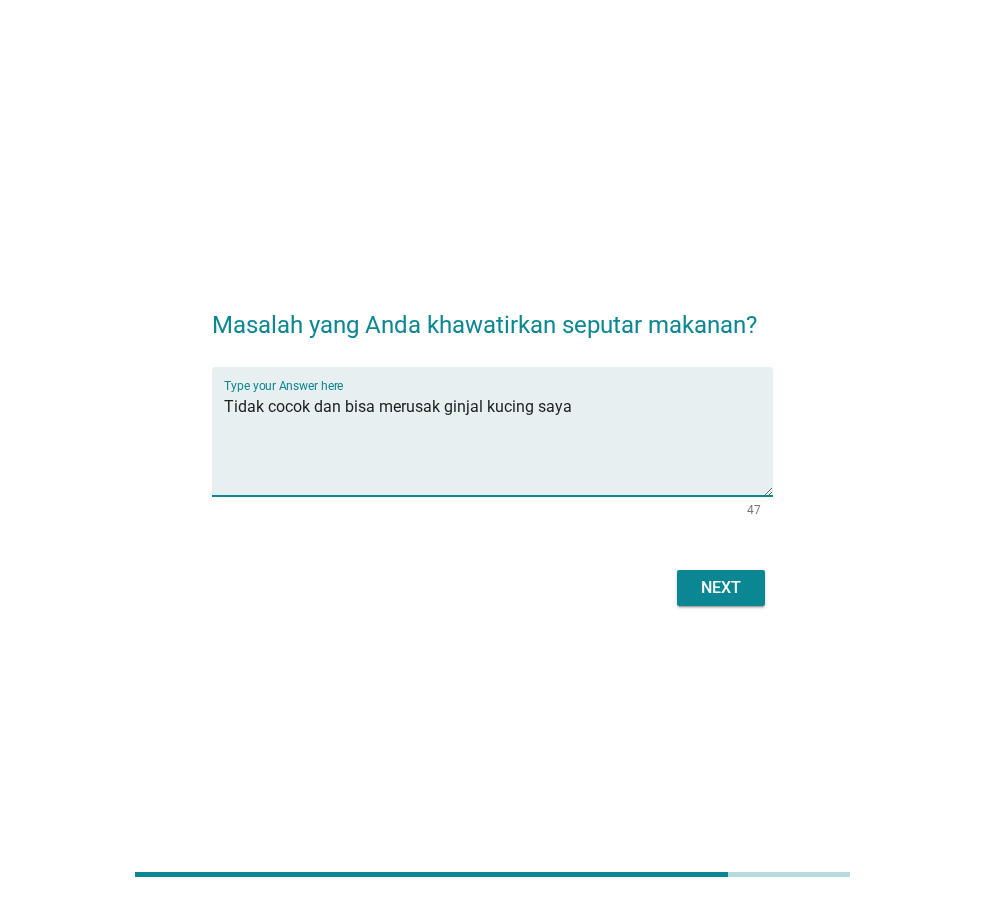 type on "Tidak cocok dan bisa merusak ginjal kucing saya" 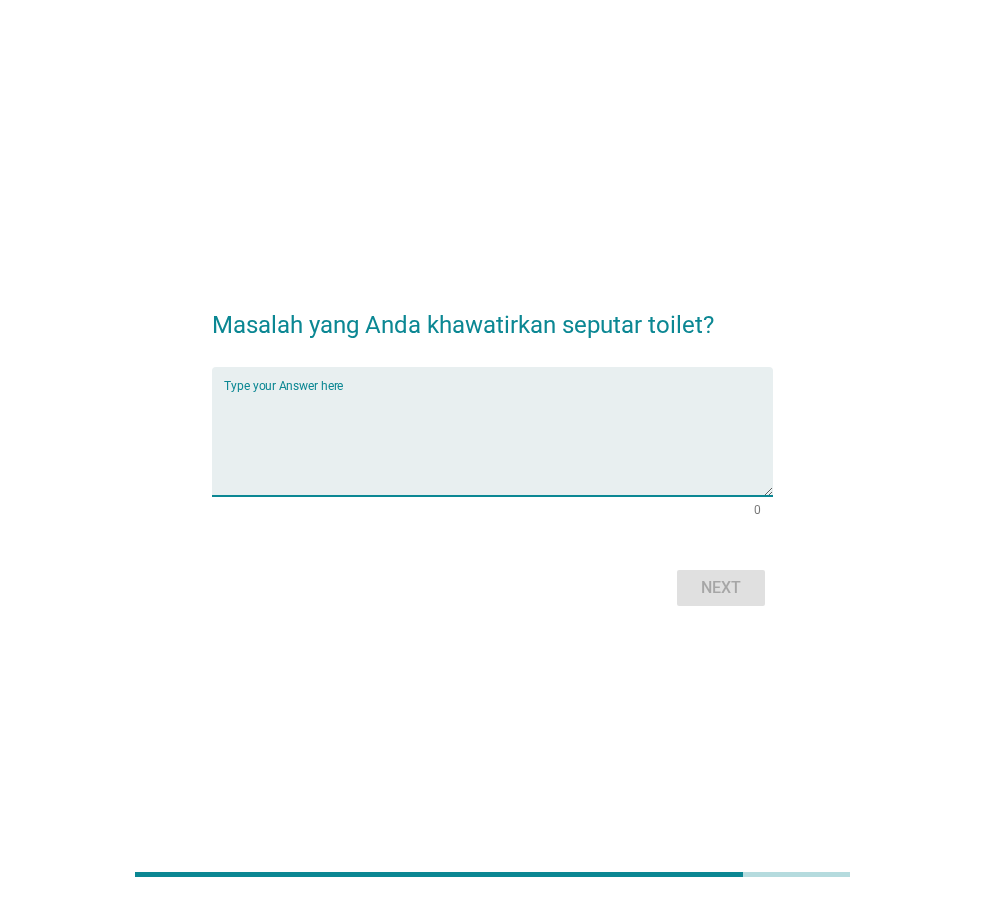 click at bounding box center (498, 443) 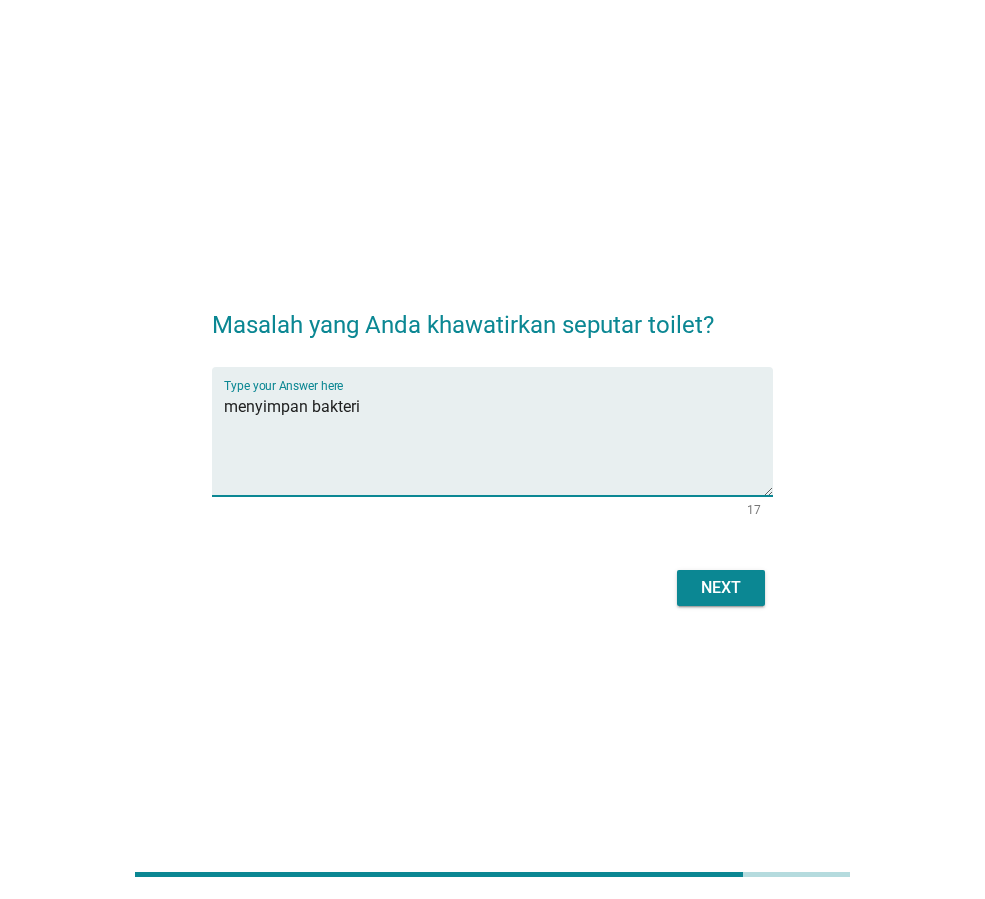 type on "menyimpan bakteri" 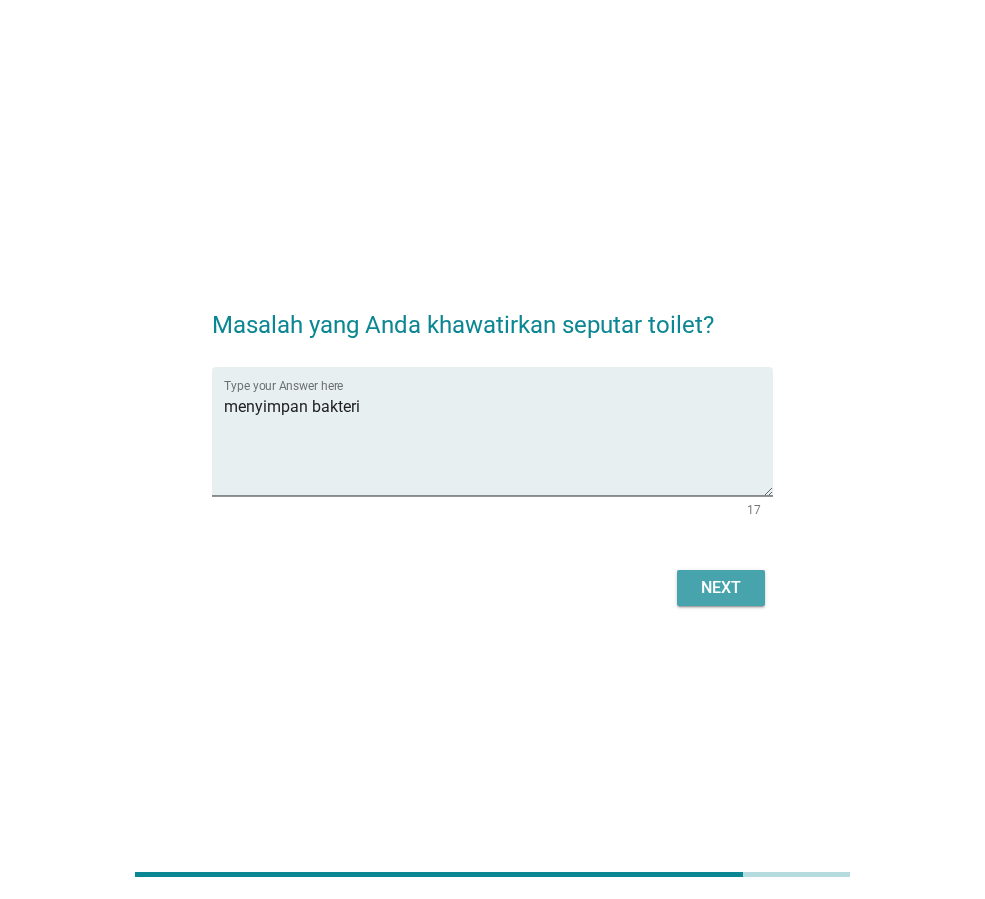 click on "Next" at bounding box center (721, 588) 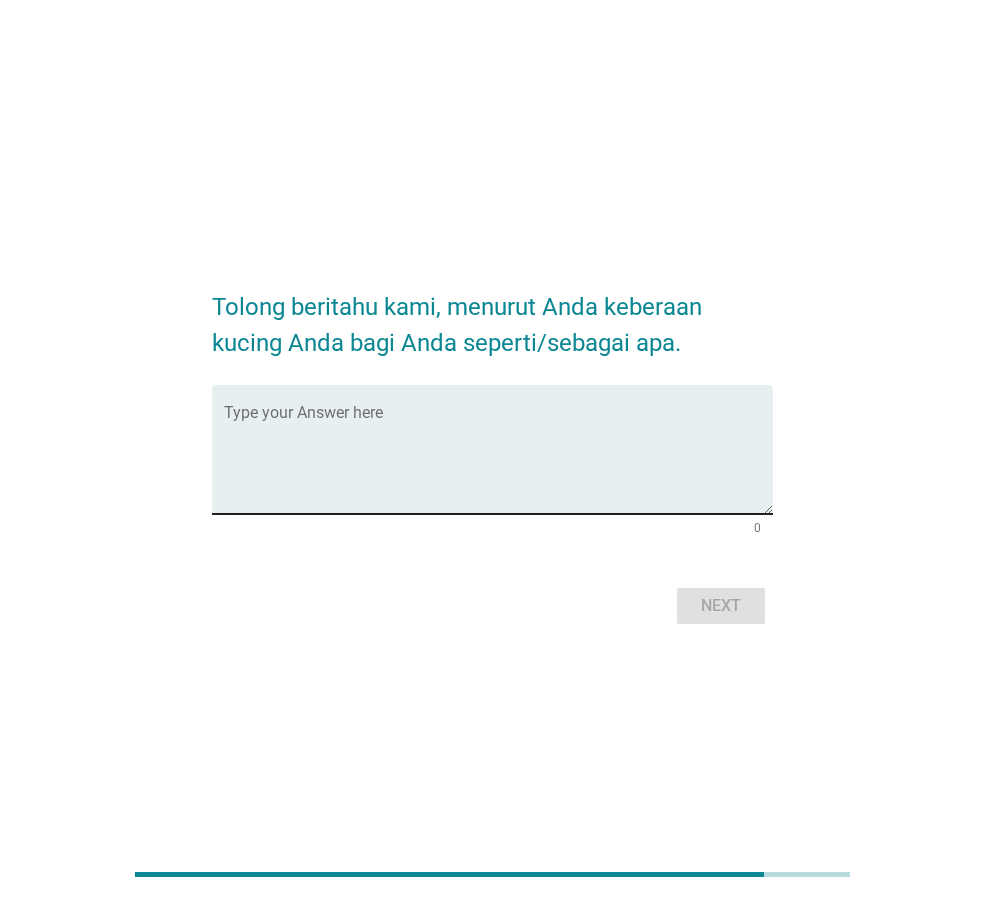 click at bounding box center (498, 461) 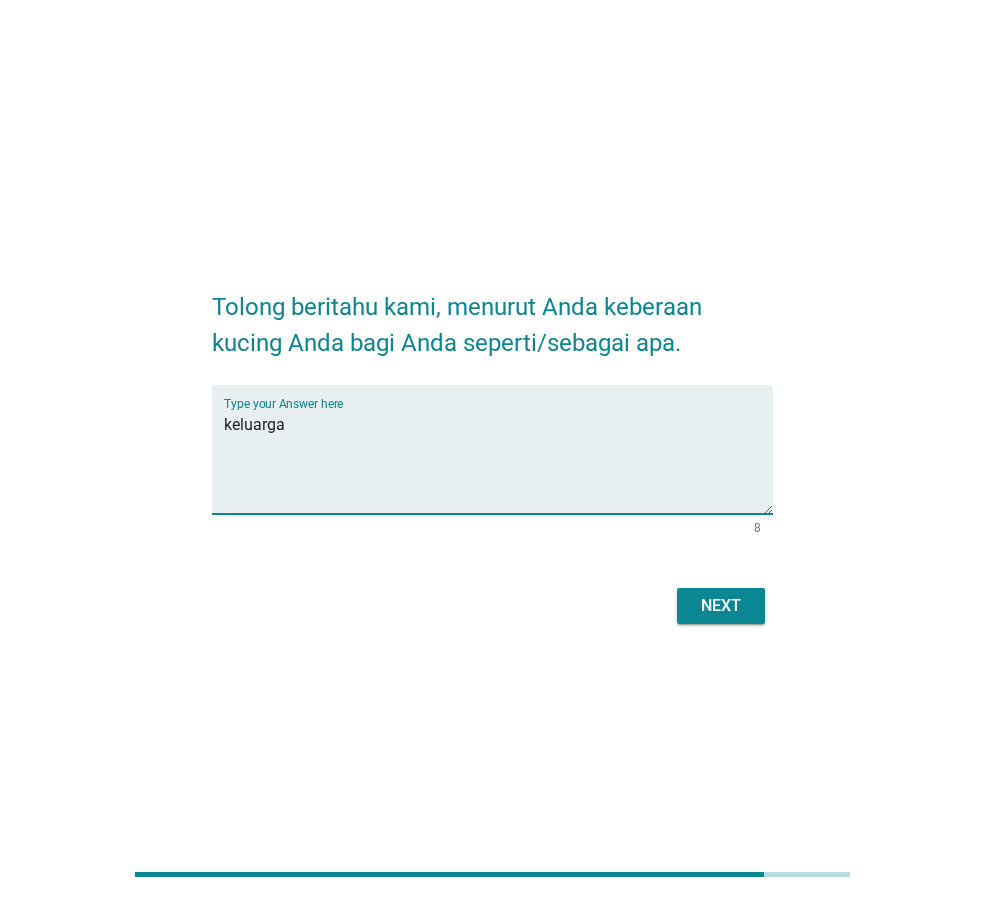 type on "keluarga" 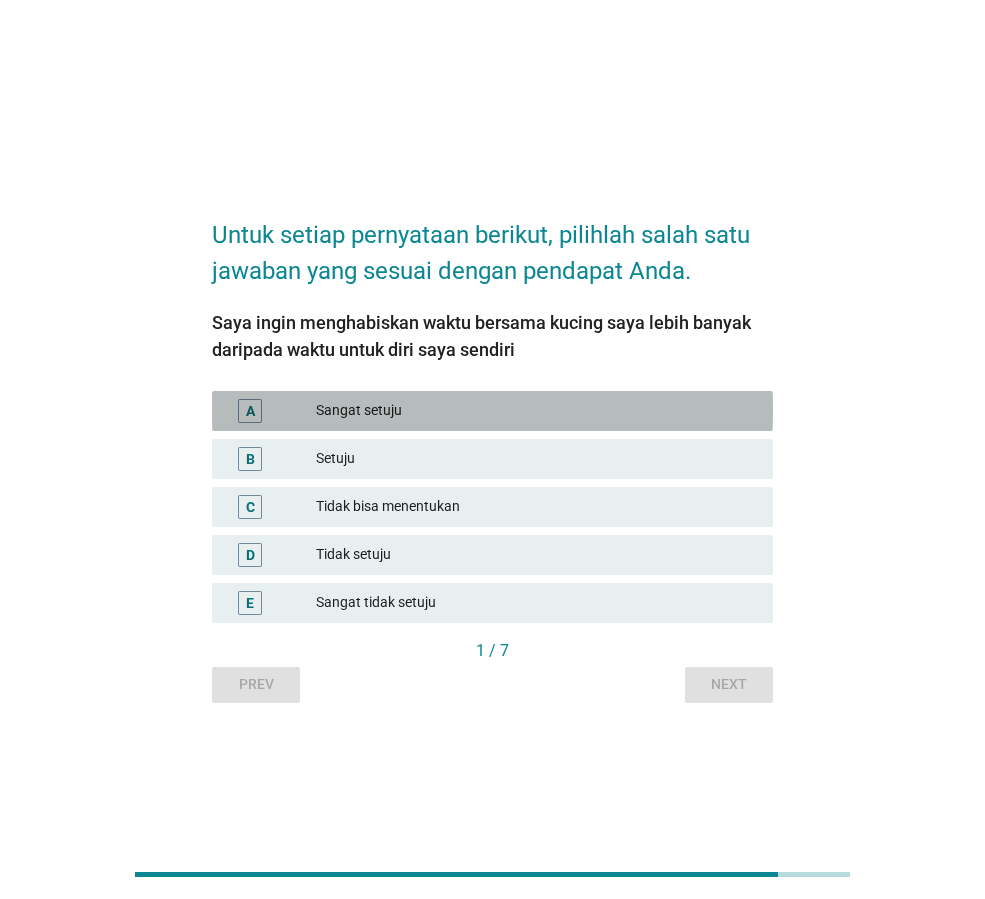 click on "Sangat setuju" at bounding box center (536, 411) 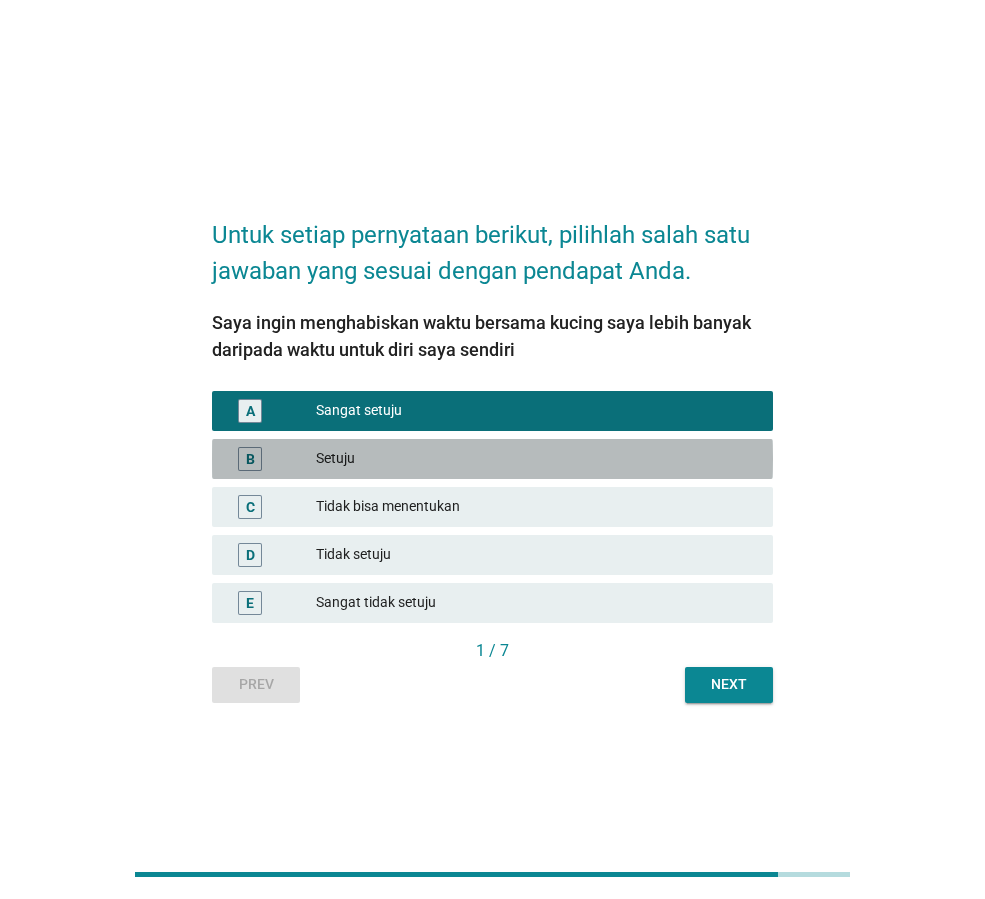 click on "Setuju" at bounding box center [536, 459] 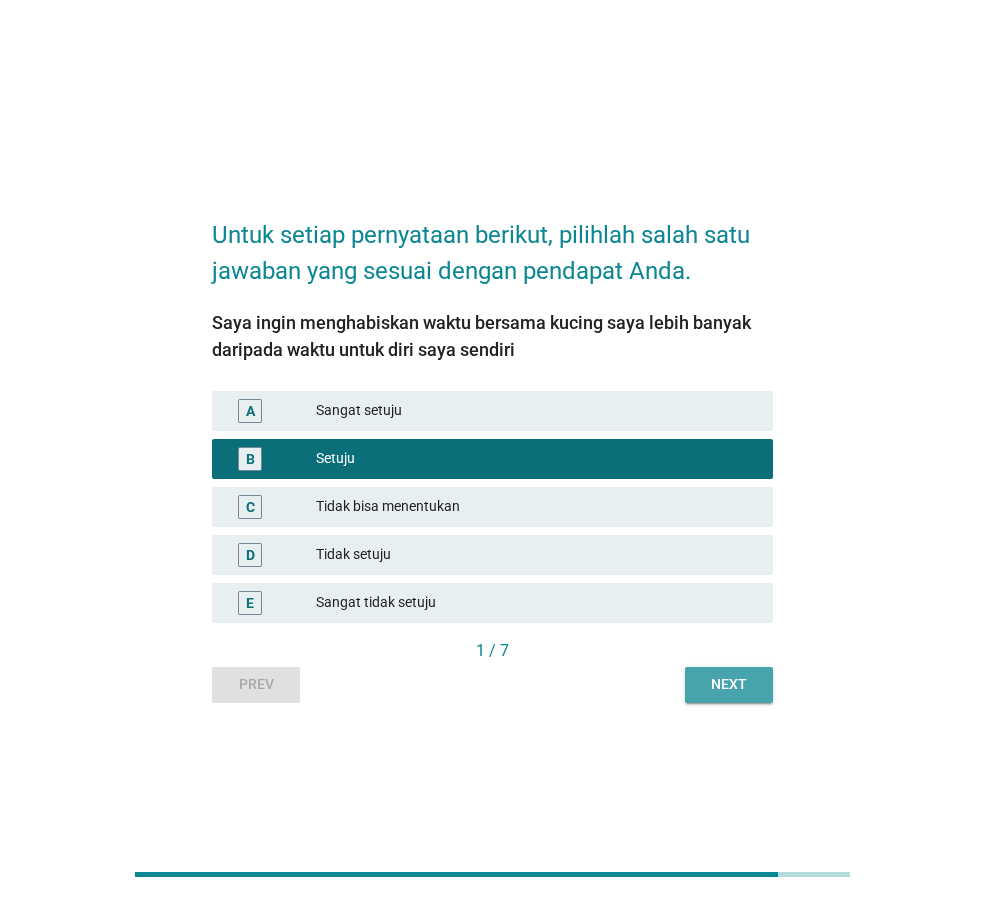 click on "Next" at bounding box center [729, 684] 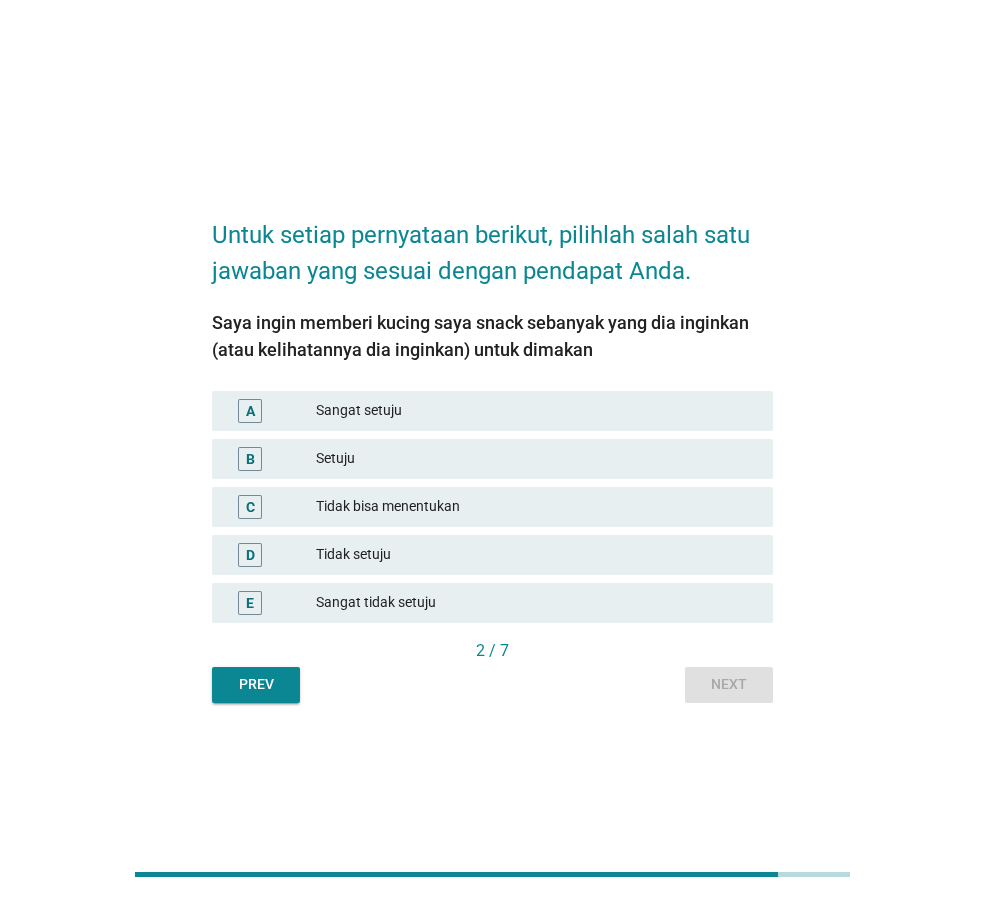 click on "Setuju" at bounding box center [536, 459] 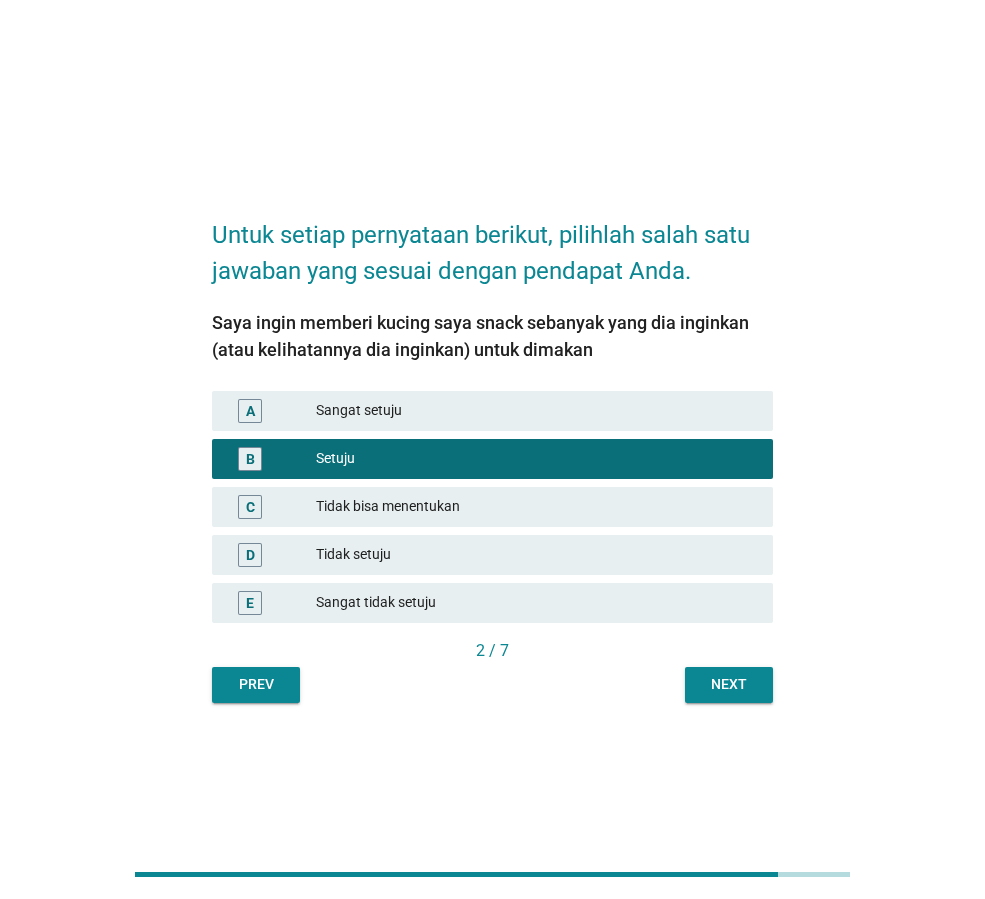 click on "A   Sangat setuju" at bounding box center (492, 411) 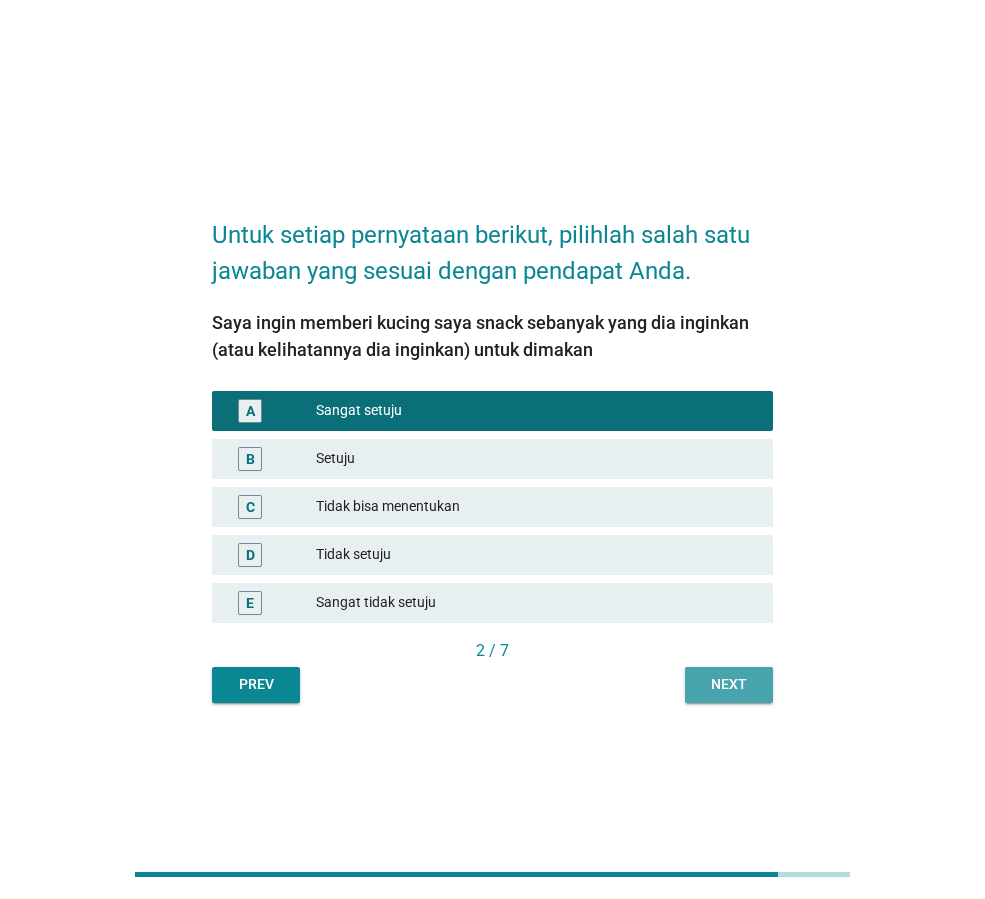 click on "Next" at bounding box center [729, 684] 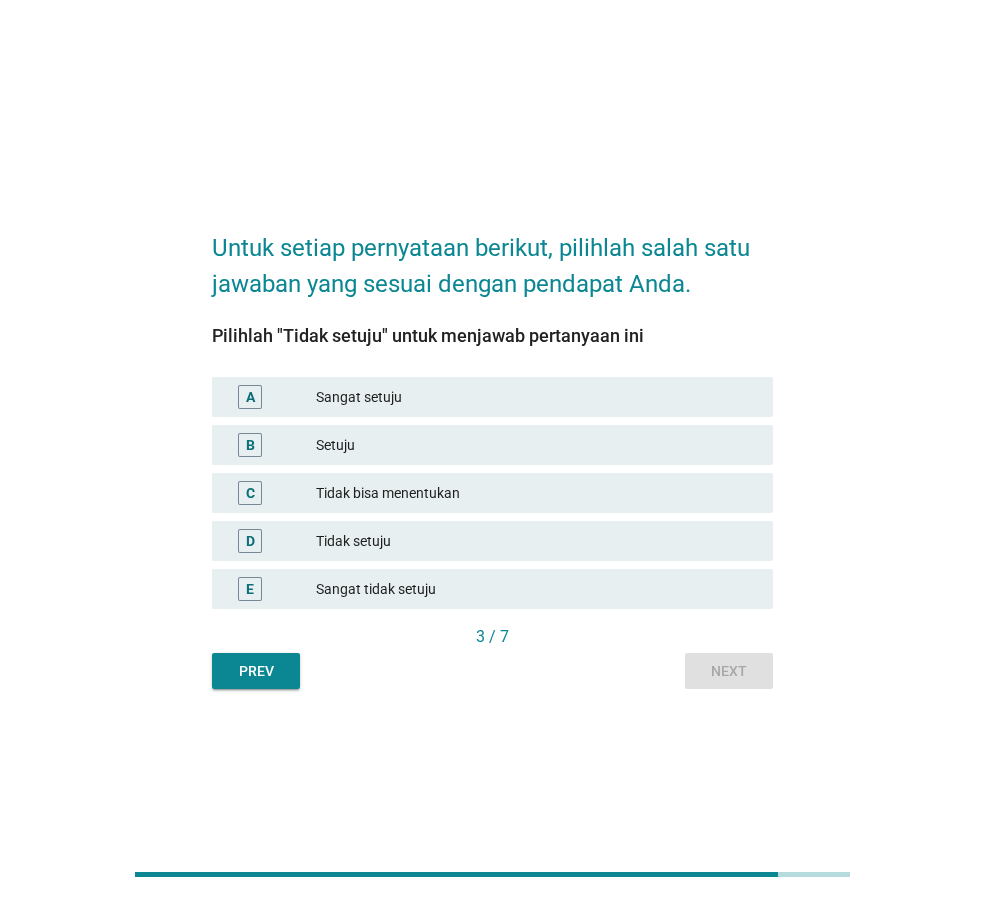 click on "Tidak setuju" at bounding box center (536, 541) 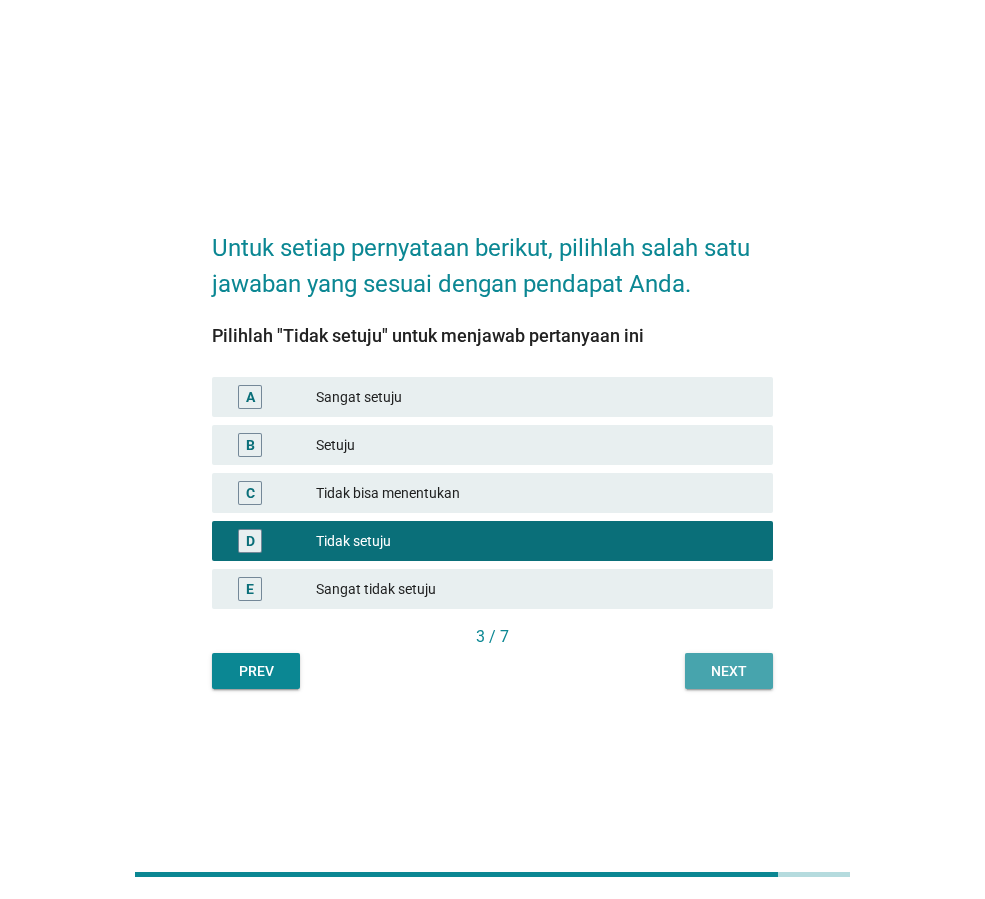 click on "Next" at bounding box center (729, 671) 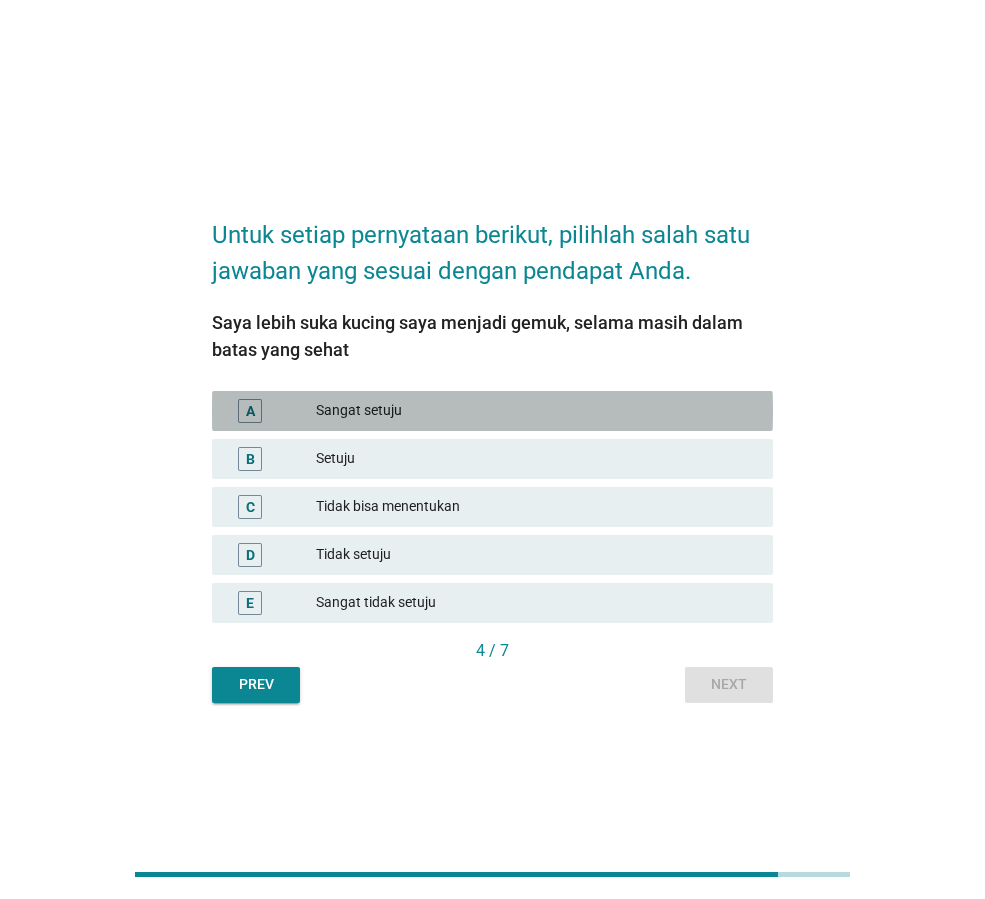 click on "Sangat setuju" at bounding box center [536, 411] 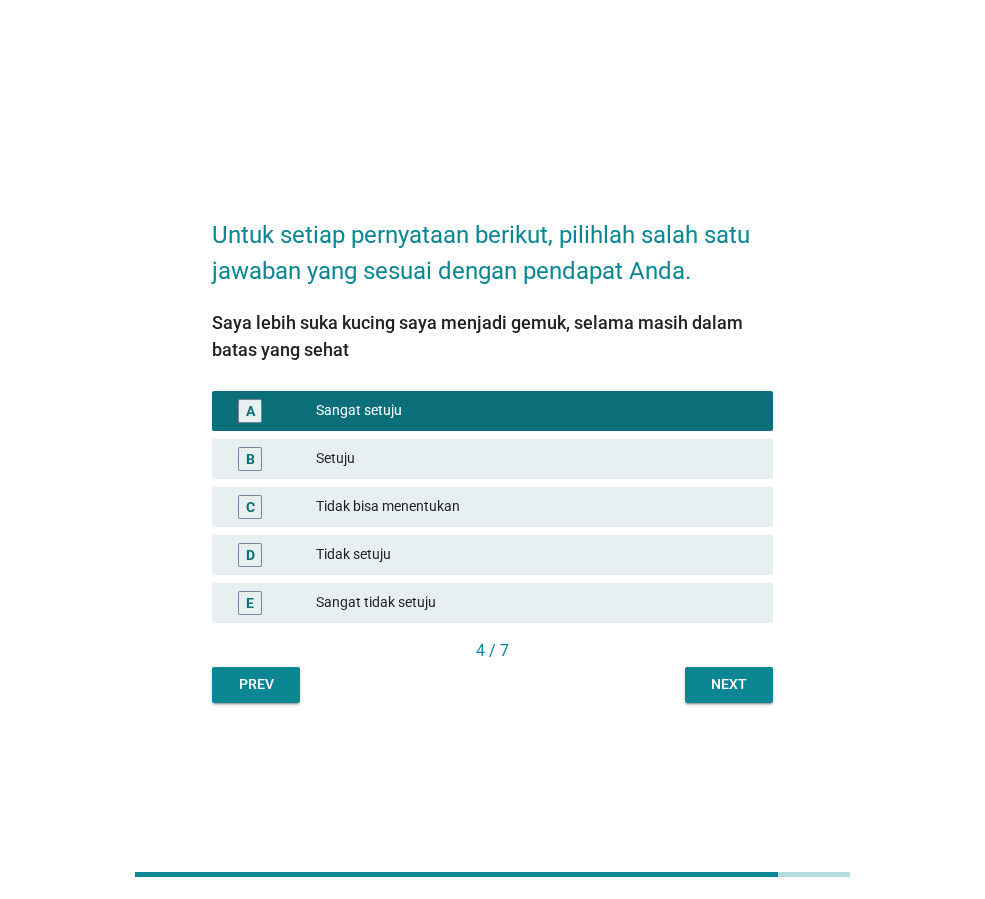 click on "Next" at bounding box center [729, 685] 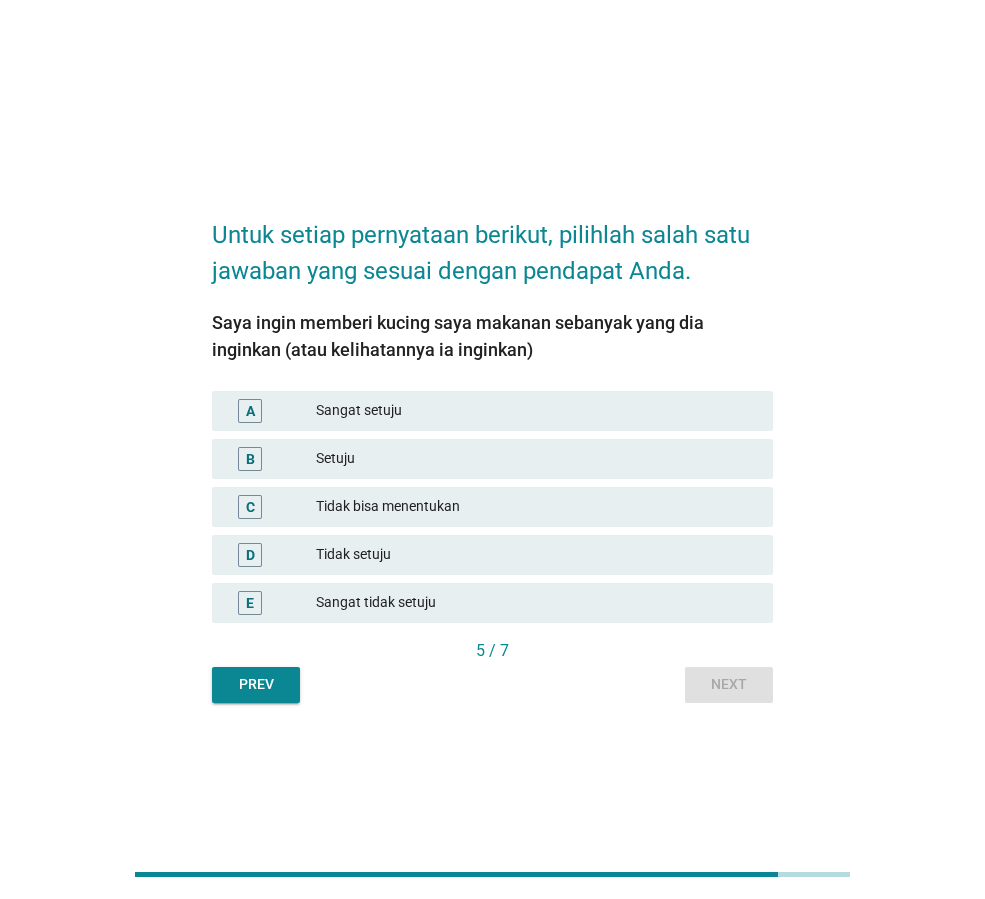 click on "Sangat setuju" at bounding box center (536, 411) 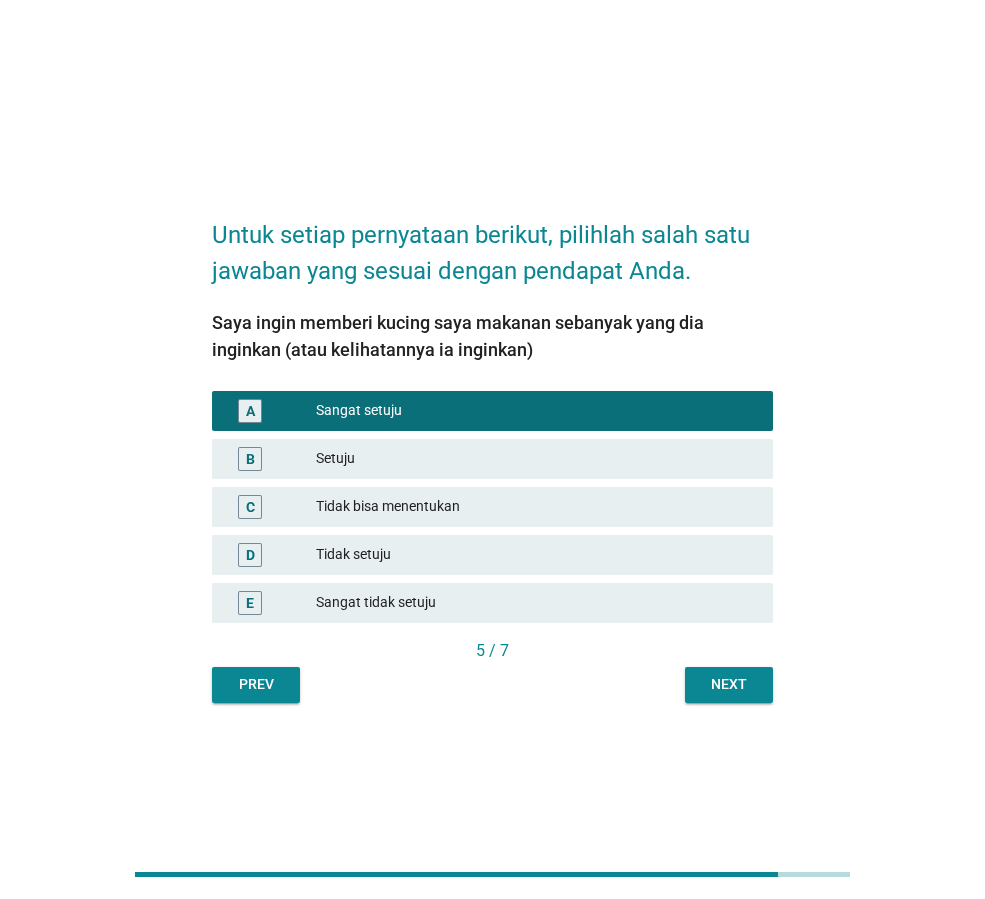 click on "Setuju" at bounding box center (536, 459) 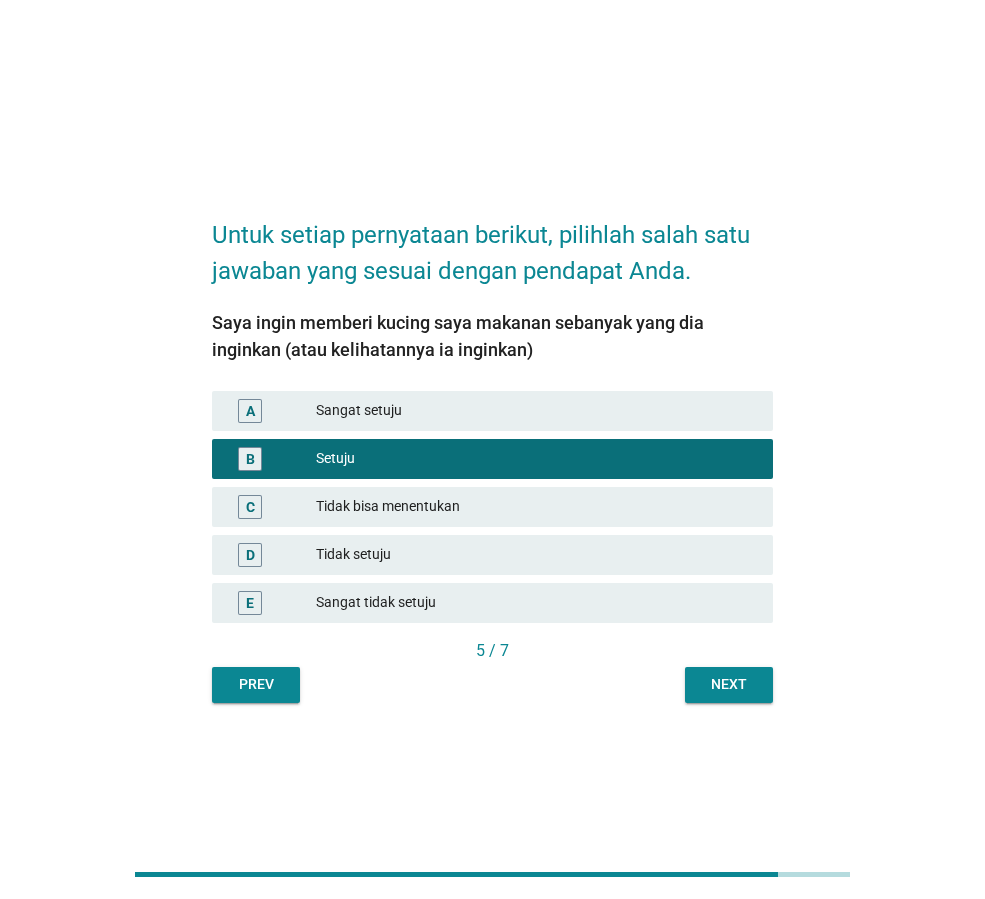 drag, startPoint x: 543, startPoint y: 512, endPoint x: 555, endPoint y: 528, distance: 20 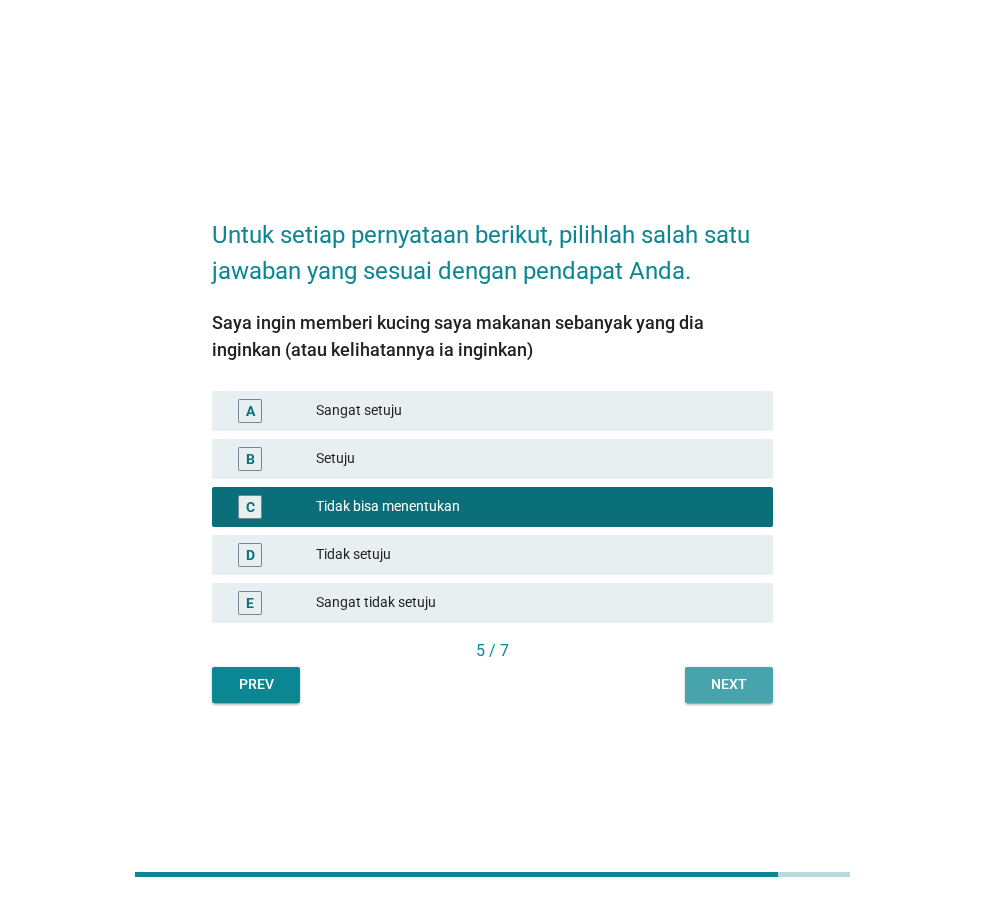 click on "Next" at bounding box center (729, 684) 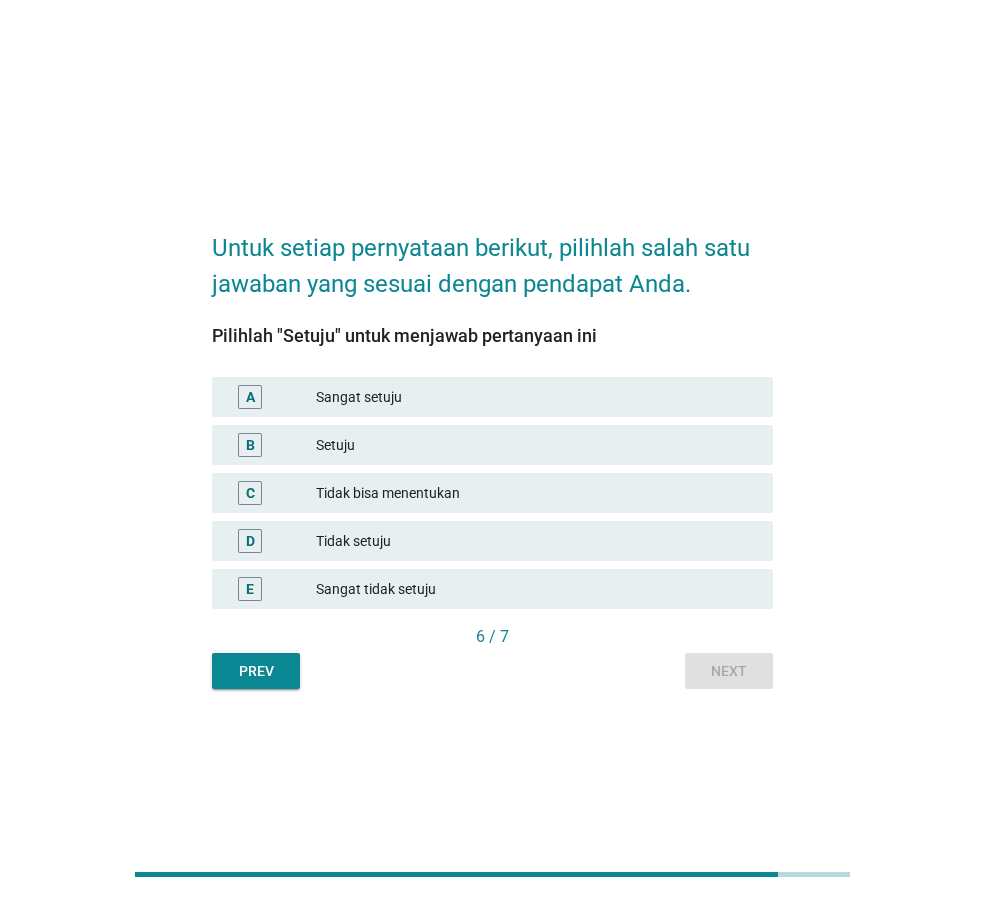 click on "B   Setuju" at bounding box center (492, 445) 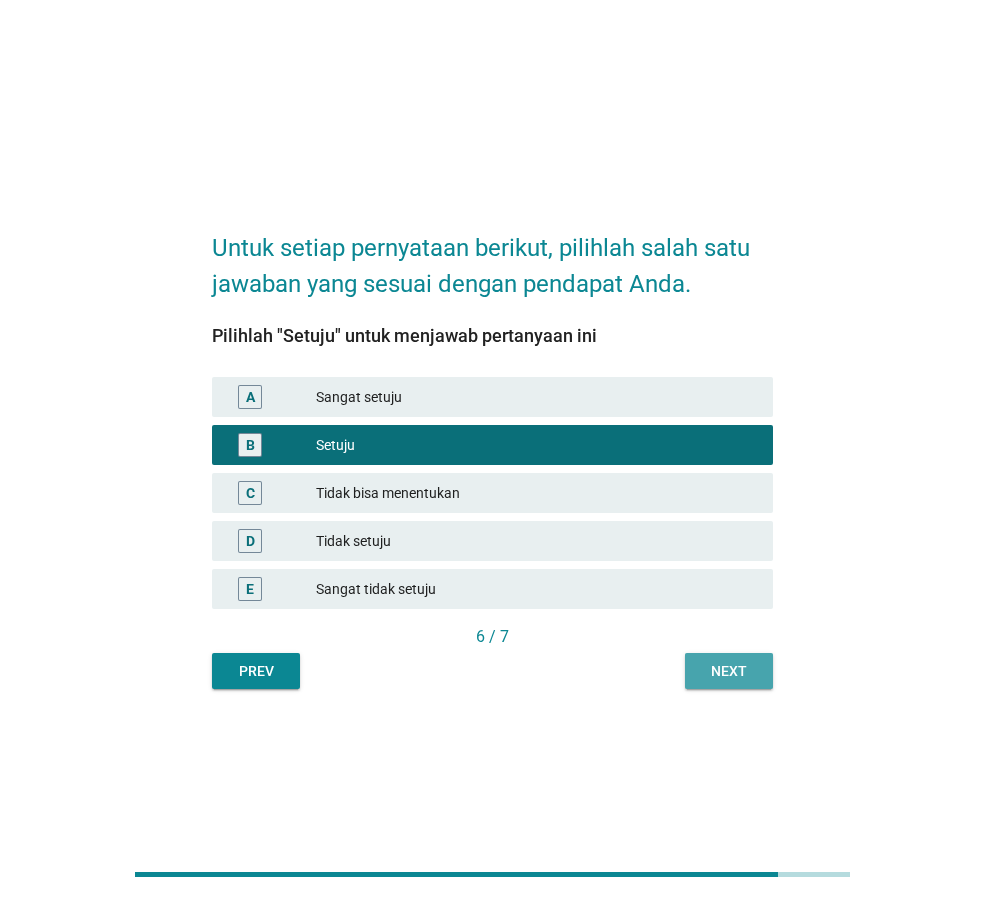 click on "Next" at bounding box center (729, 671) 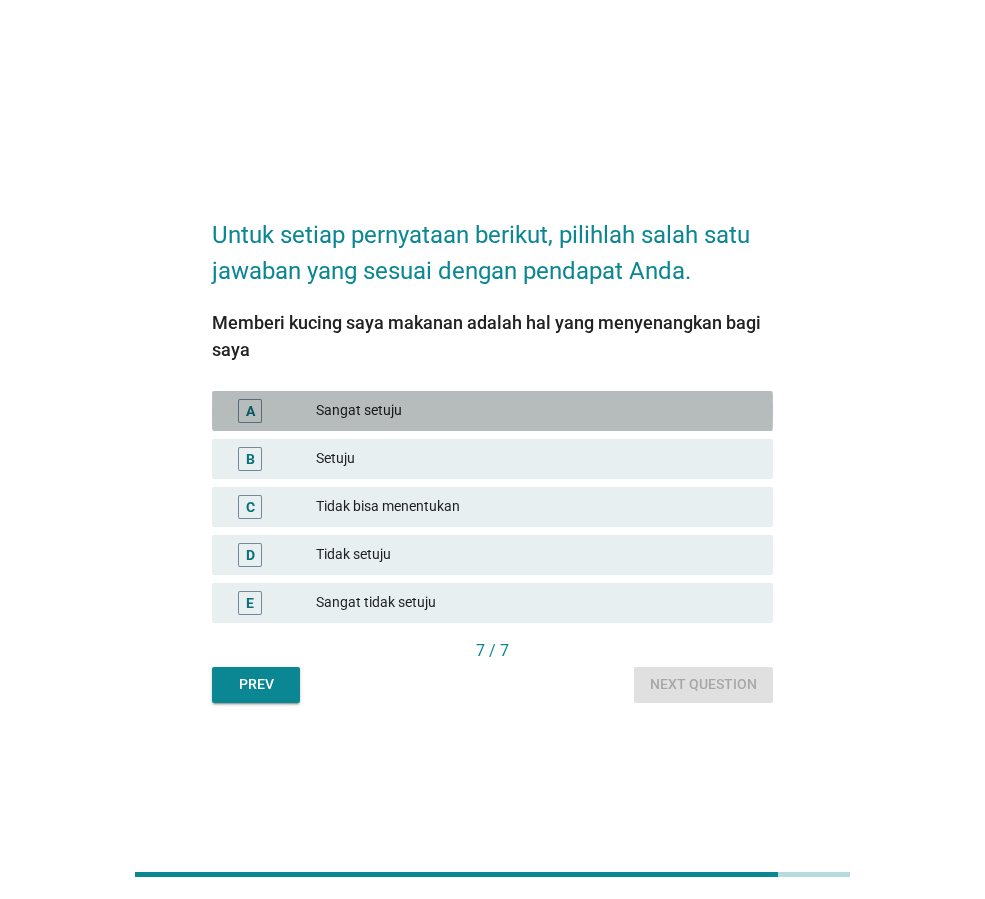 click on "Sangat setuju" at bounding box center (536, 411) 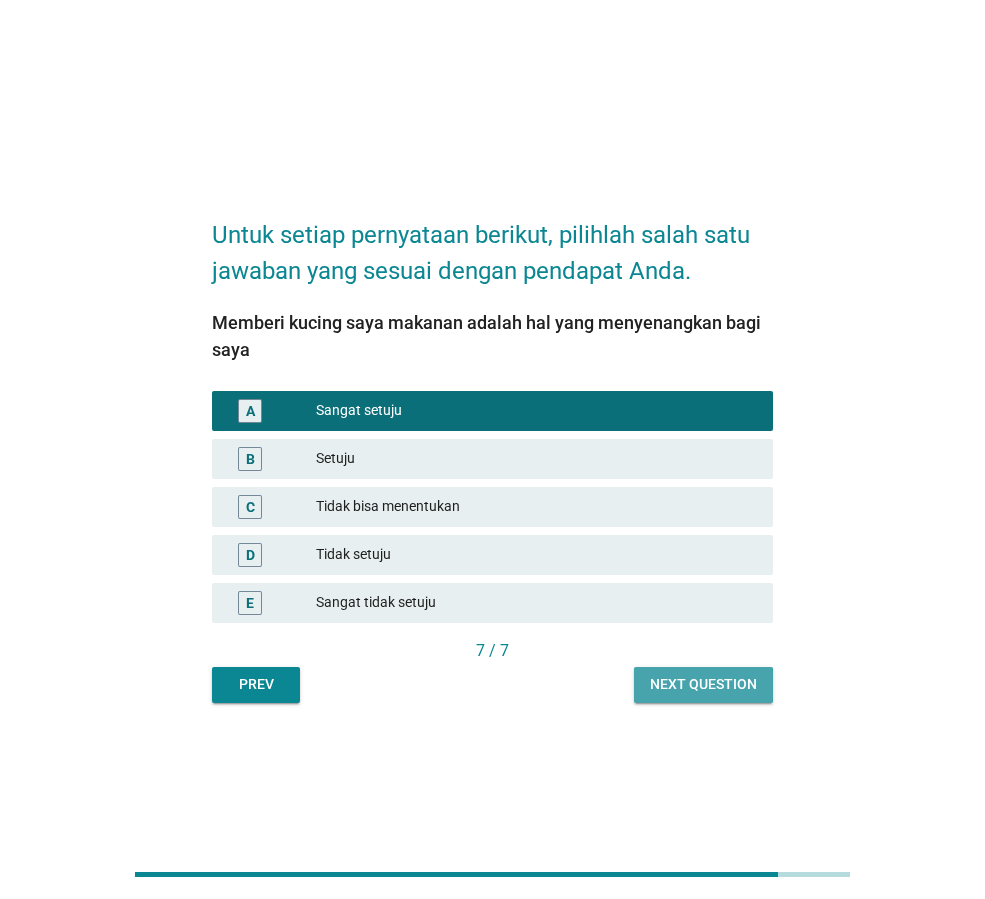 click on "Next question" at bounding box center [703, 684] 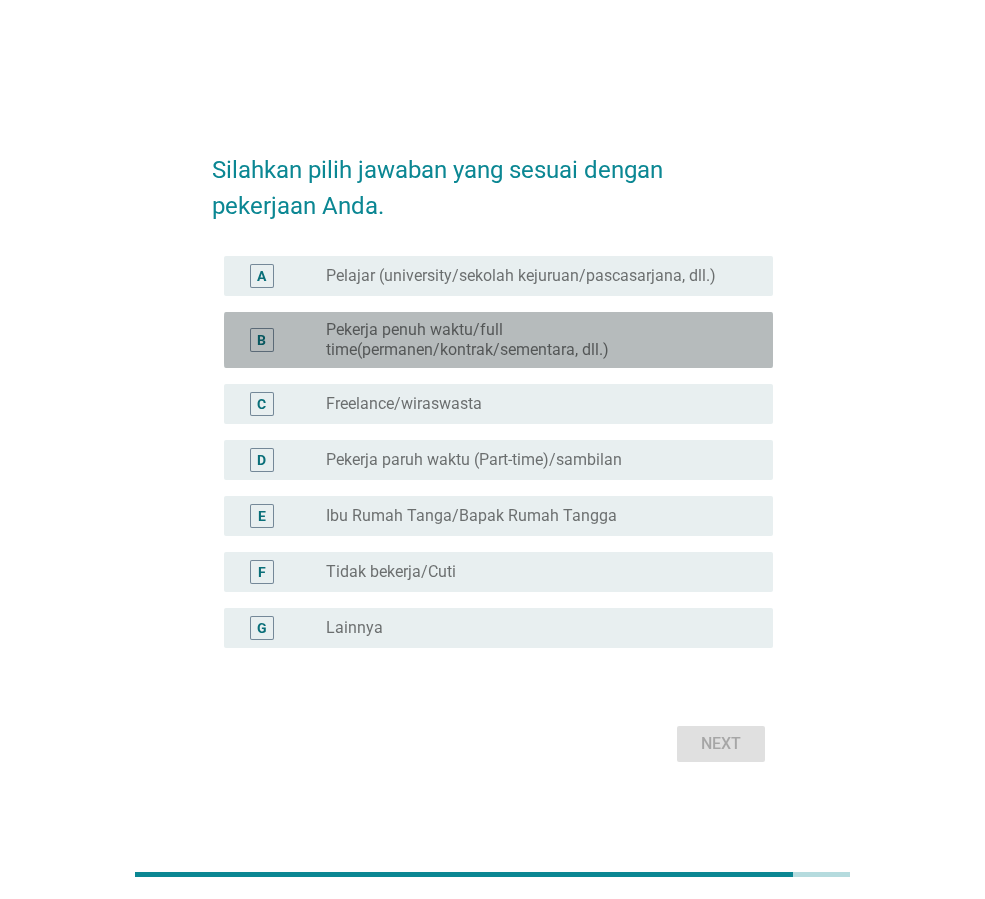 click on "Pekerja penuh waktu/full time(permanen/kontrak/sementara, dll.)" at bounding box center (533, 340) 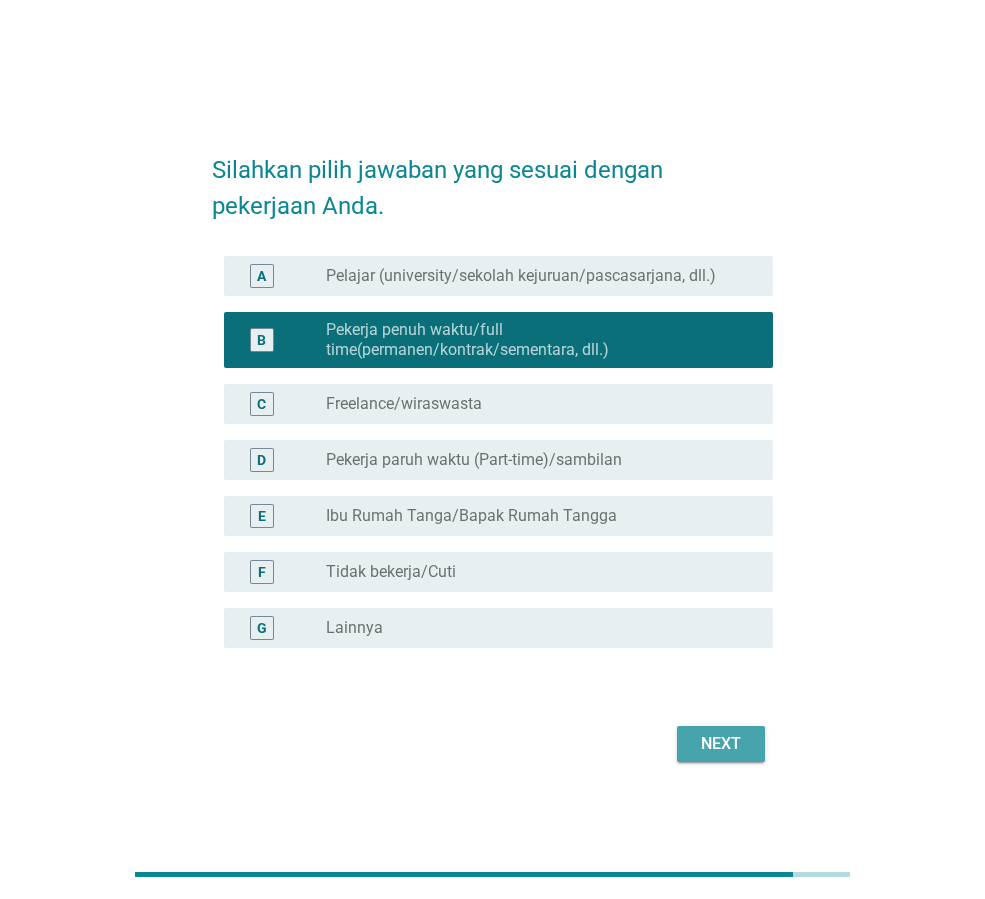 click on "Next" at bounding box center [721, 744] 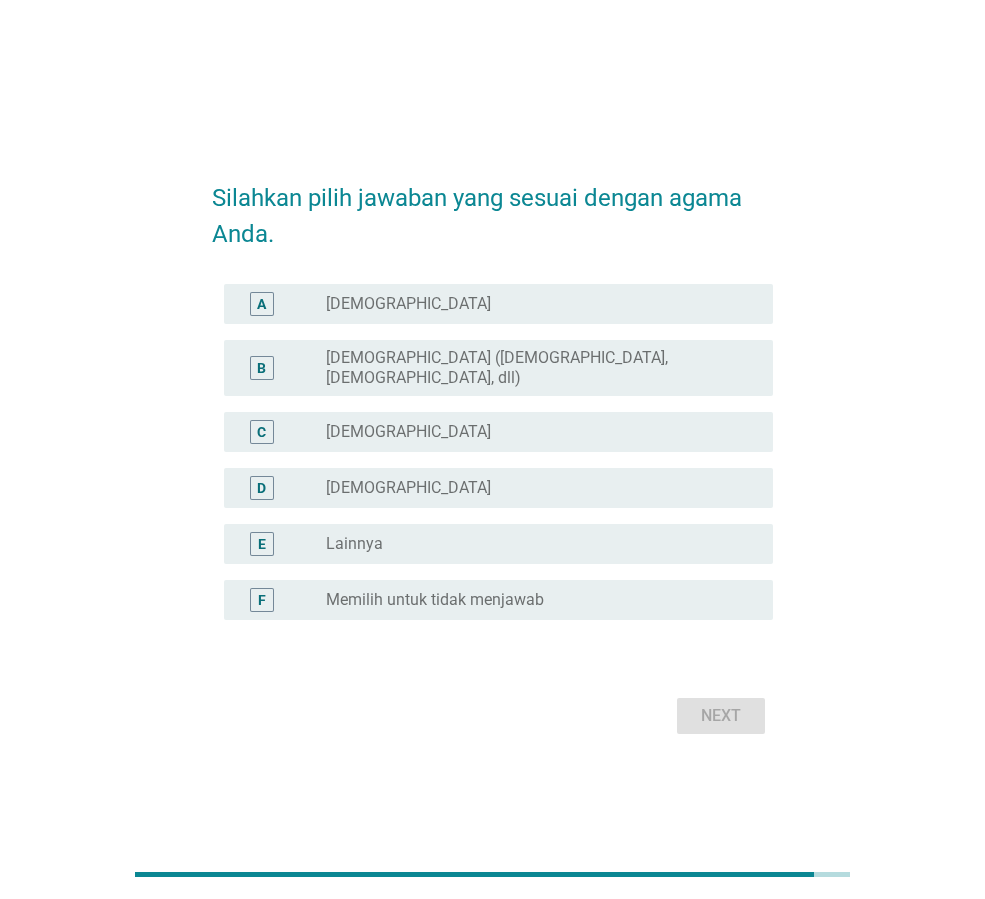 click on "radio_button_unchecked [DEMOGRAPHIC_DATA]" at bounding box center (533, 432) 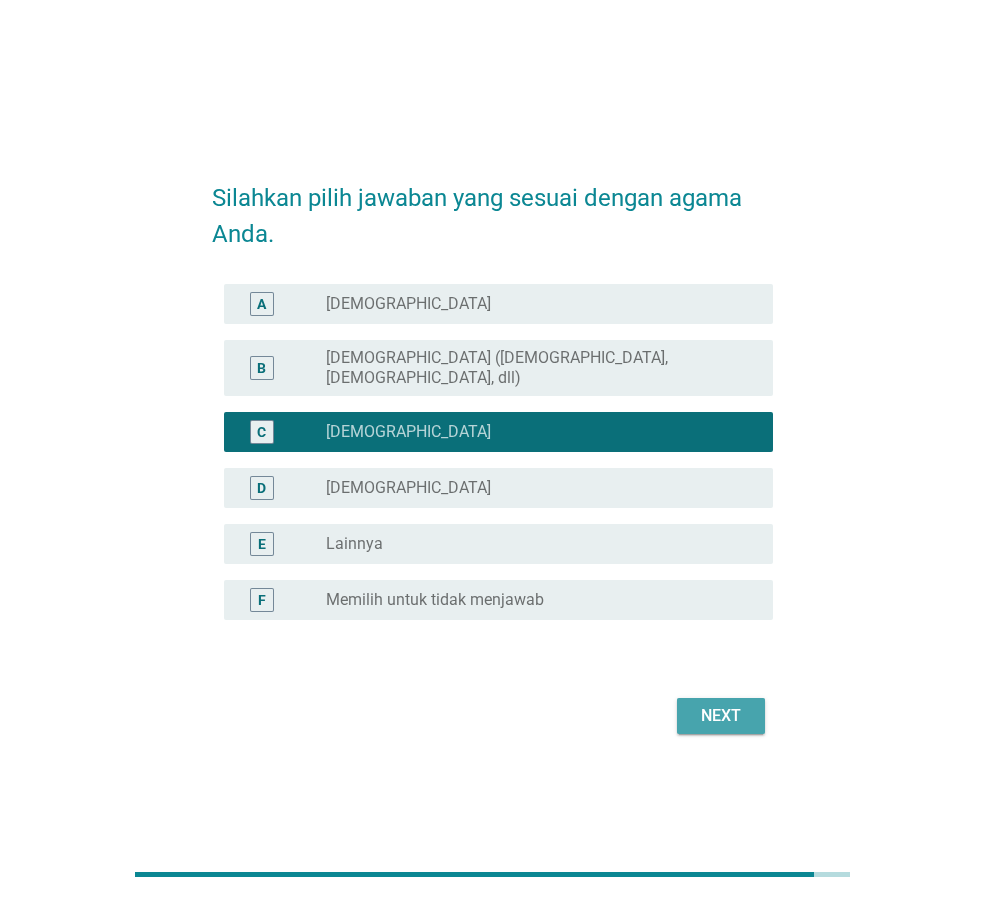 click on "Next" at bounding box center (721, 716) 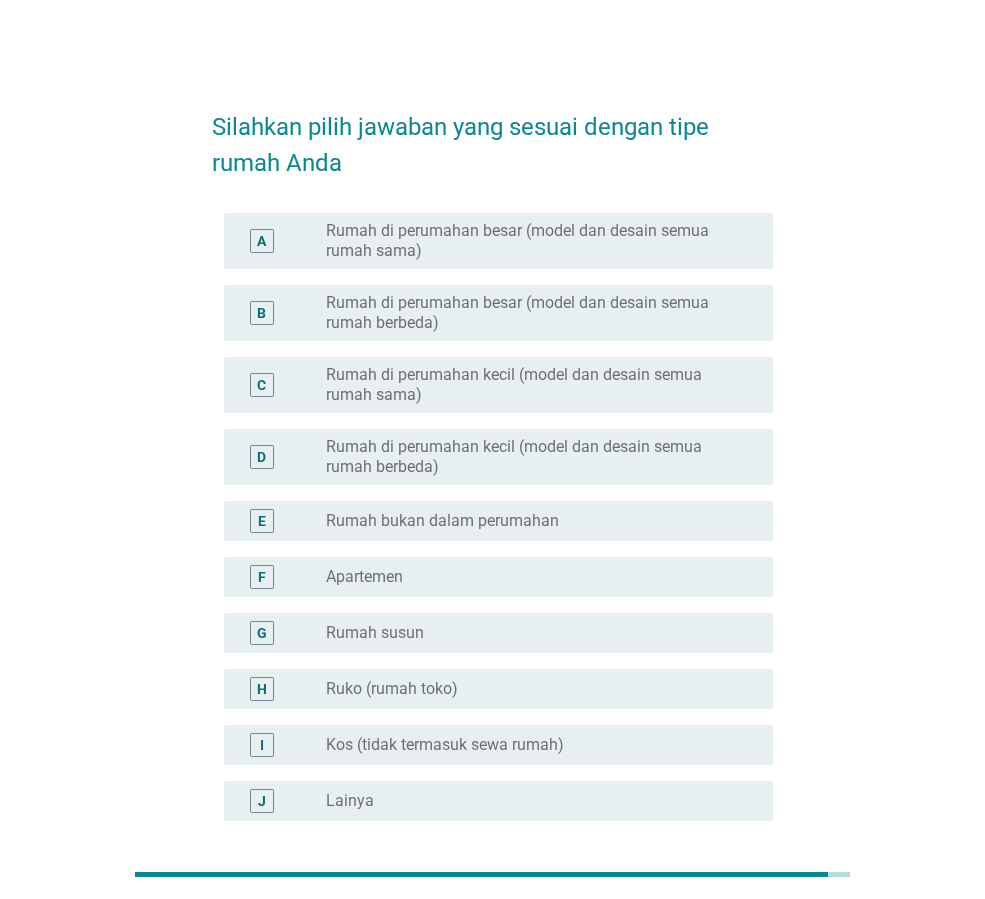 click on "Rumah di perumahan besar (model dan desain semua rumah sama)" at bounding box center [533, 241] 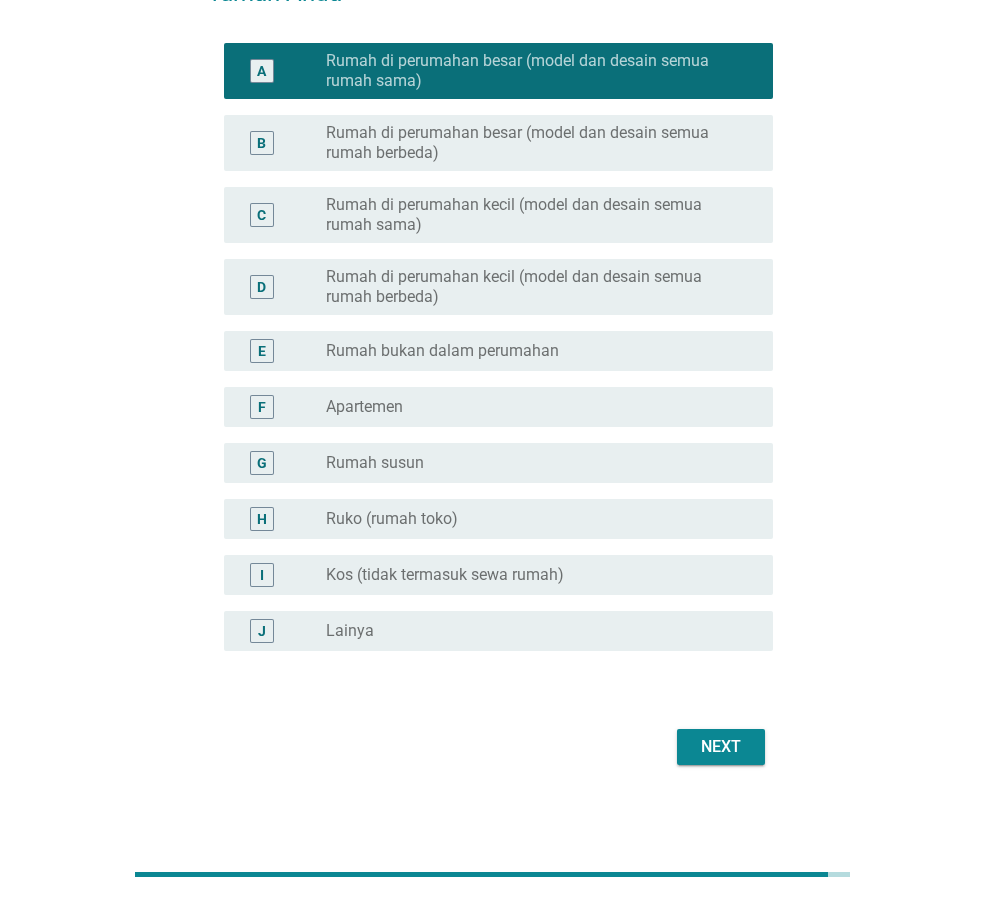 scroll, scrollTop: 179, scrollLeft: 0, axis: vertical 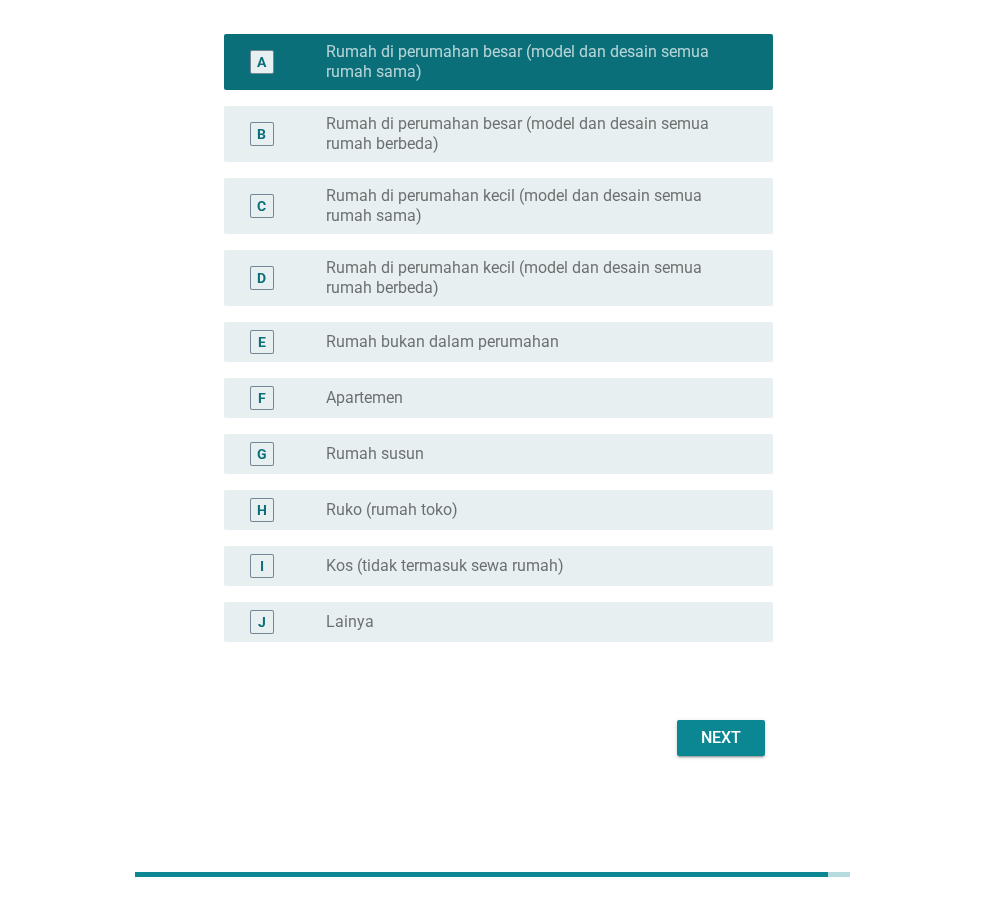 click on "Next" at bounding box center [721, 738] 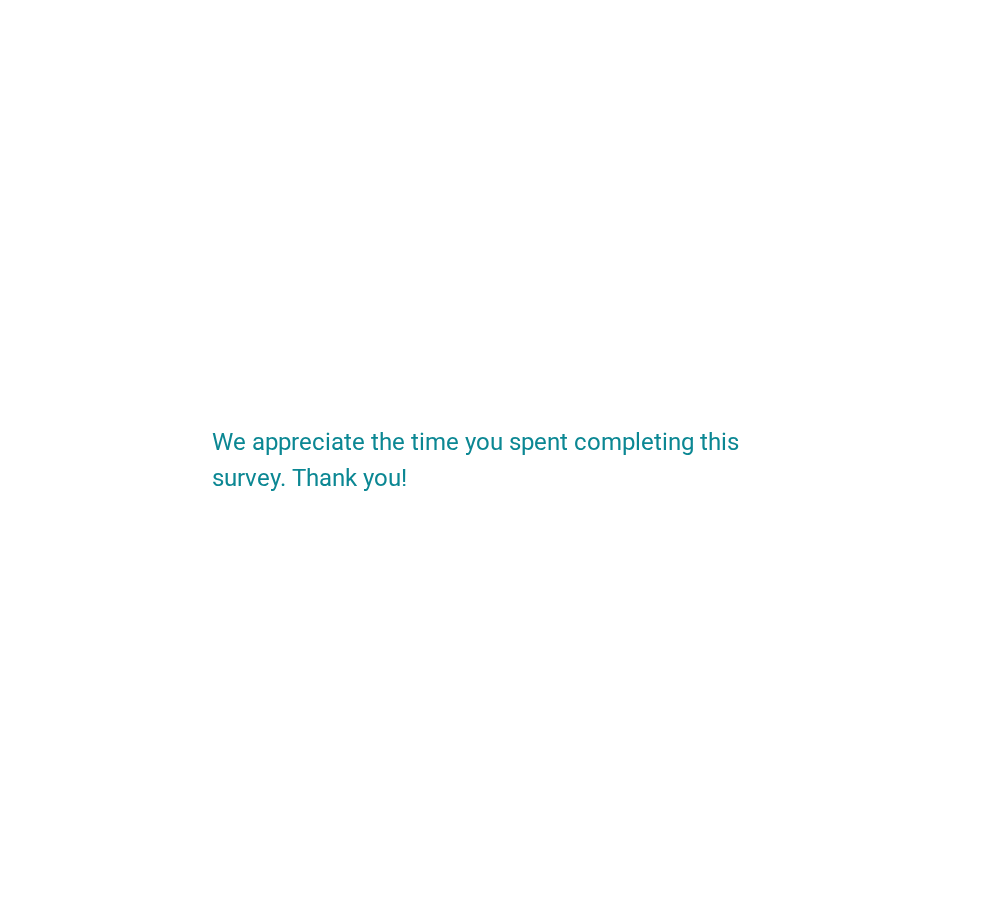 scroll, scrollTop: 0, scrollLeft: 0, axis: both 